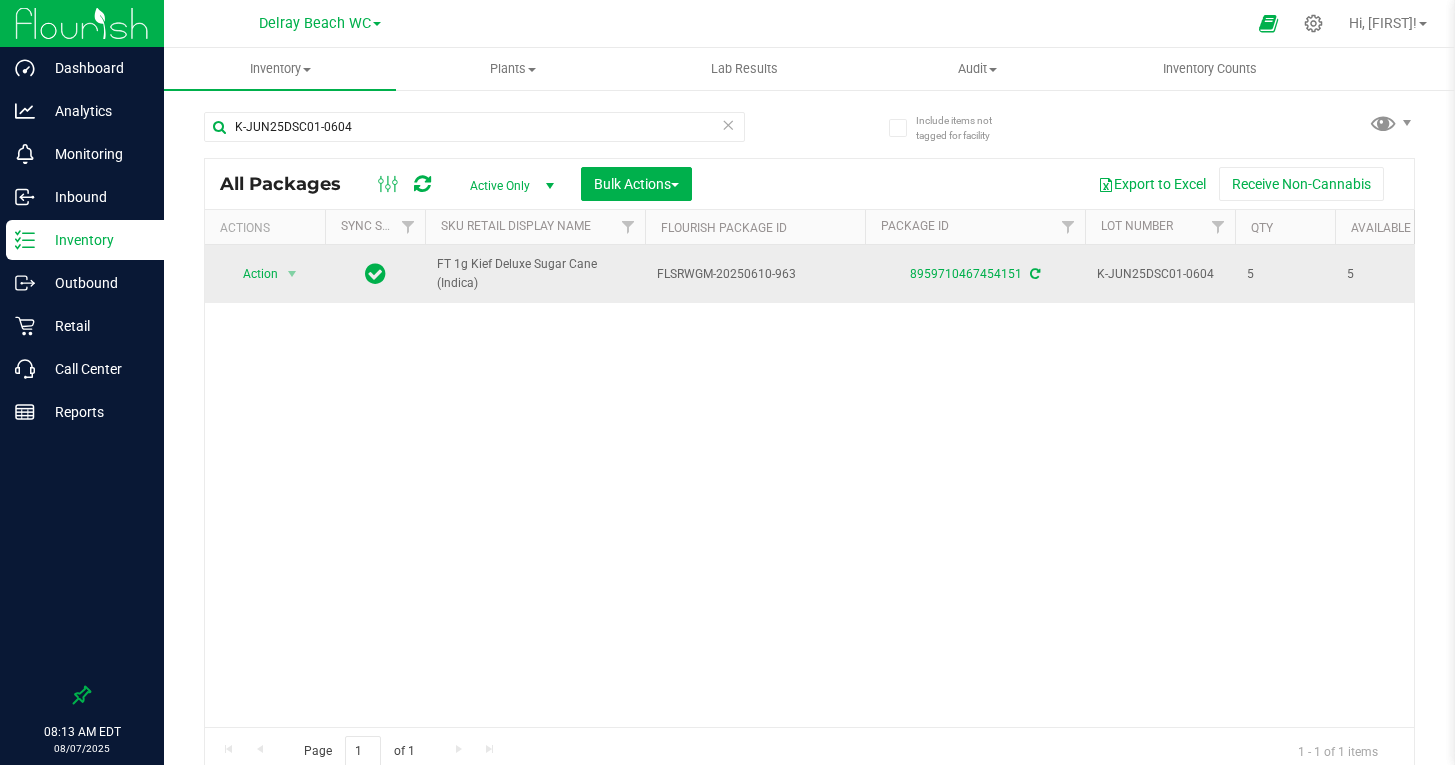 scroll, scrollTop: 0, scrollLeft: 0, axis: both 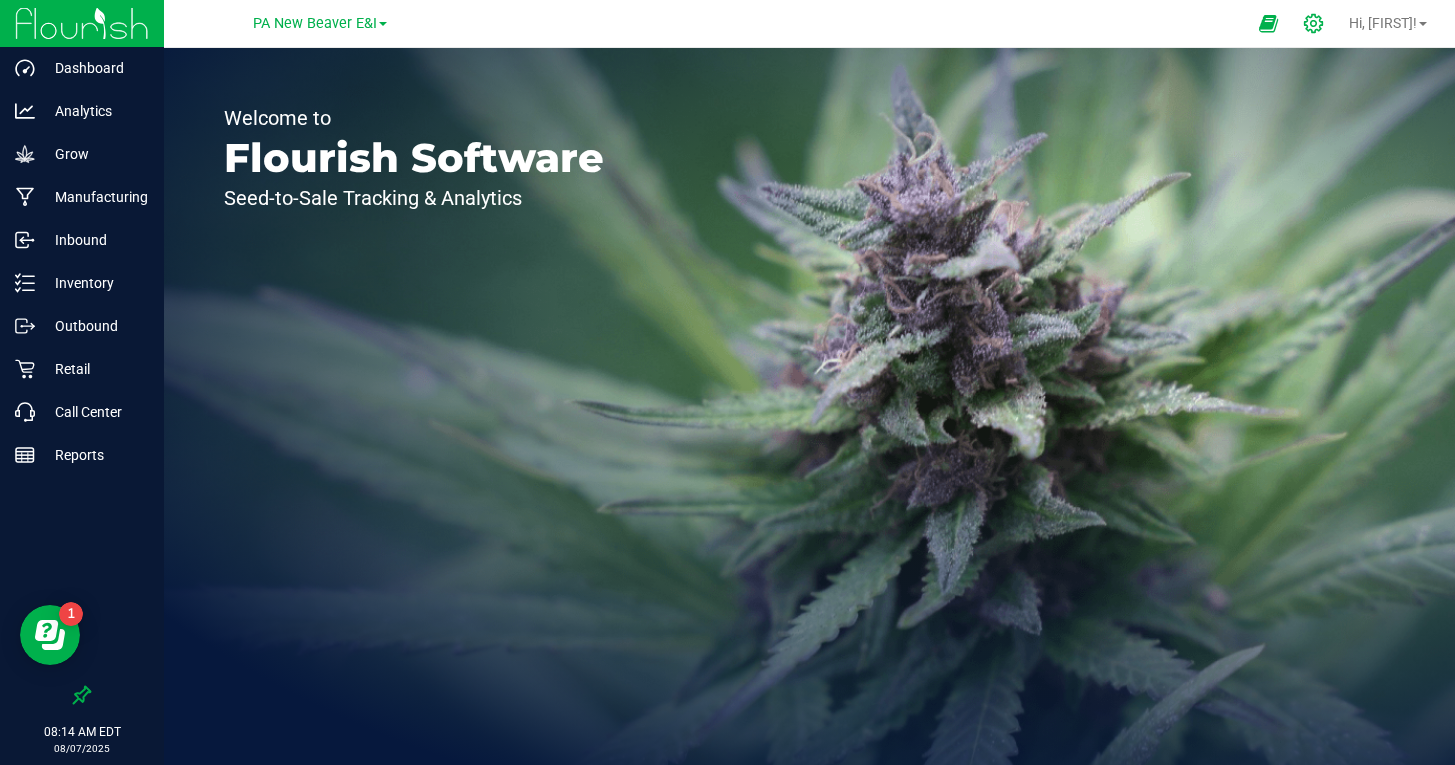 click 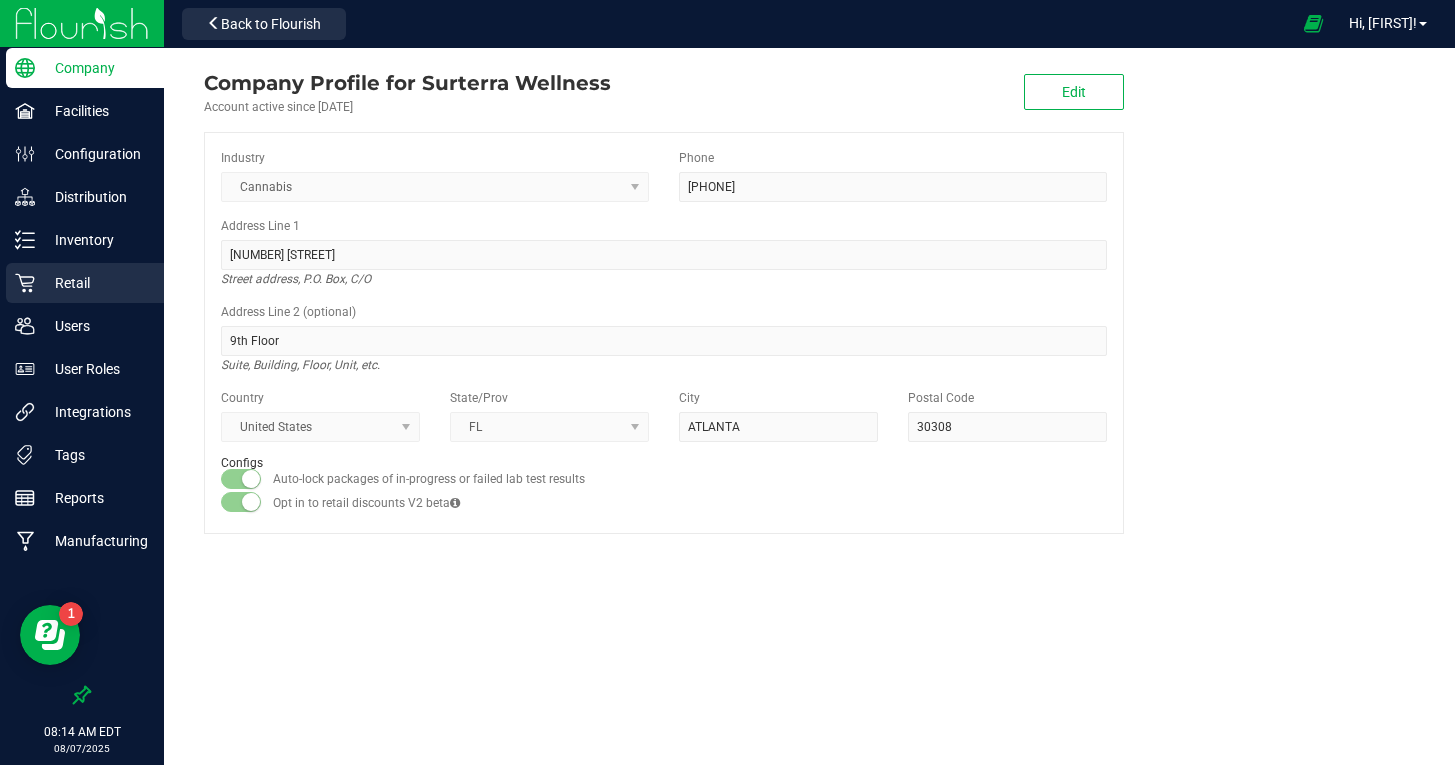 click on "Retail" at bounding box center (95, 283) 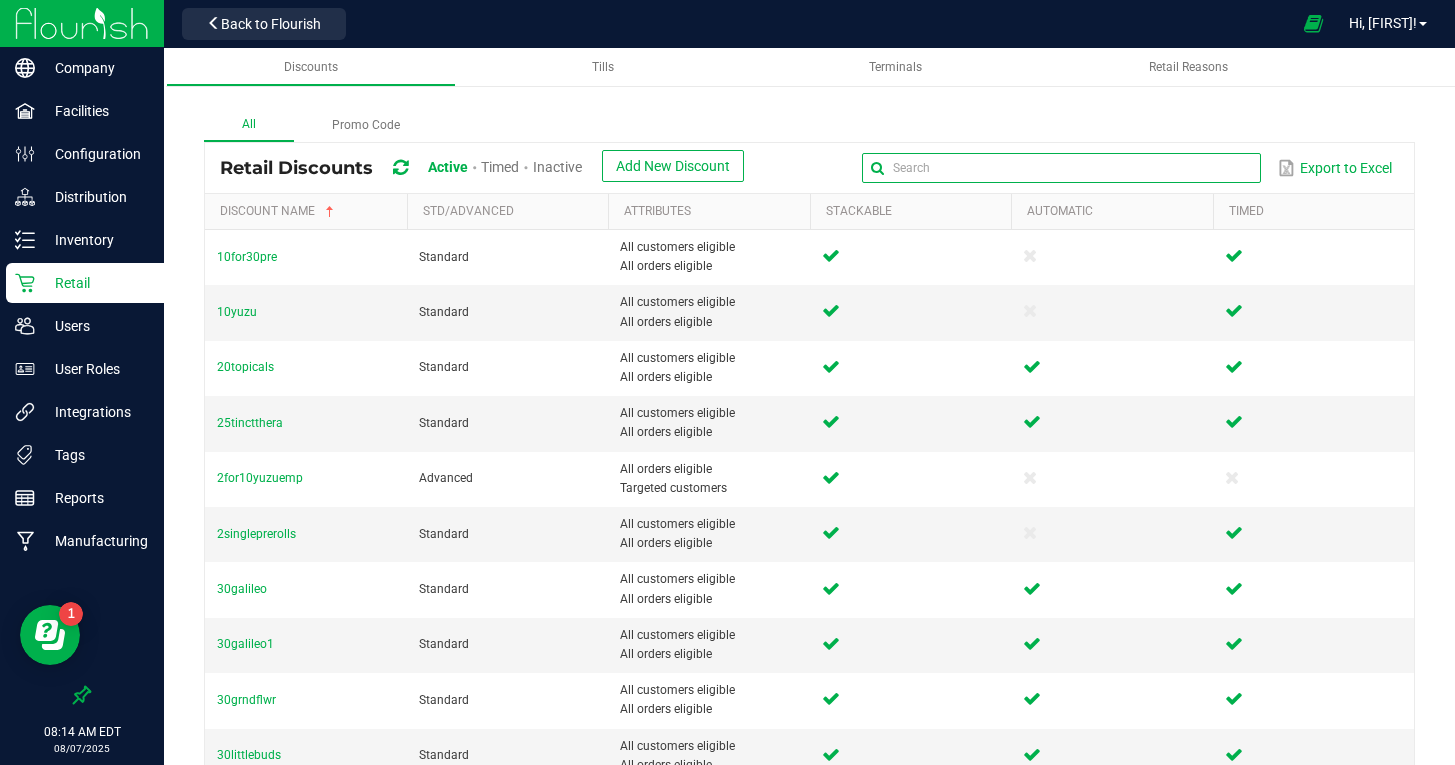 click at bounding box center [1061, 168] 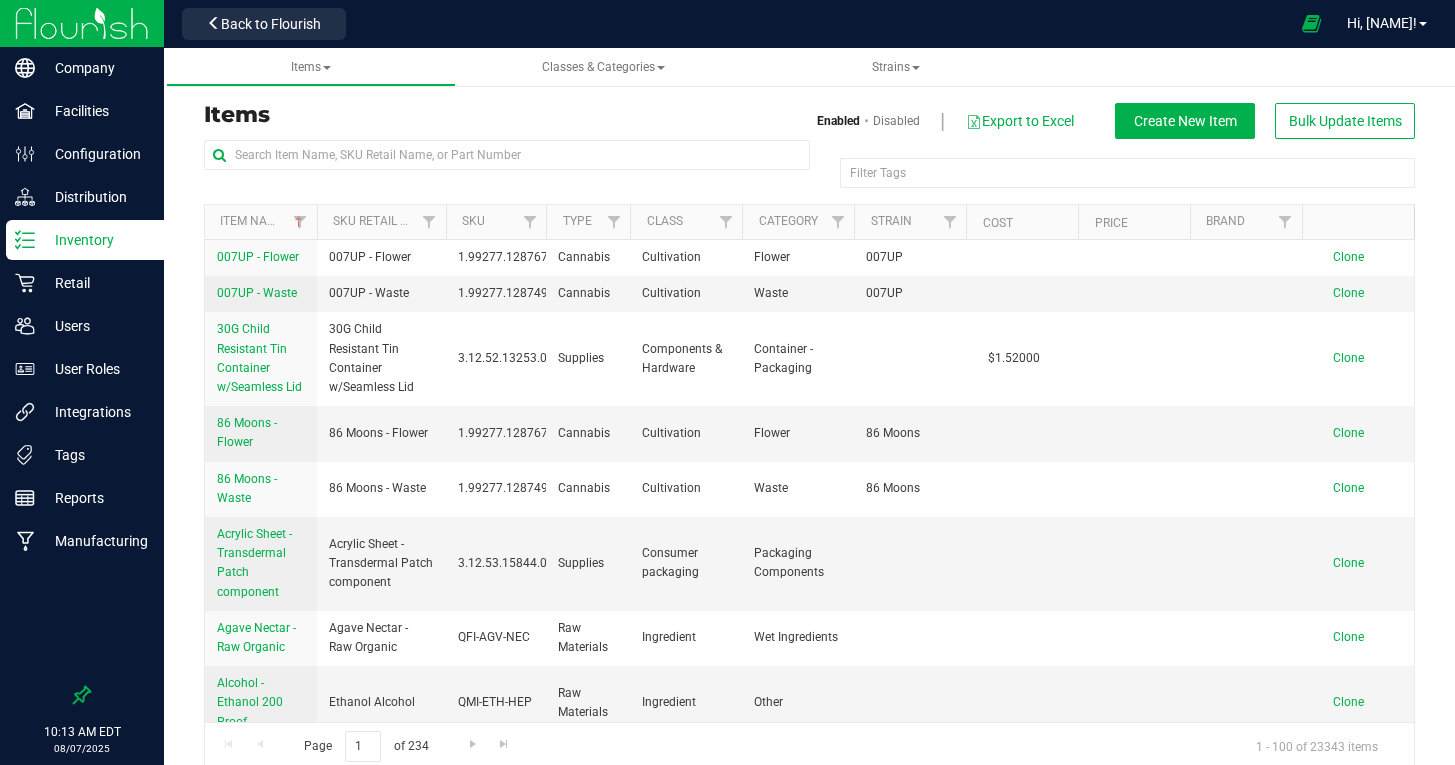 scroll, scrollTop: 0, scrollLeft: 0, axis: both 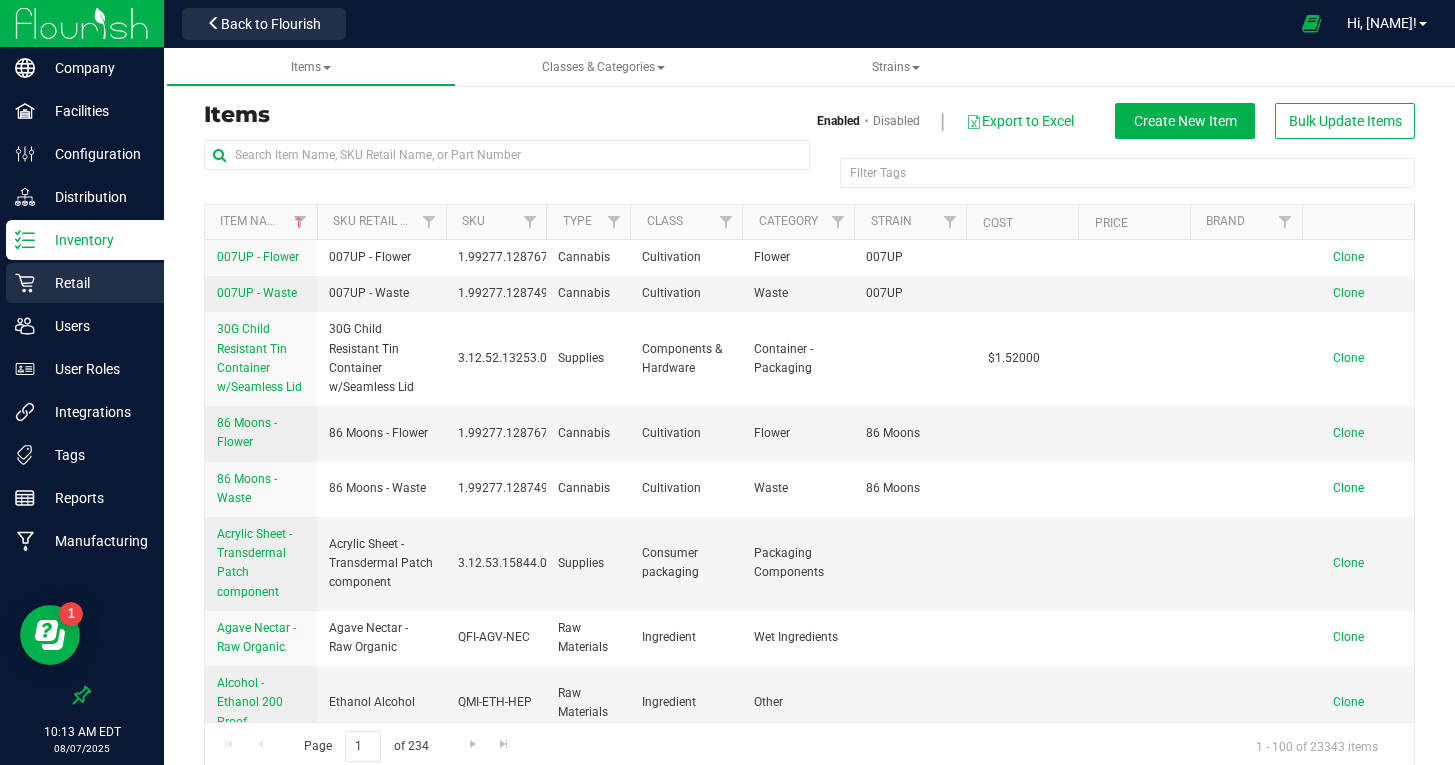 click on "Retail" at bounding box center [95, 283] 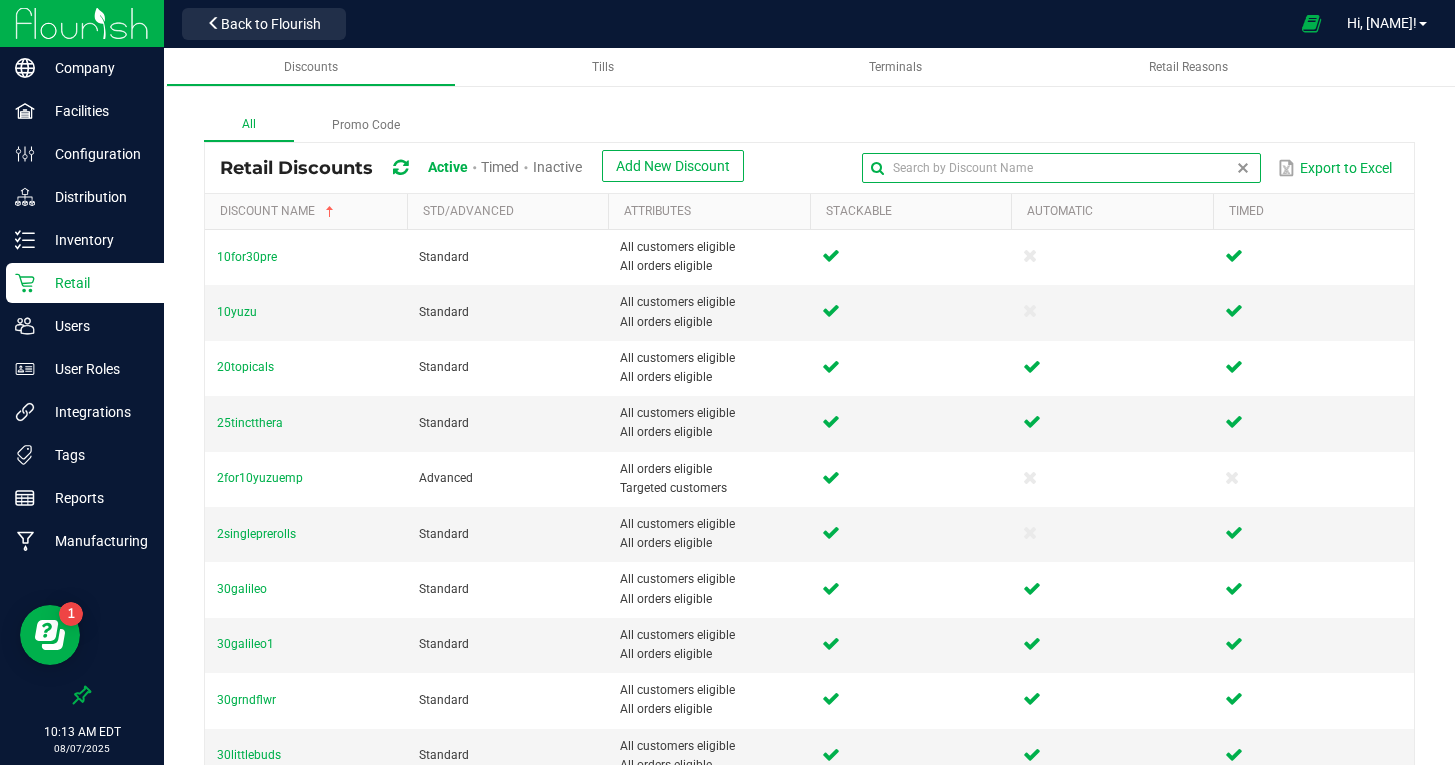 click at bounding box center [1061, 168] 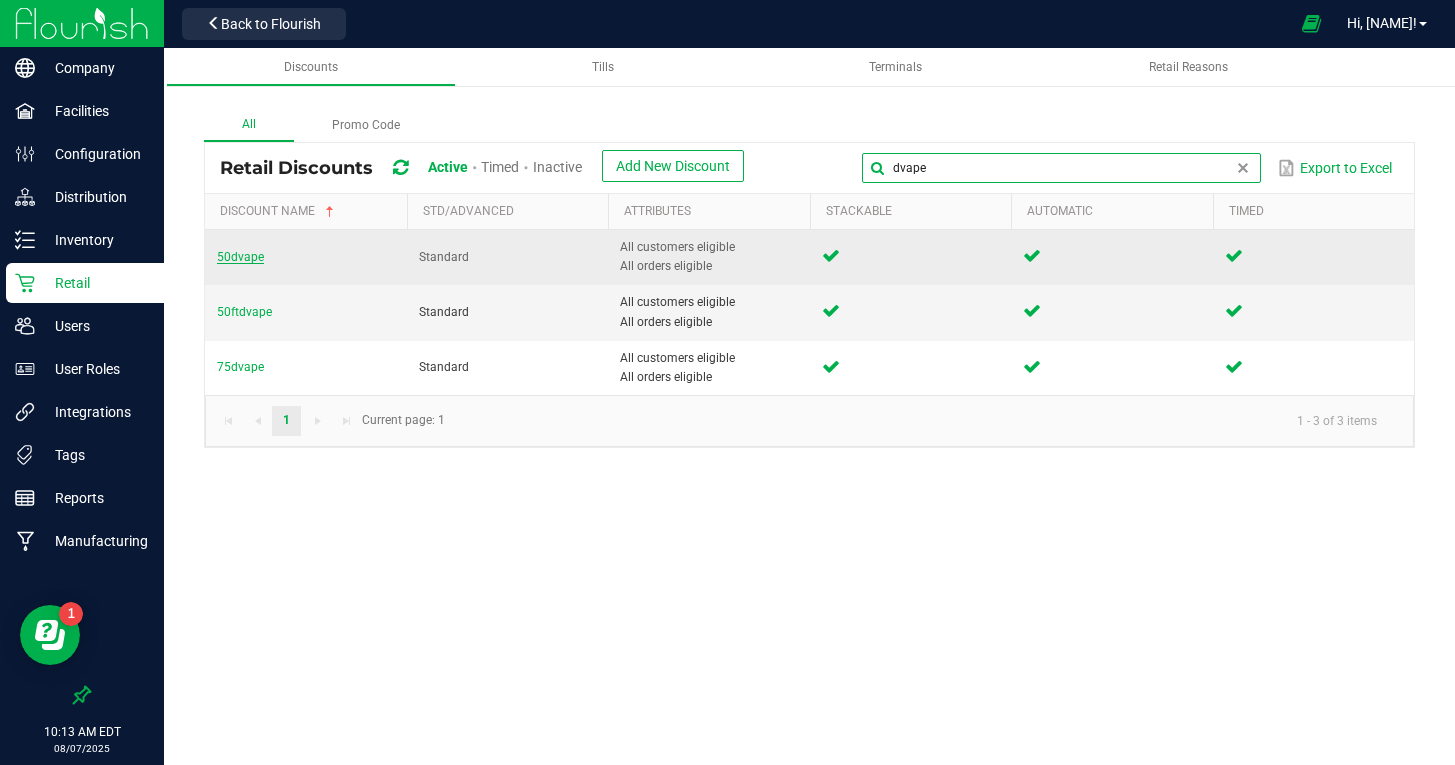 type on "dvape" 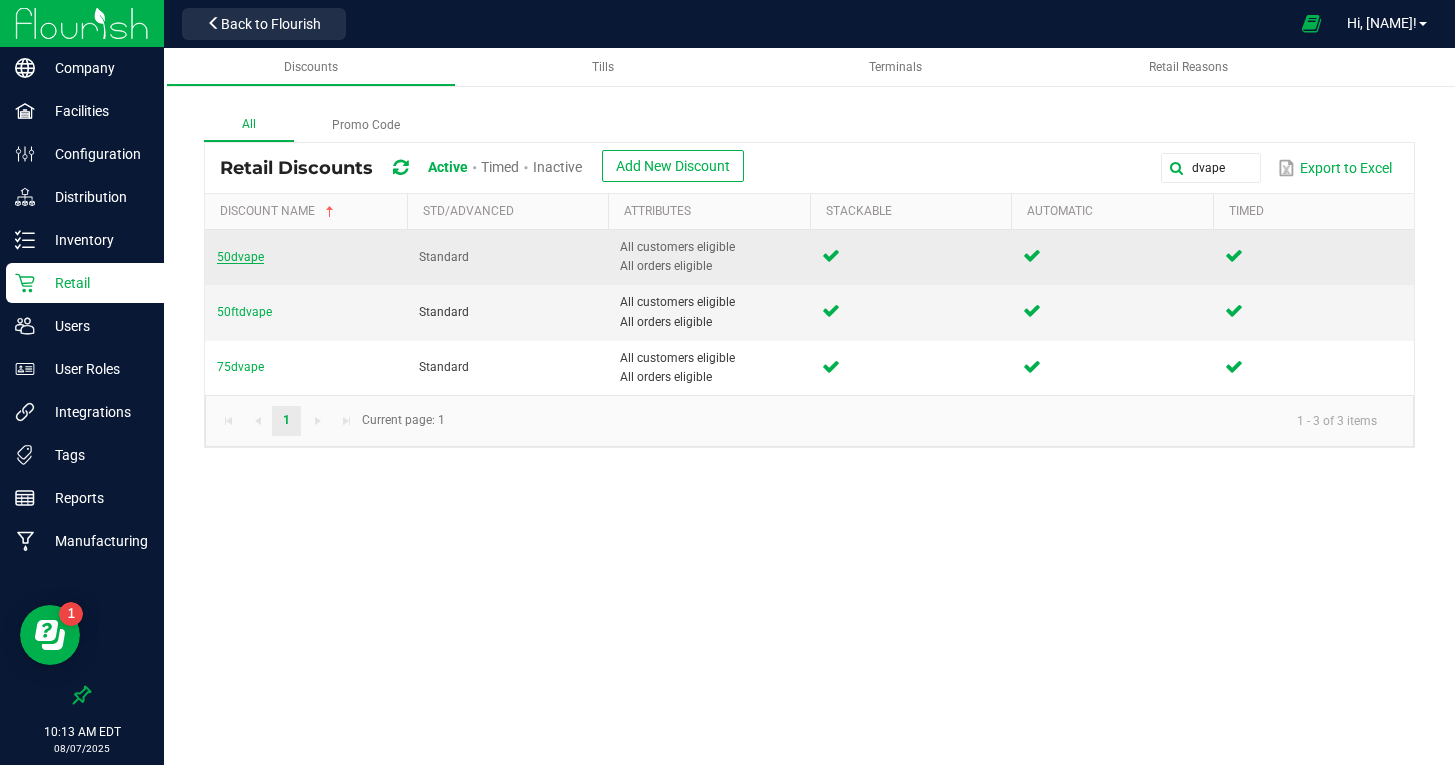 click on "50dvape" at bounding box center [240, 257] 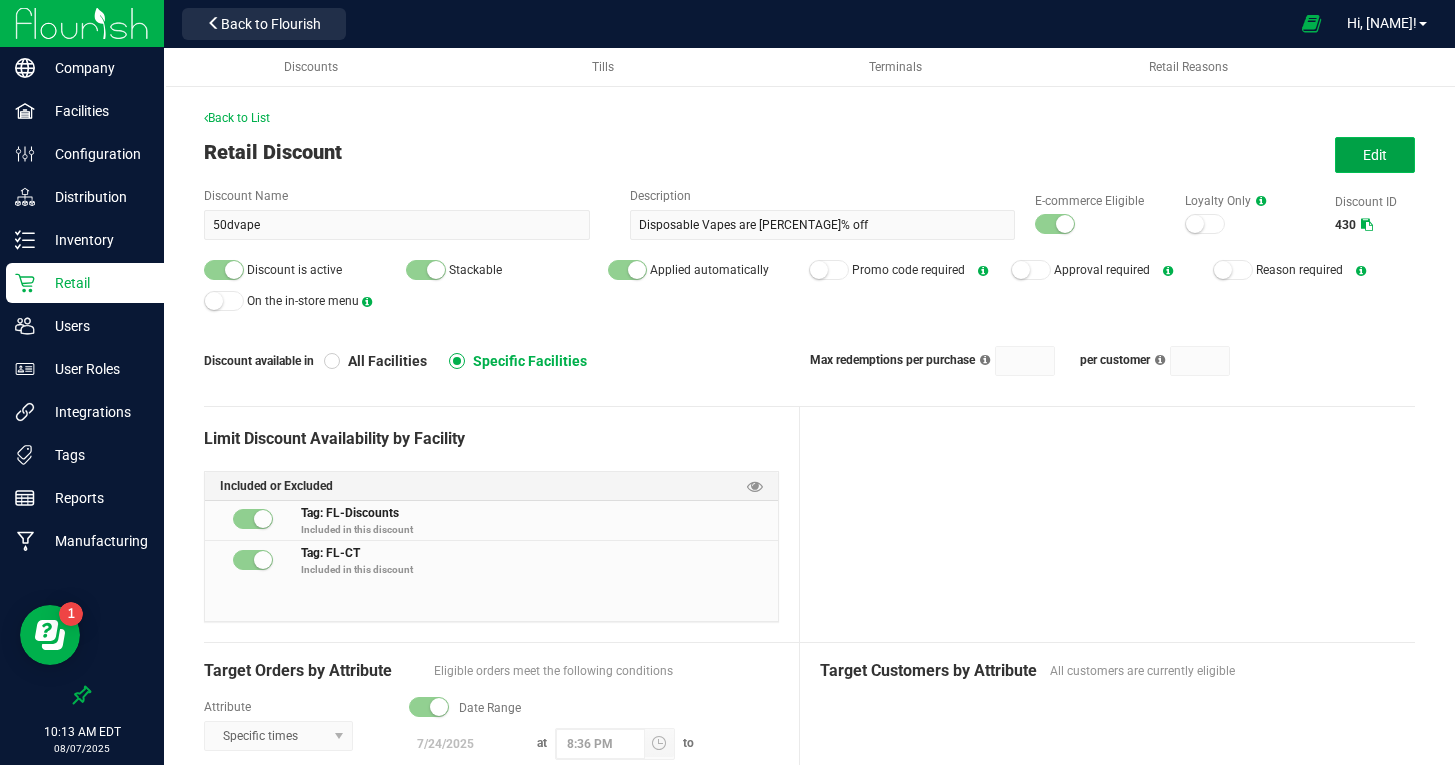 click on "Edit" at bounding box center (1375, 155) 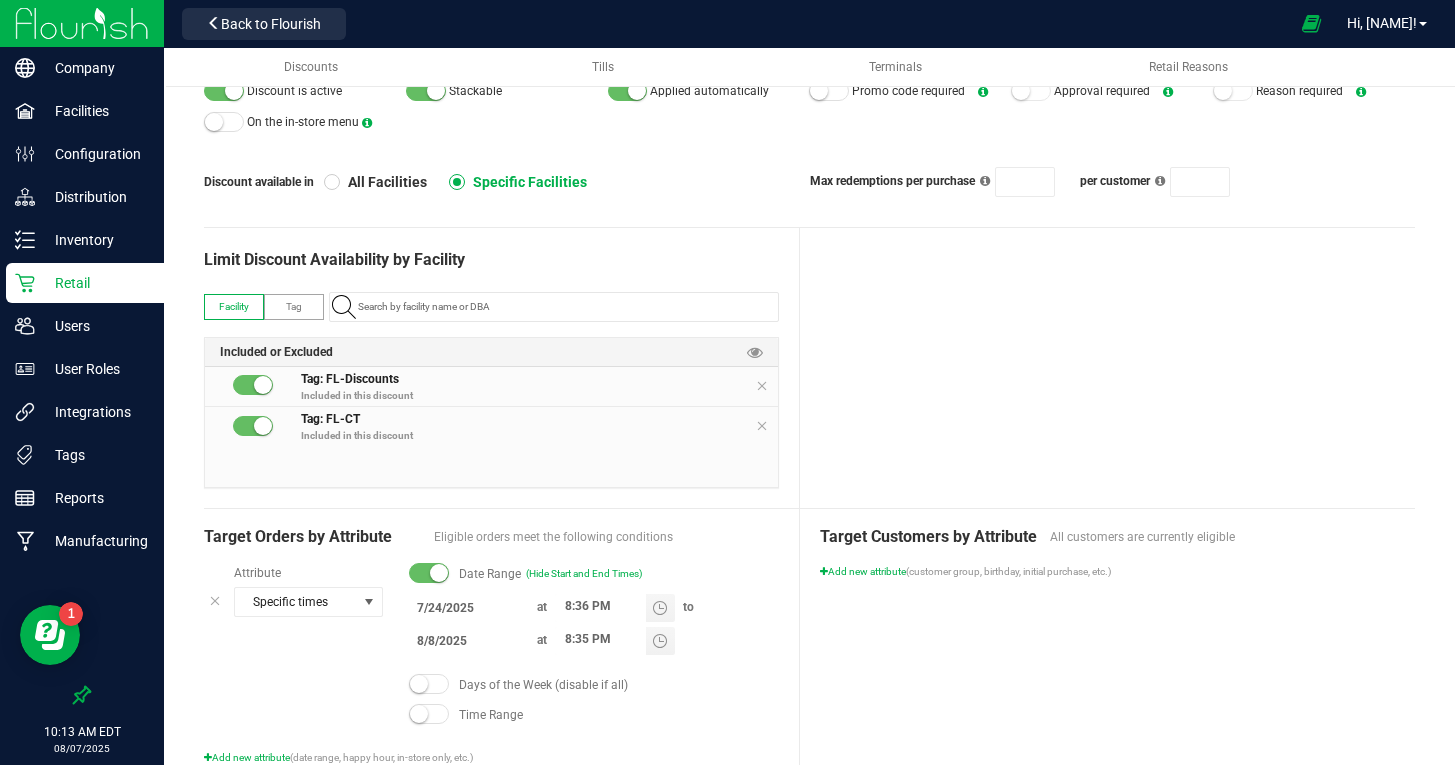 scroll, scrollTop: 219, scrollLeft: 0, axis: vertical 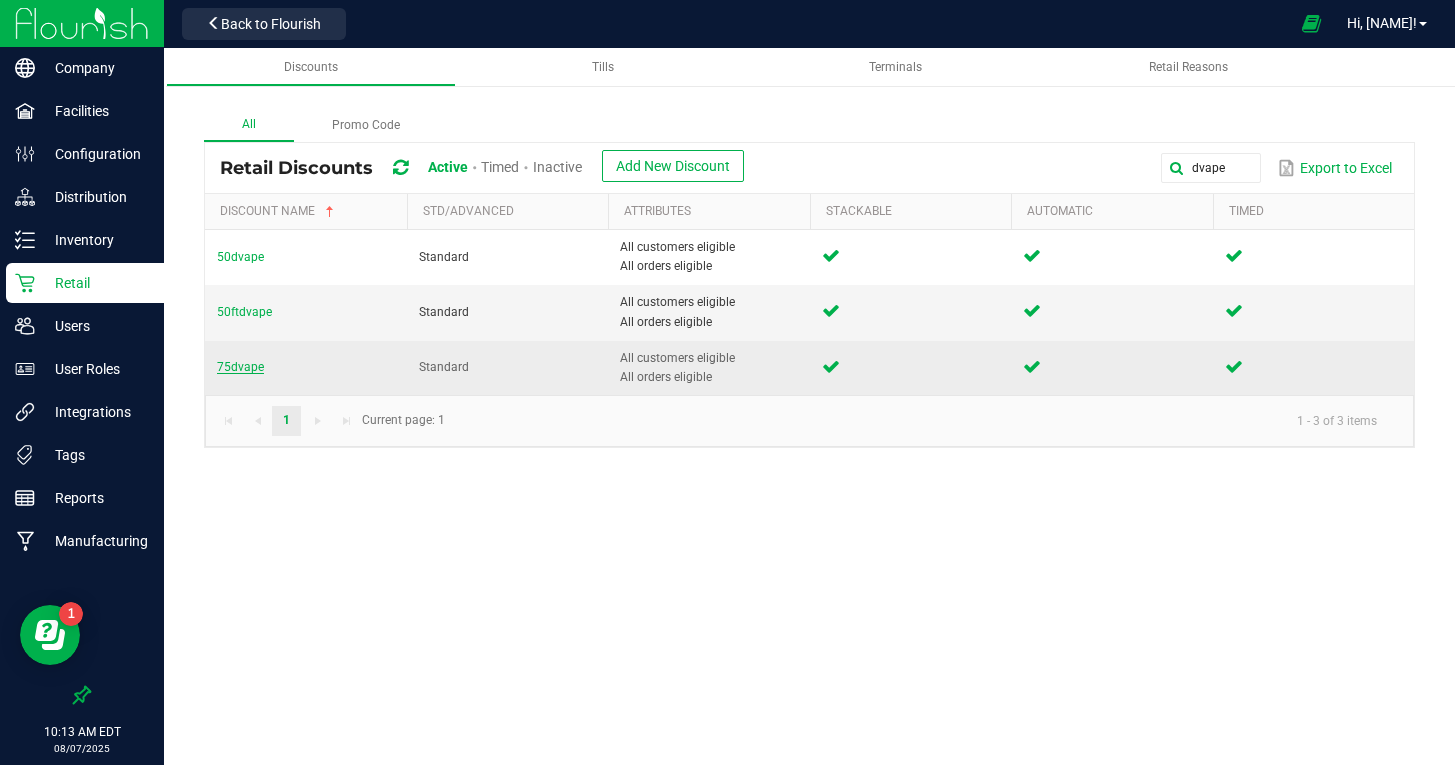 click on "75dvape" at bounding box center [240, 367] 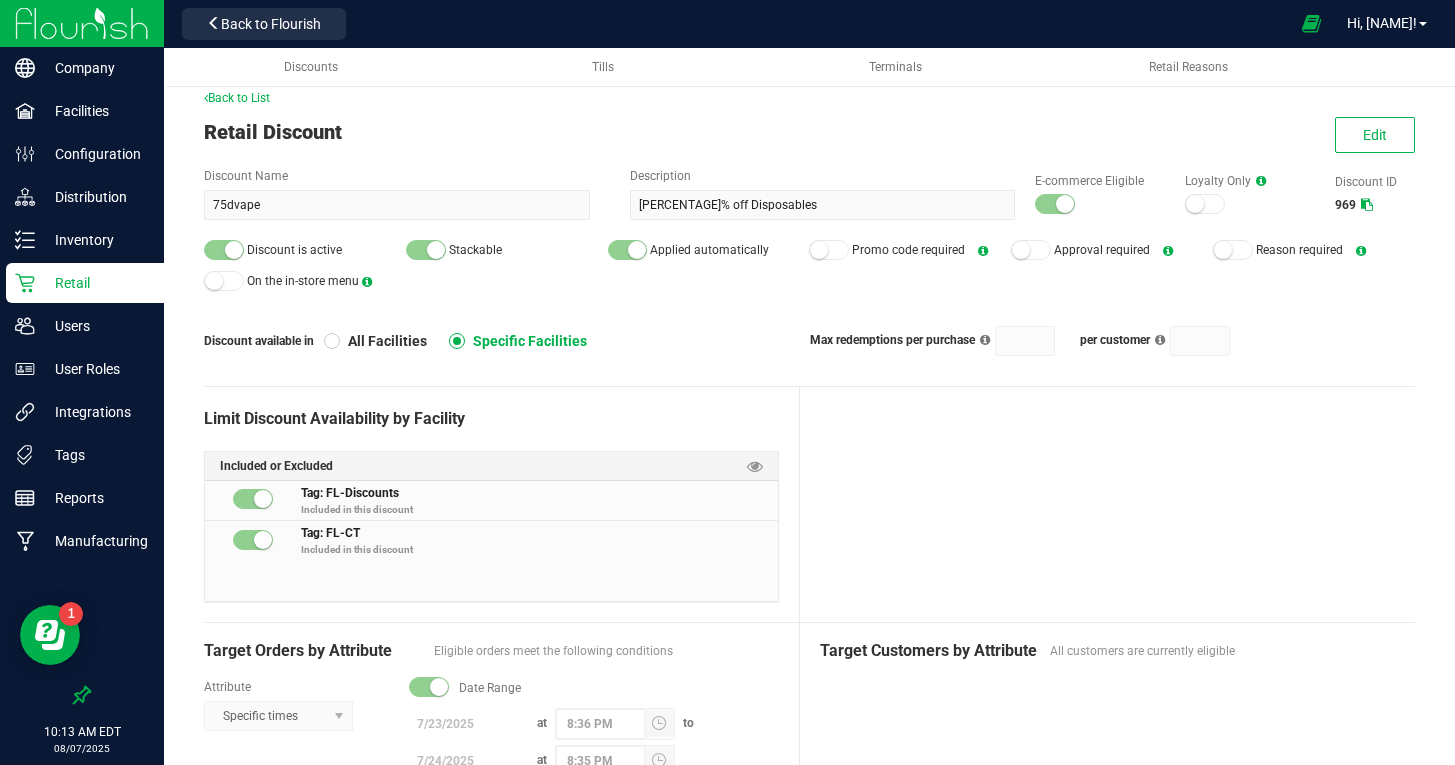 scroll, scrollTop: 0, scrollLeft: 0, axis: both 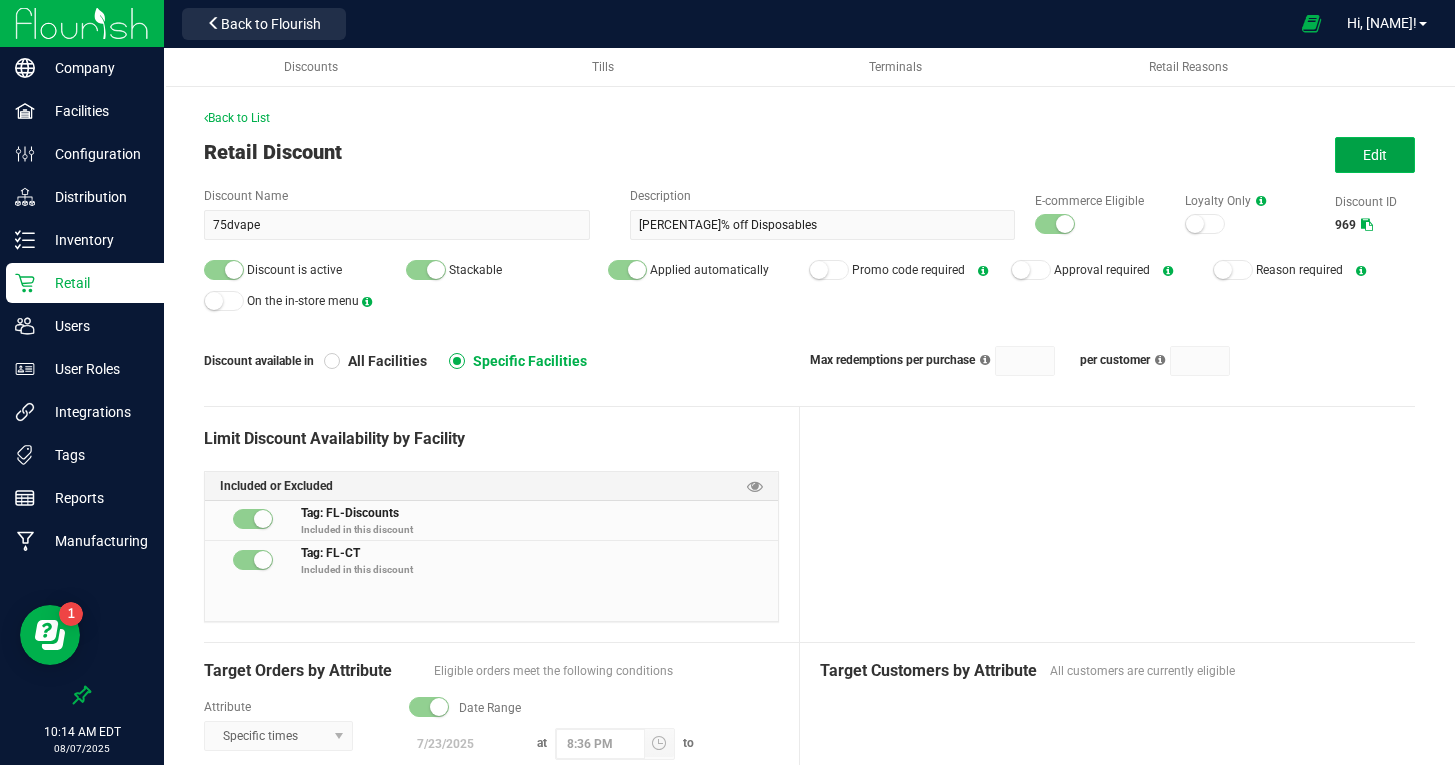 click on "Edit" at bounding box center [1375, 155] 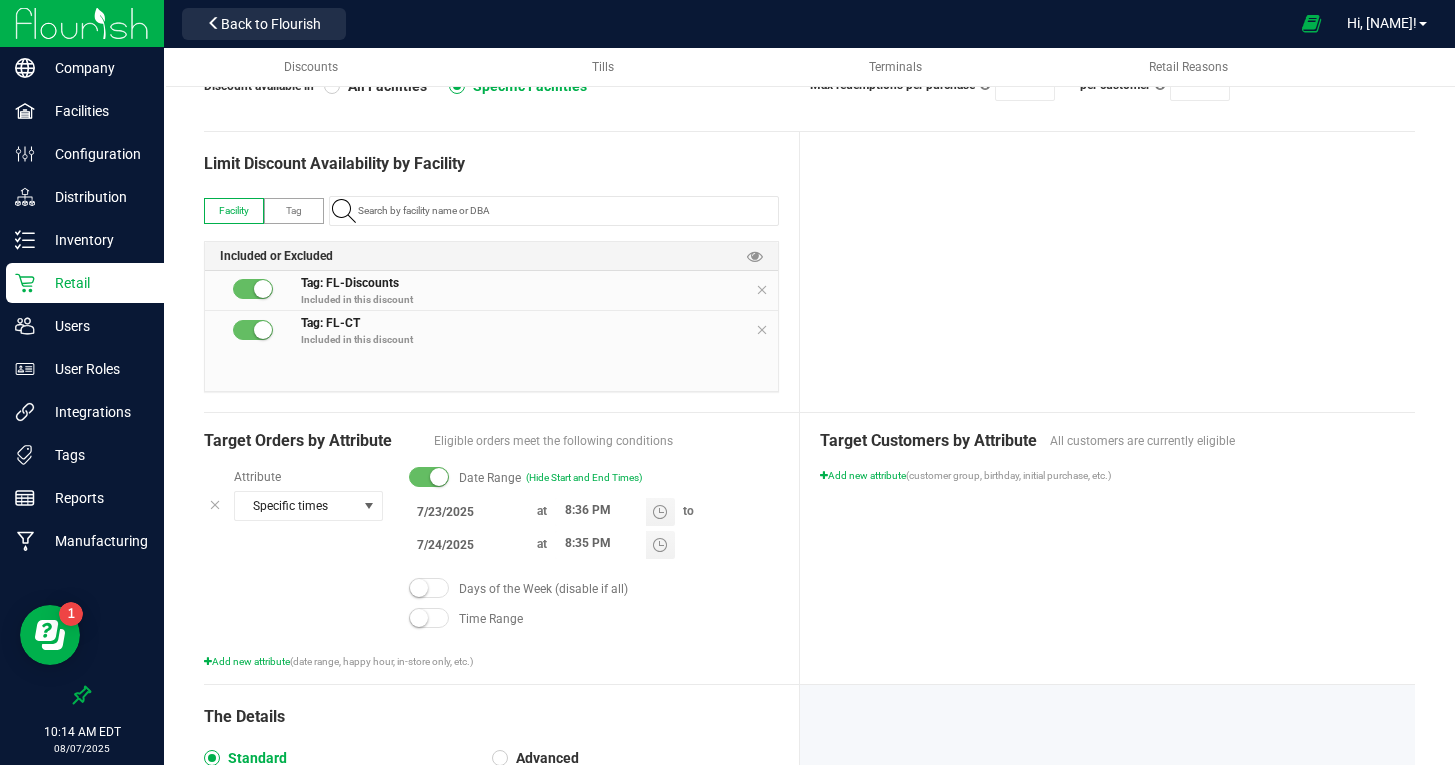 scroll, scrollTop: 276, scrollLeft: 0, axis: vertical 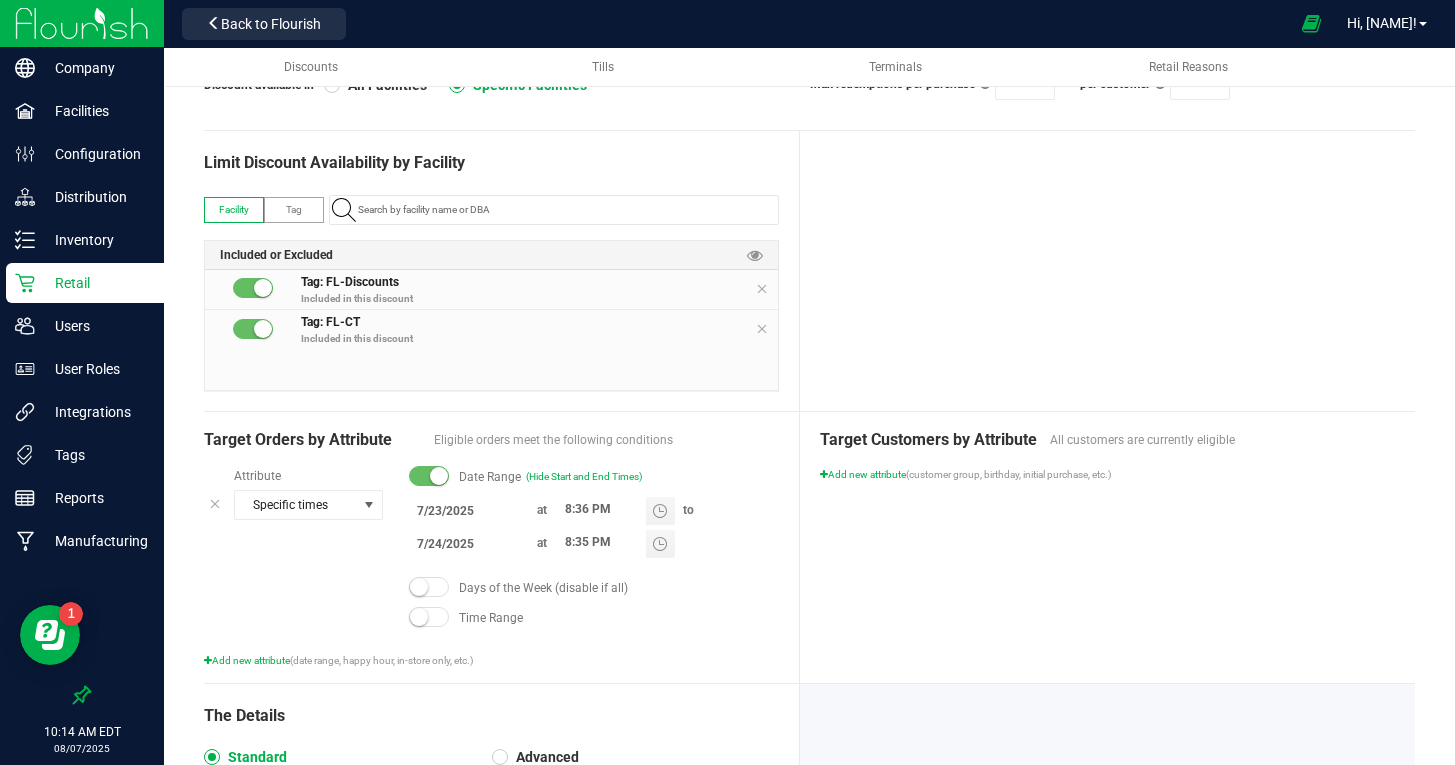 click on "7/23/2025" at bounding box center [469, 510] 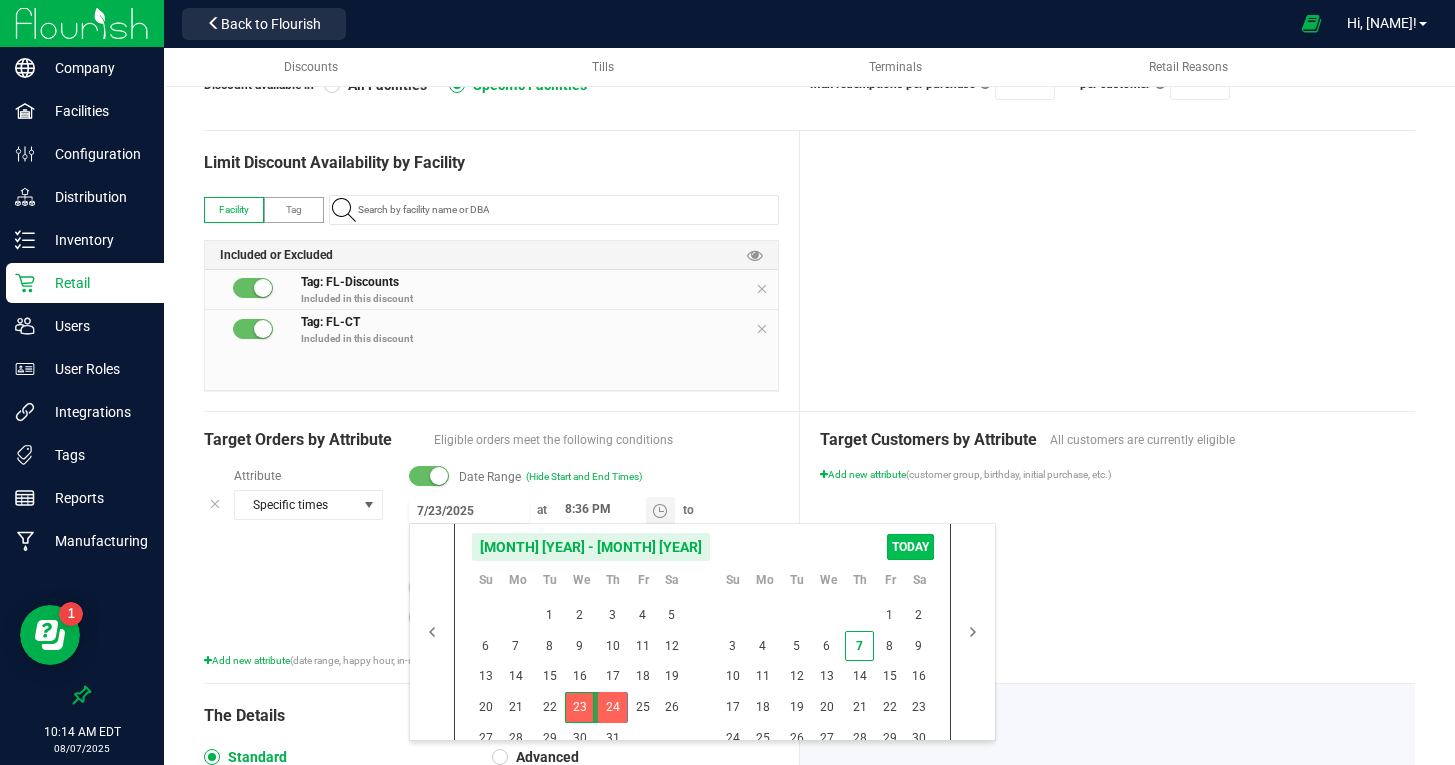 click on "TODAY" at bounding box center [910, 547] 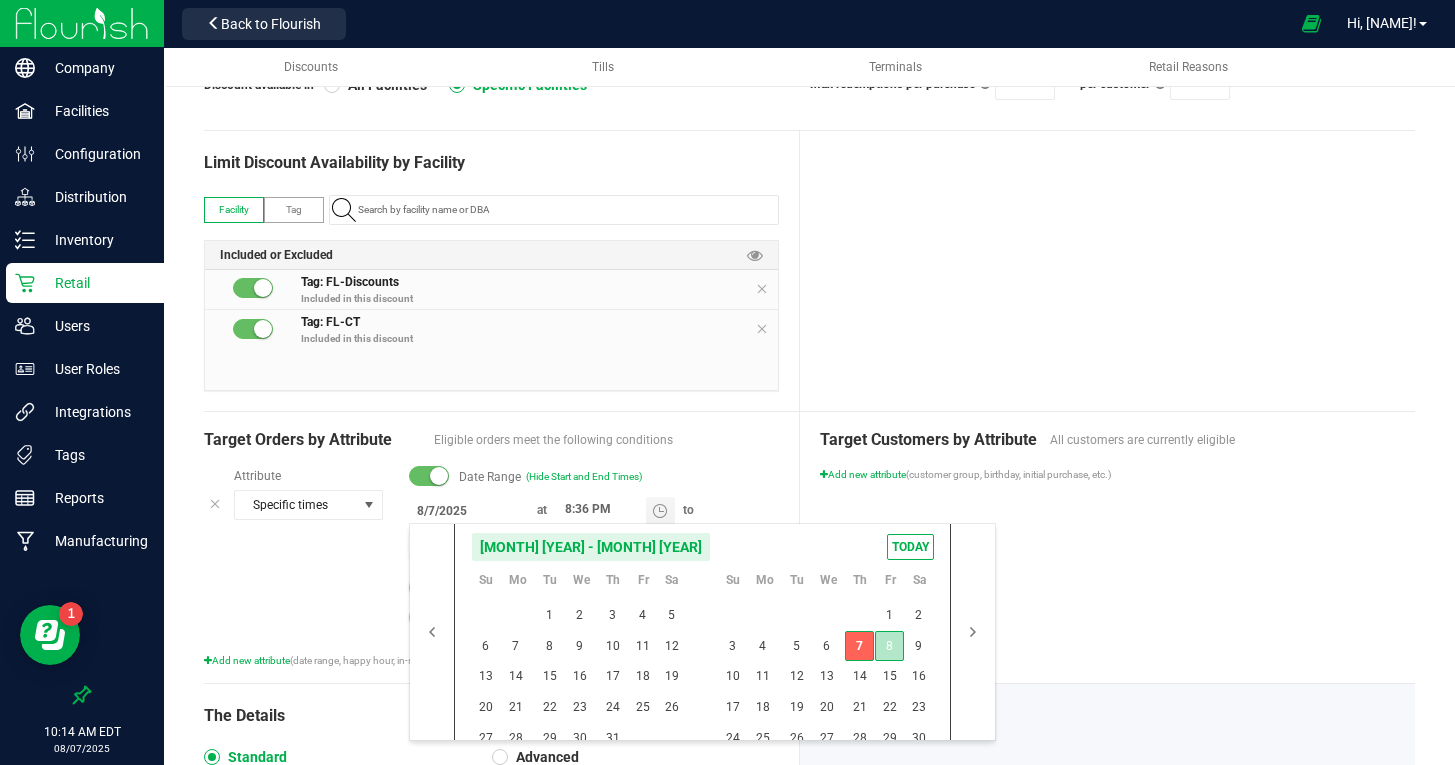 click on "8" at bounding box center [889, 646] 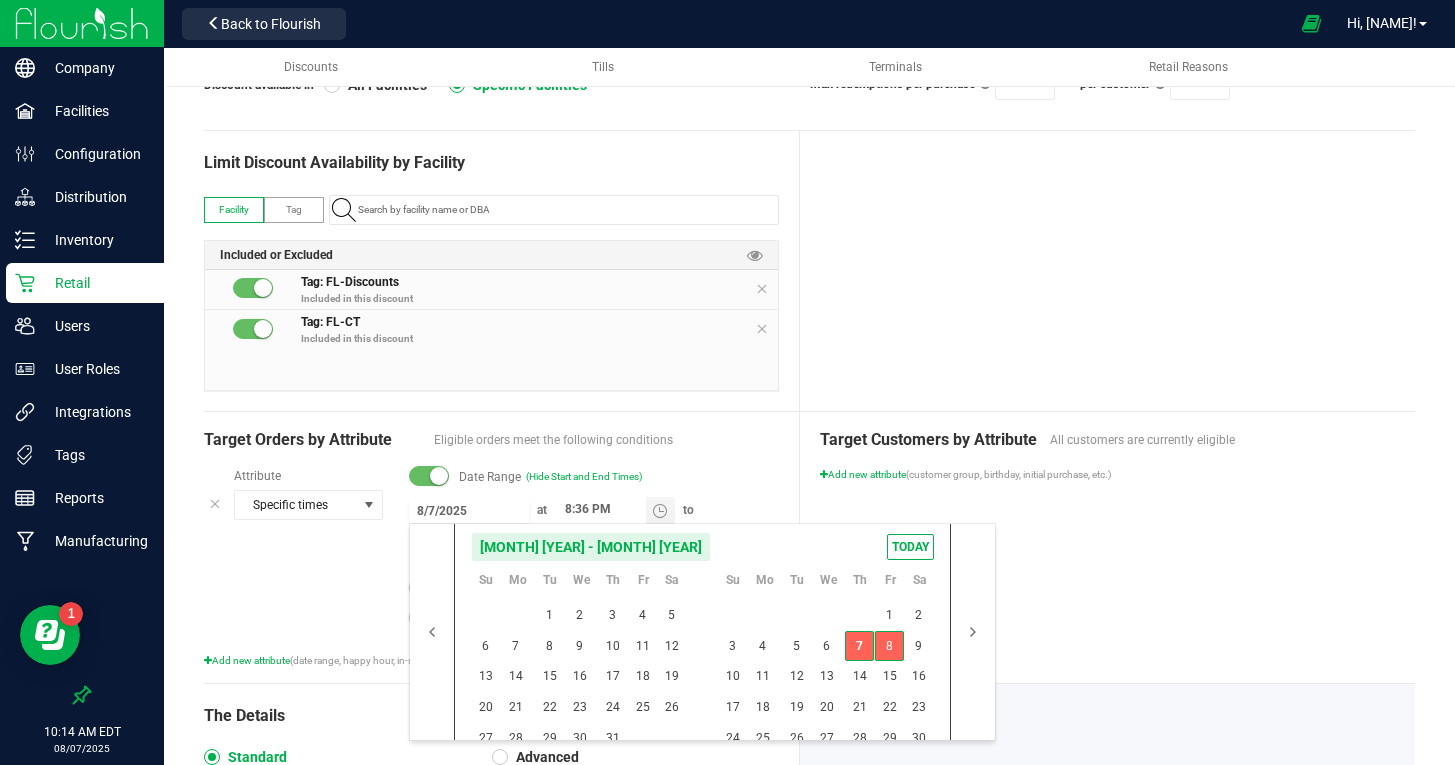click on "8" at bounding box center (889, 646) 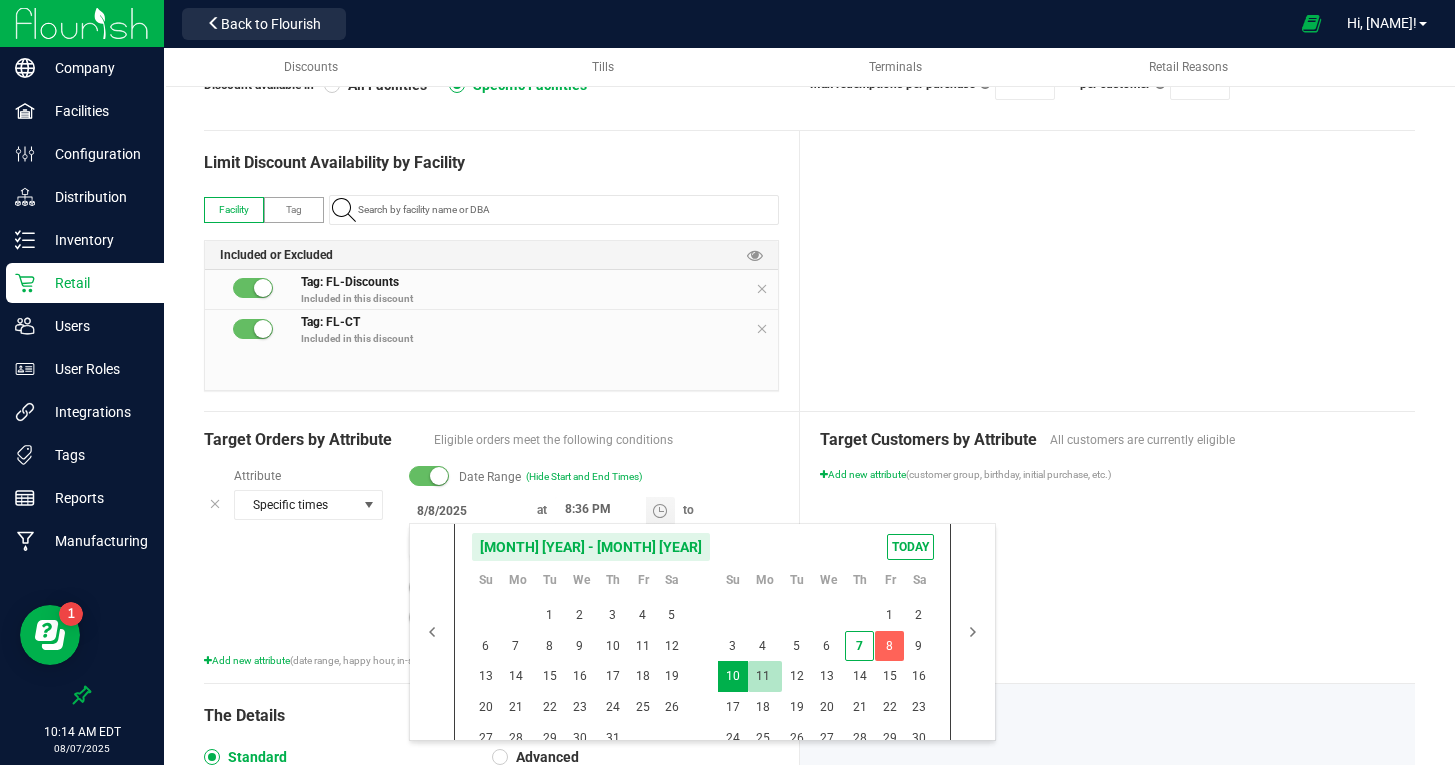 drag, startPoint x: 734, startPoint y: 672, endPoint x: 761, endPoint y: 663, distance: 28.460499 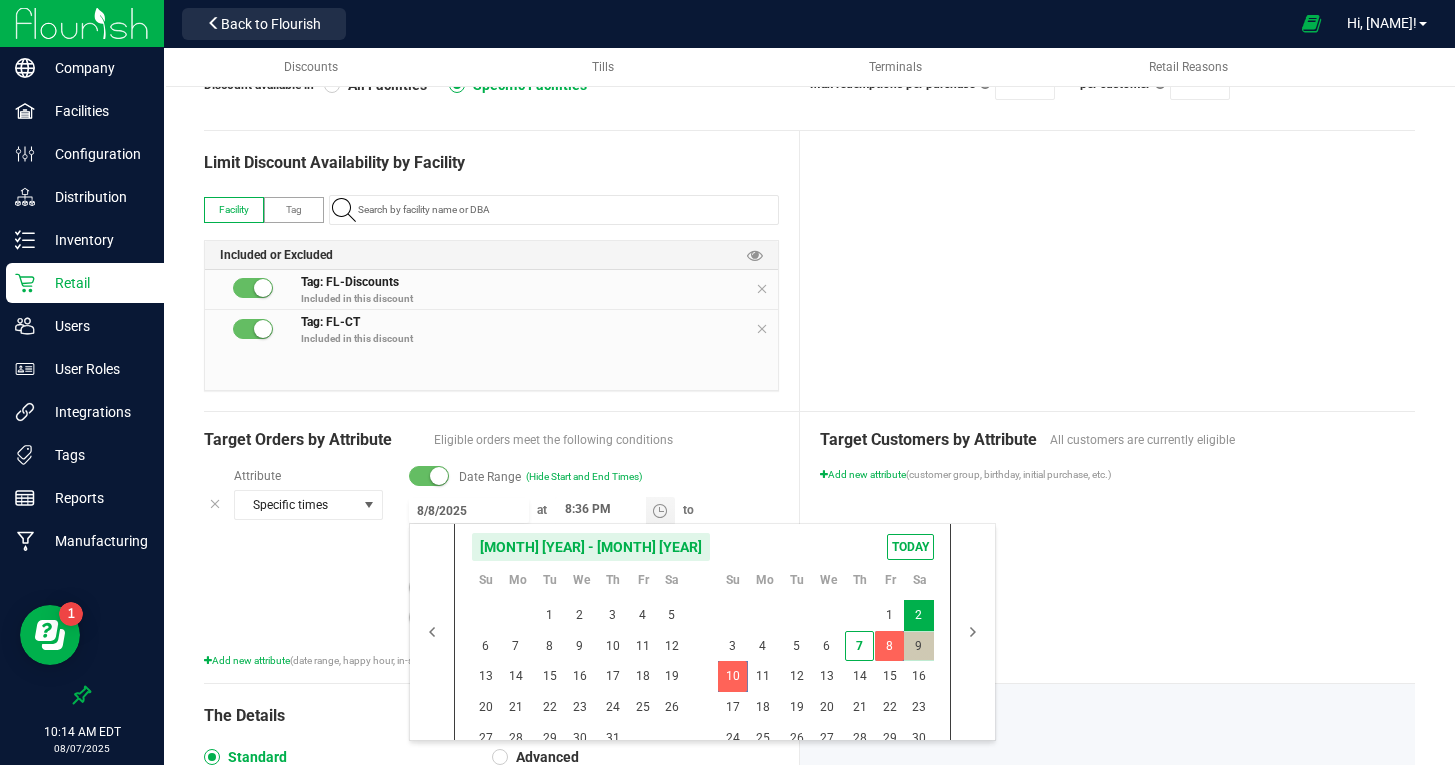 click on "Target Customers by Attribute   All customers are currently eligible   Add new attribute   (customer group, birthday, initial purchase, etc.)" at bounding box center (1107, 547) 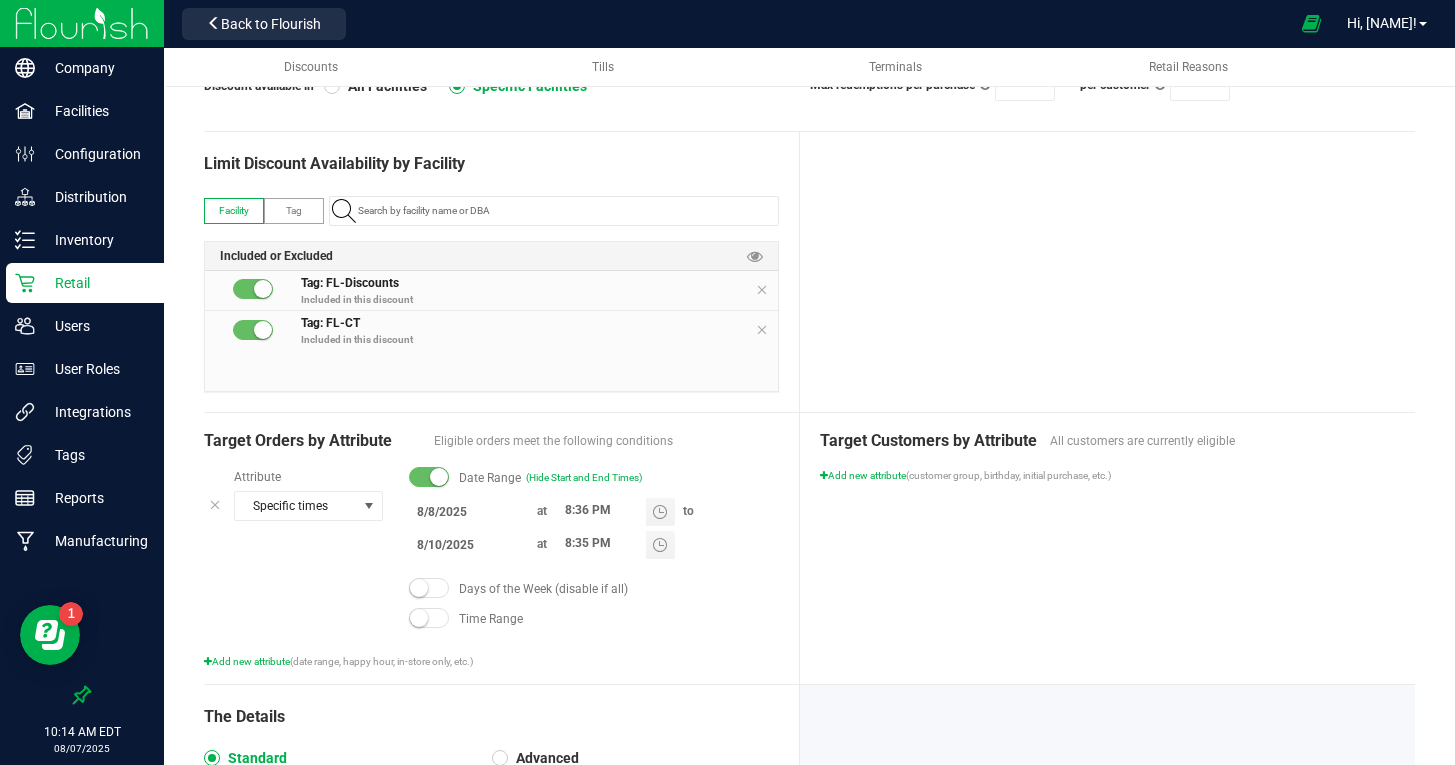 scroll, scrollTop: 277, scrollLeft: 0, axis: vertical 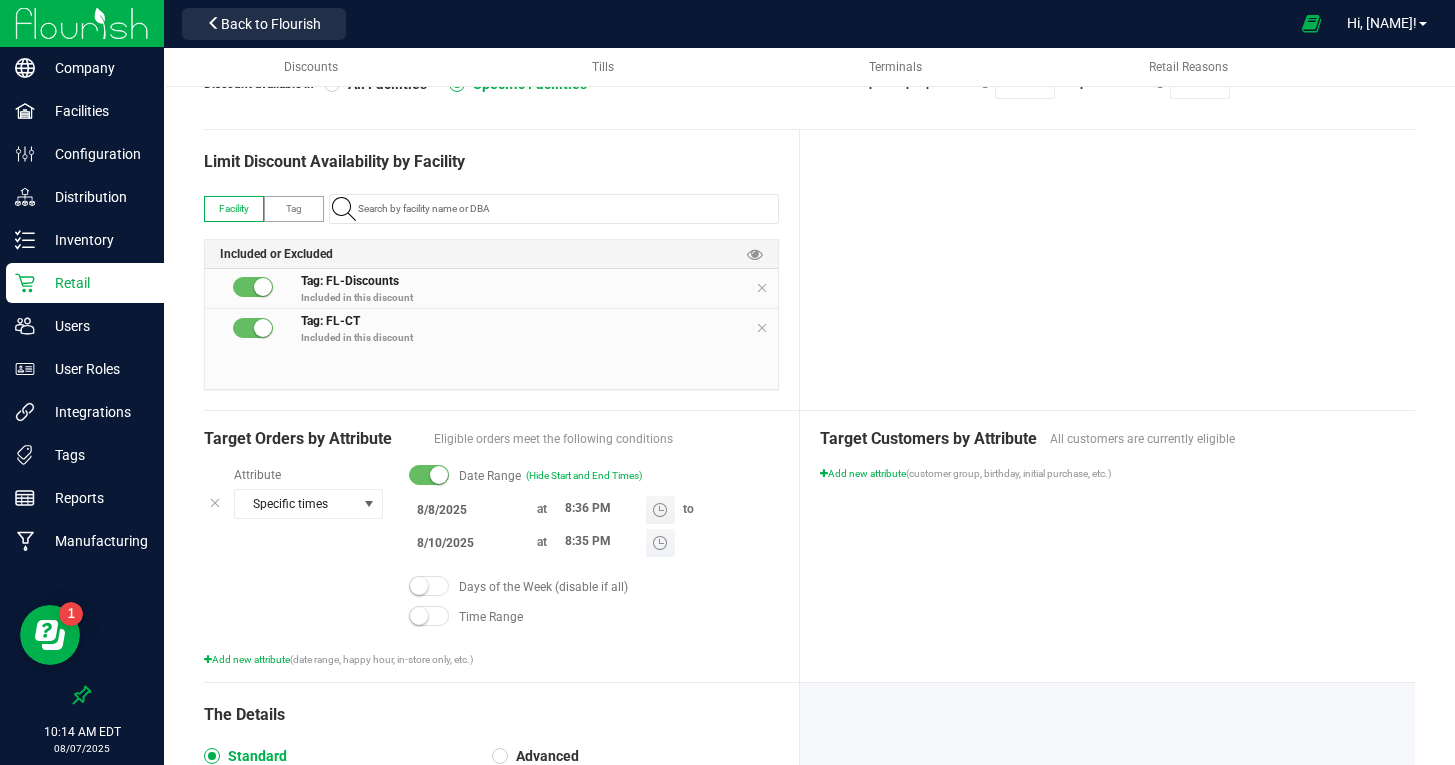 click on "8:35 PM" at bounding box center [600, 541] 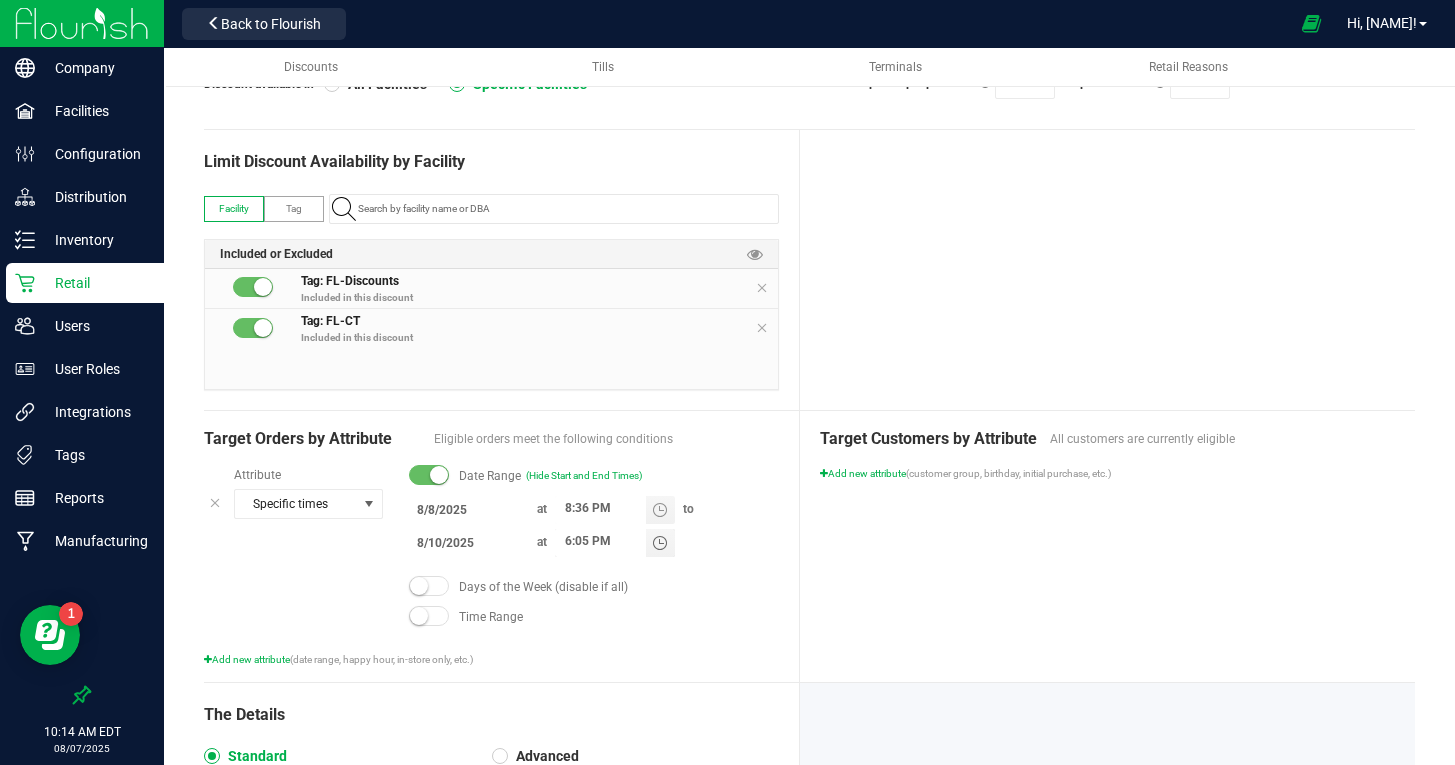type on "6:05 PM" 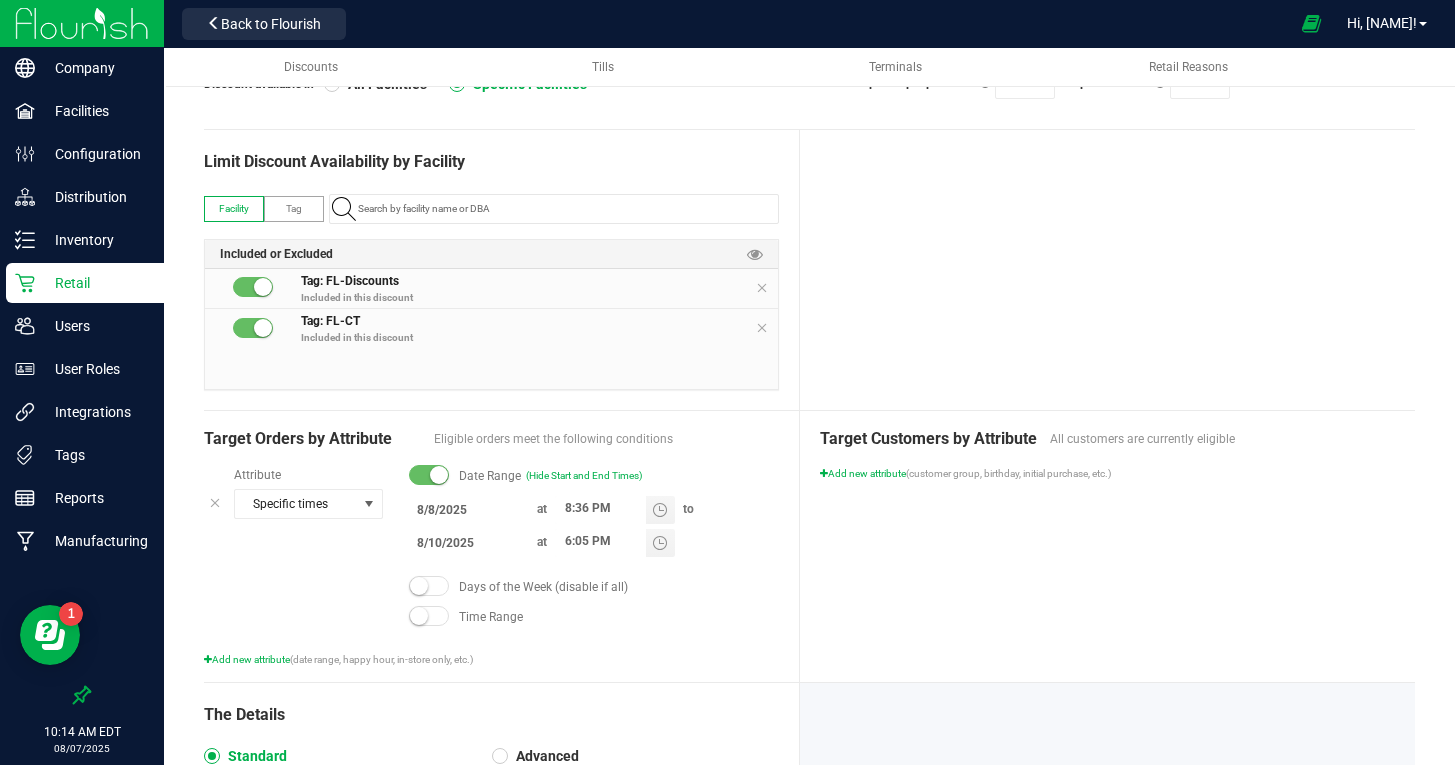 click on "Target Customers by Attribute   All customers are currently eligible   Add new attribute   (customer group, birthday, initial purchase, etc.)" at bounding box center [1107, 546] 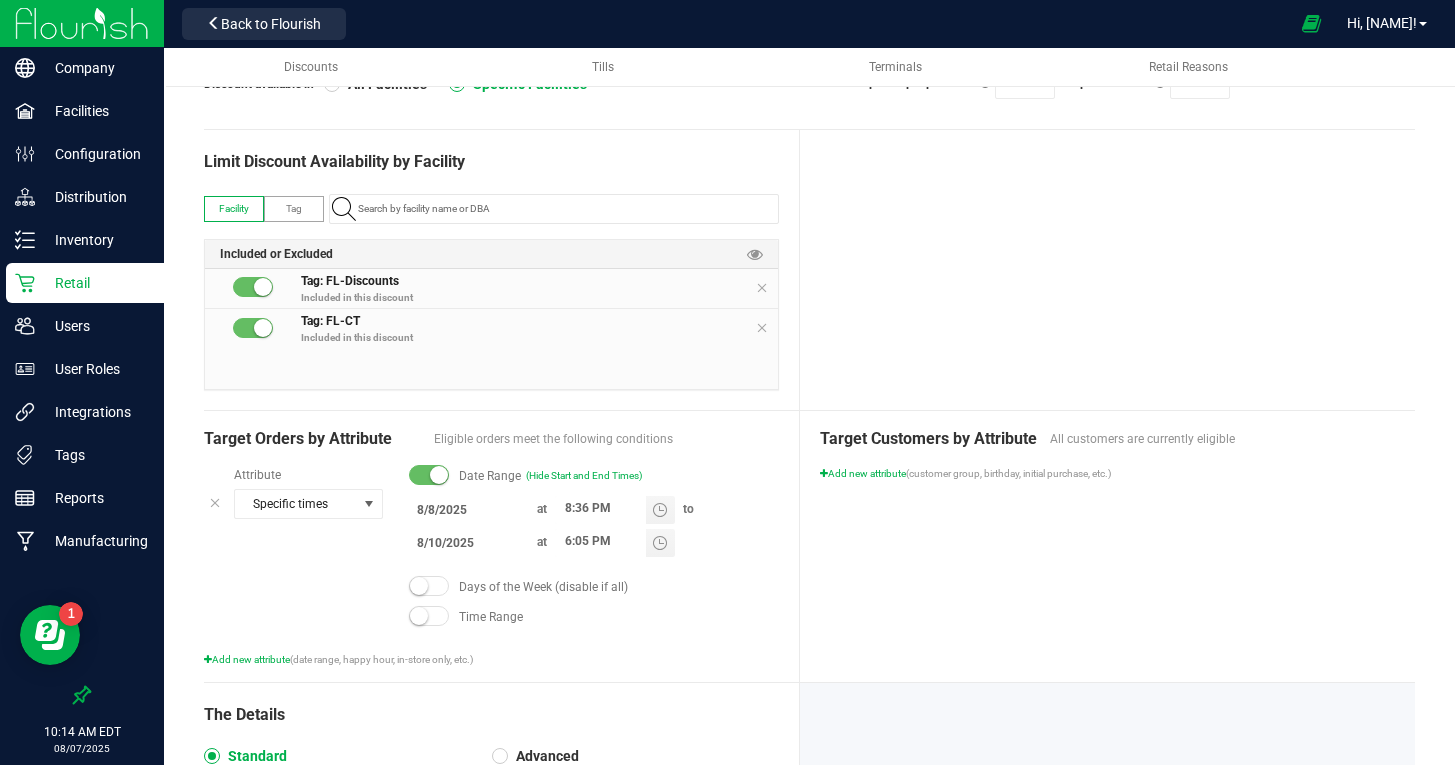 click at bounding box center (1107, 270) 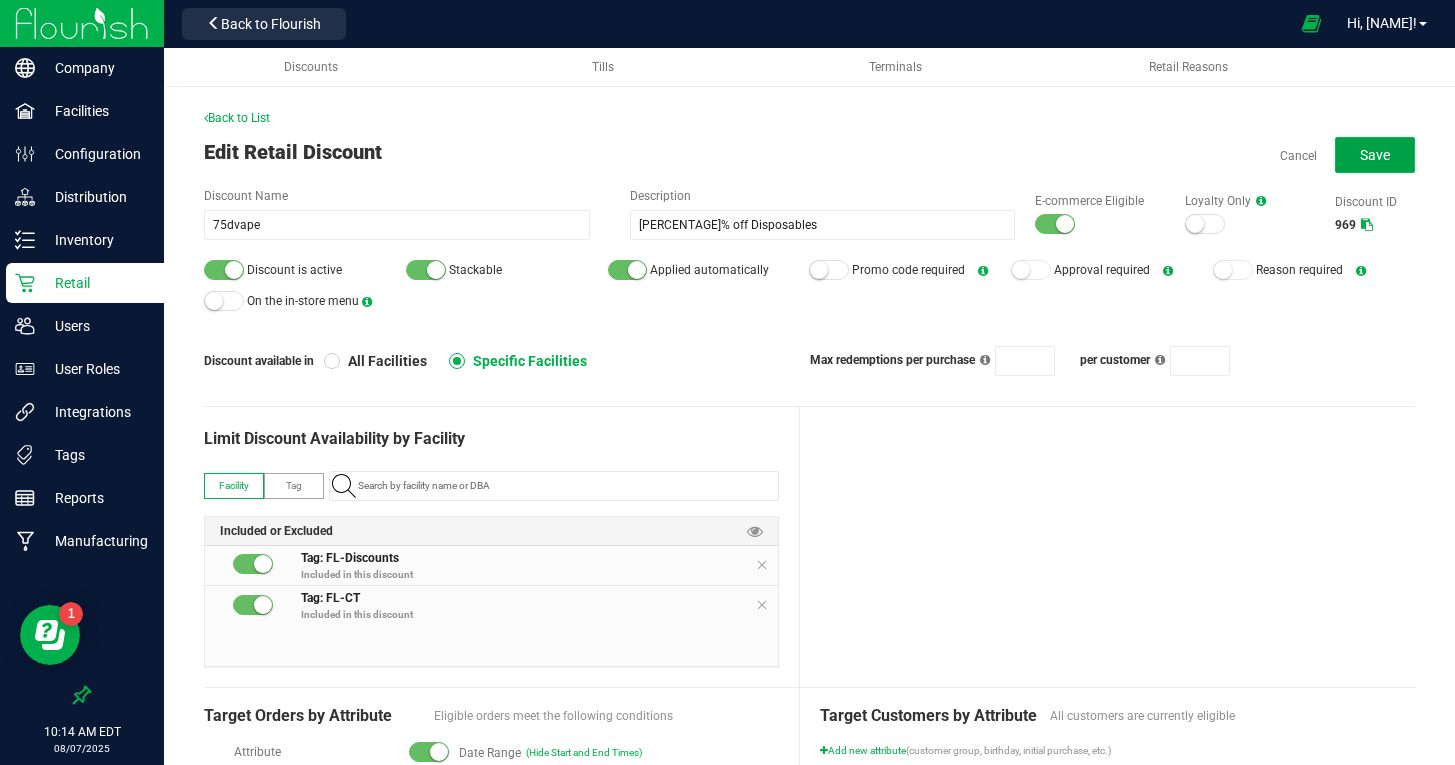 click on "Save" at bounding box center [1375, 155] 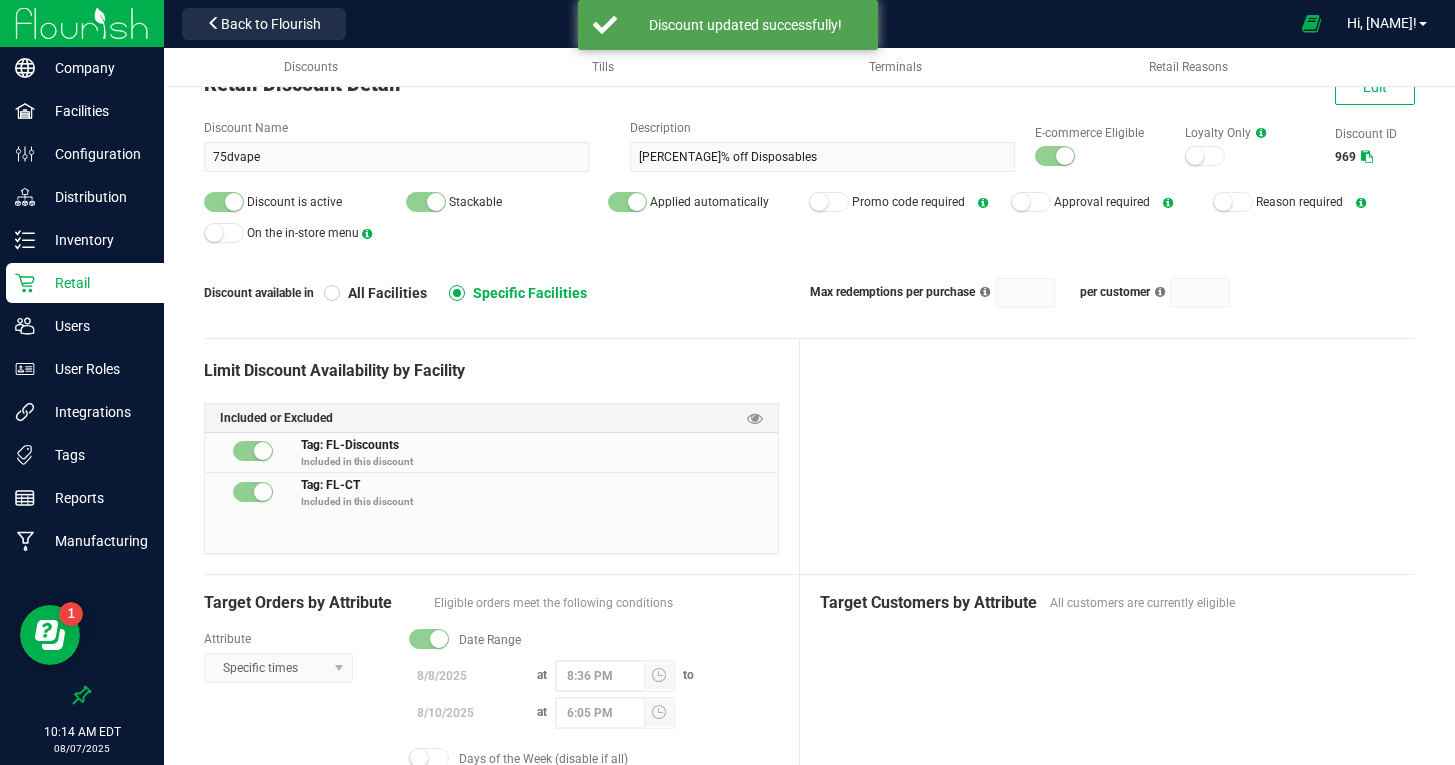 scroll, scrollTop: 83, scrollLeft: 0, axis: vertical 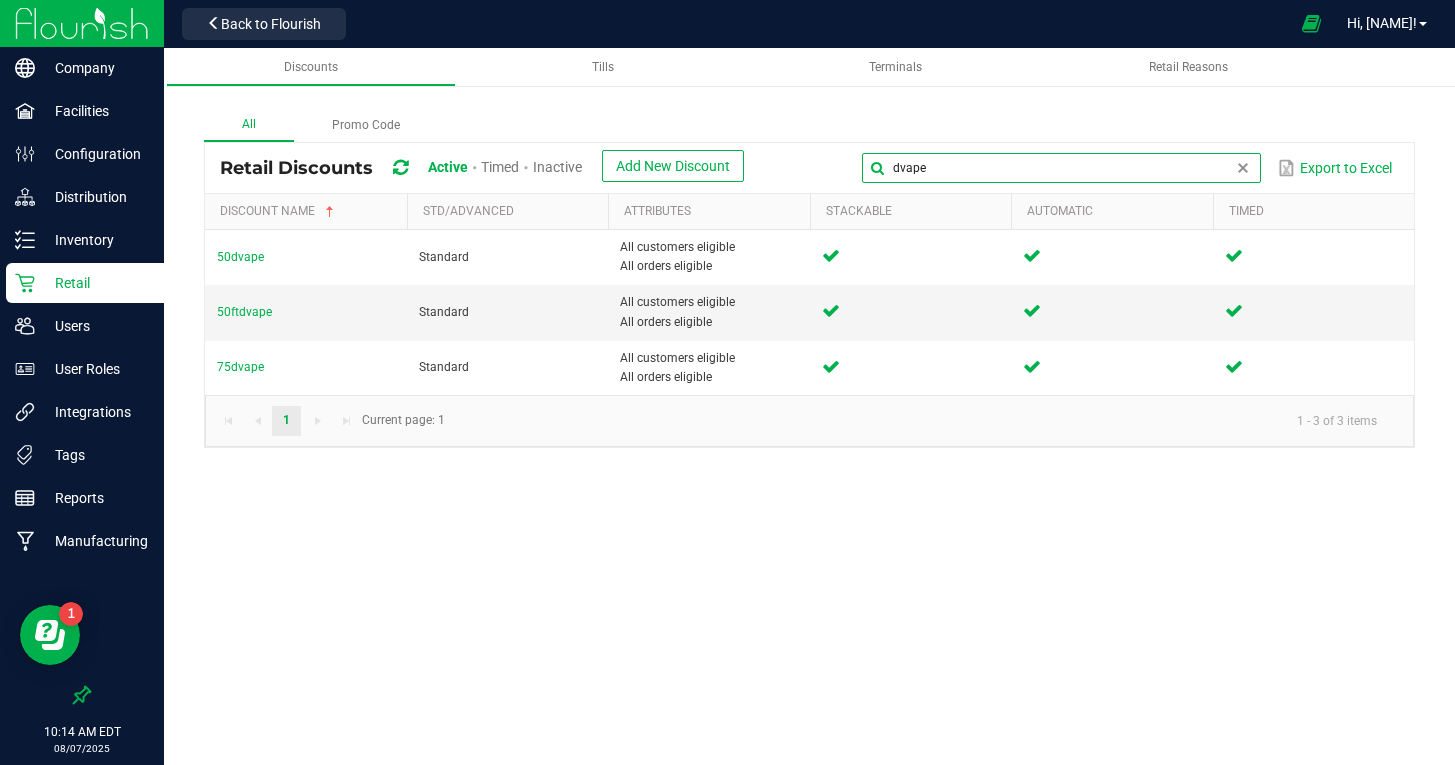 drag, startPoint x: 1221, startPoint y: 165, endPoint x: 975, endPoint y: 147, distance: 246.65765 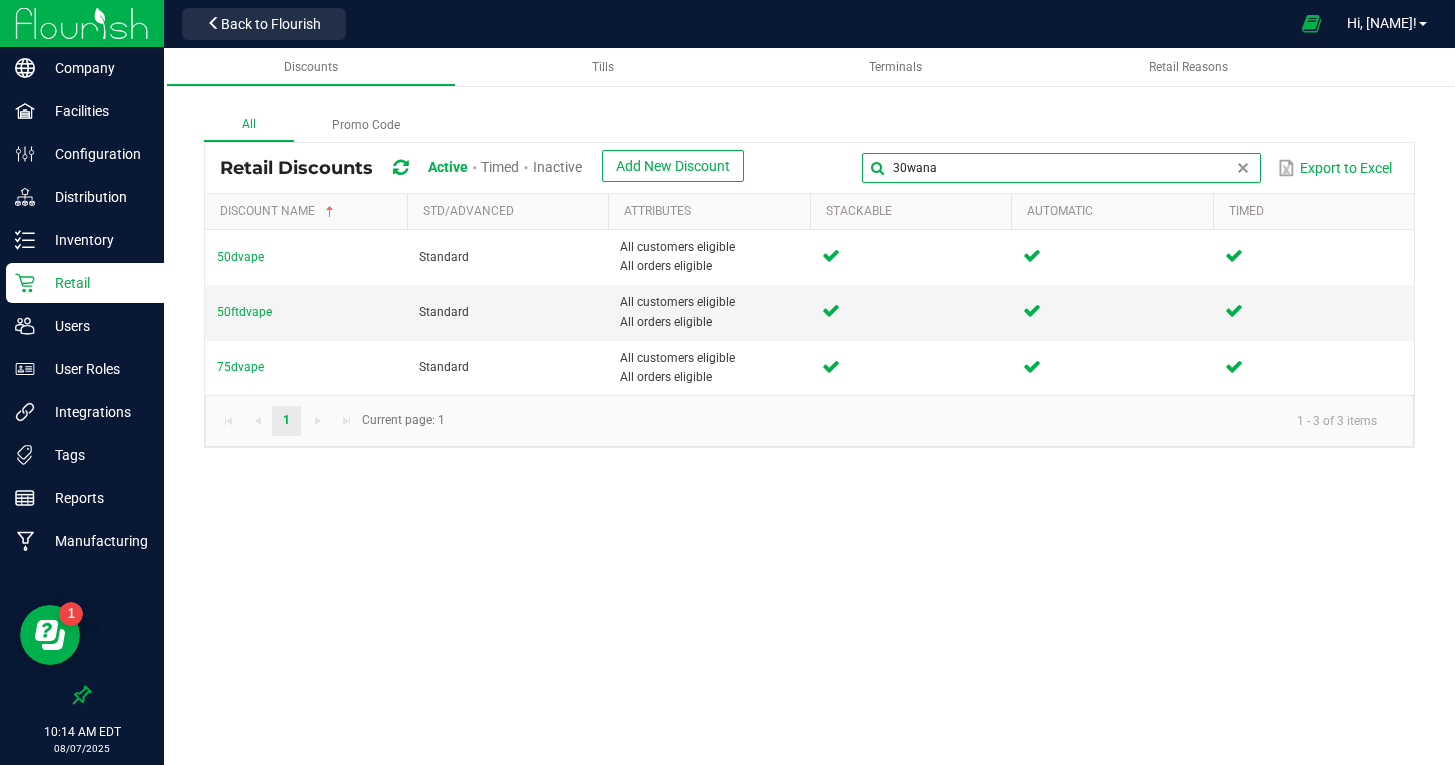 type on "30wana" 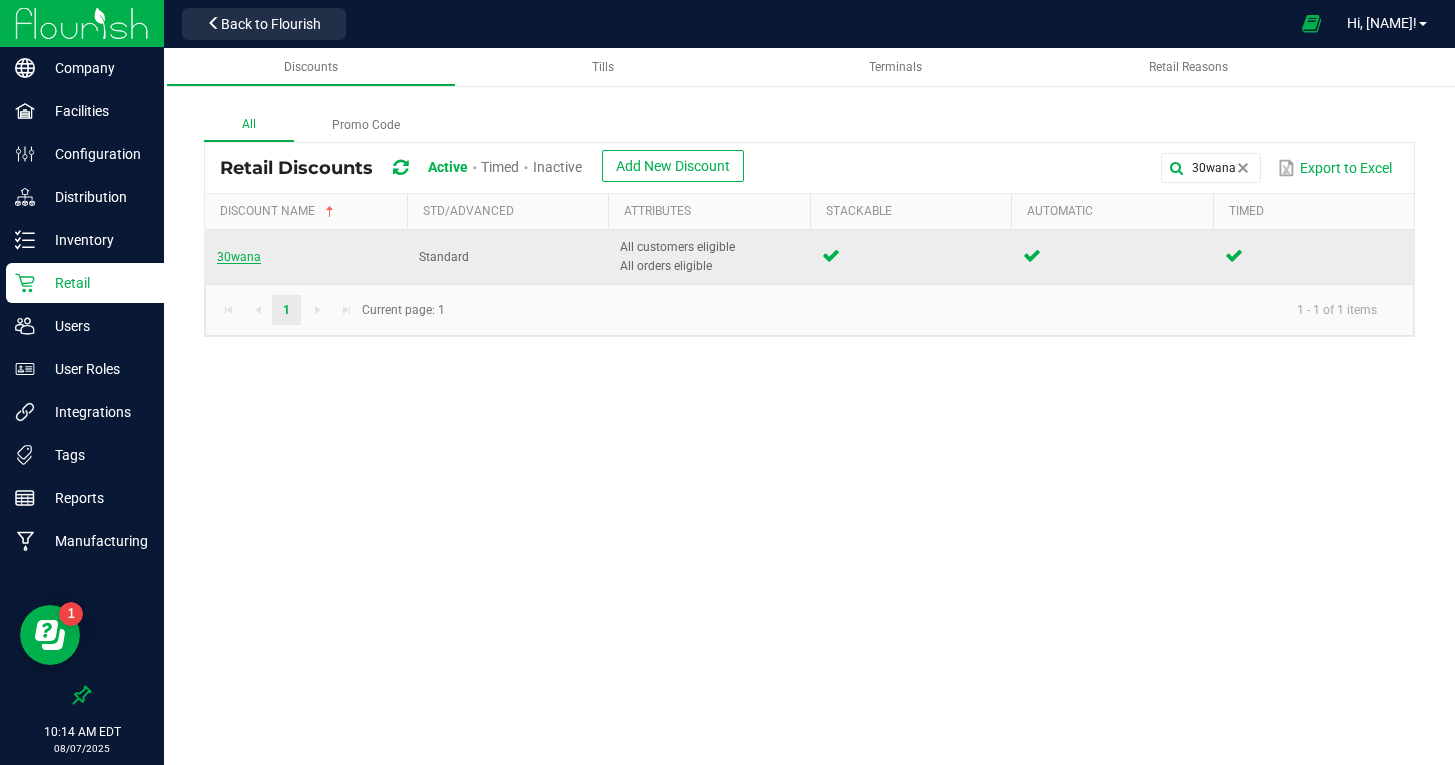 click on "30wana" at bounding box center [239, 257] 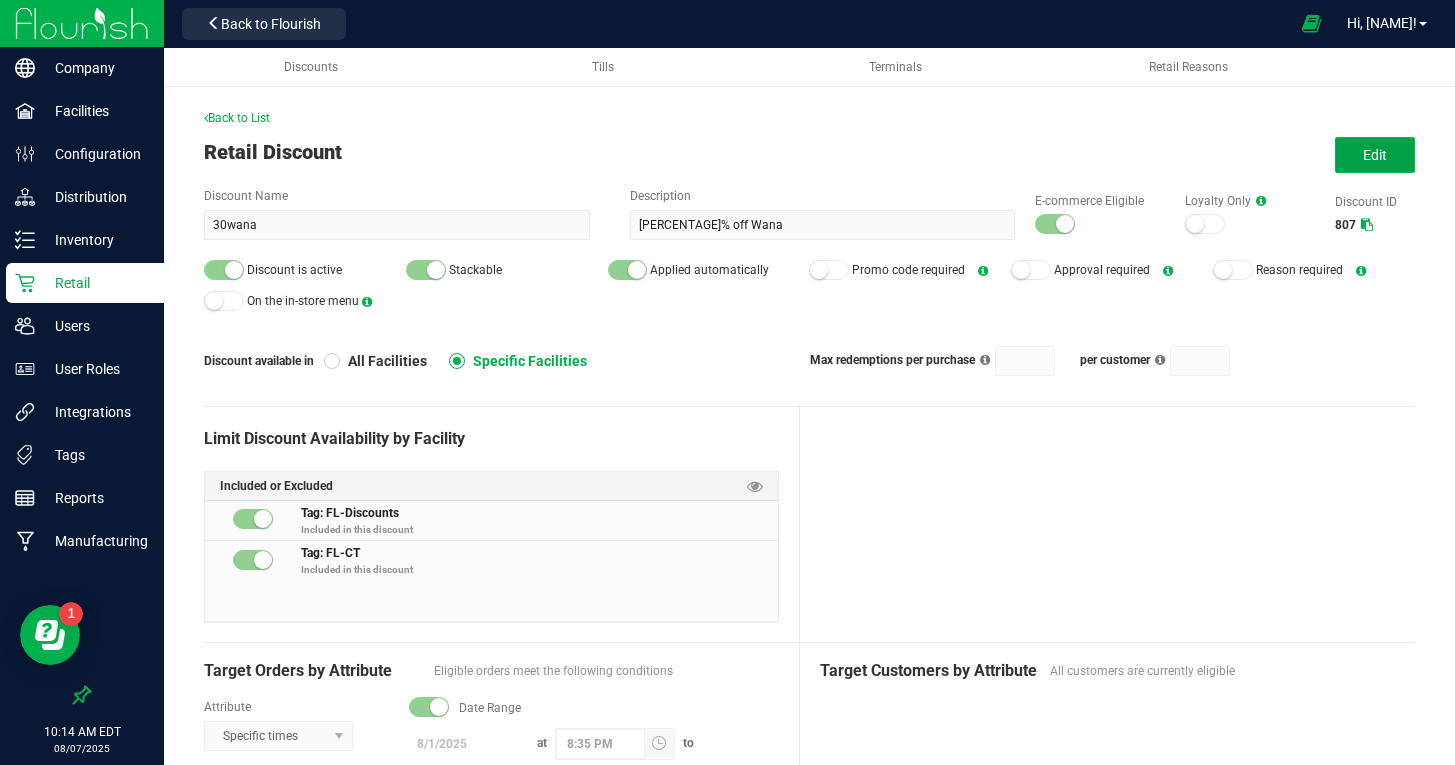 click on "Edit" at bounding box center [1375, 155] 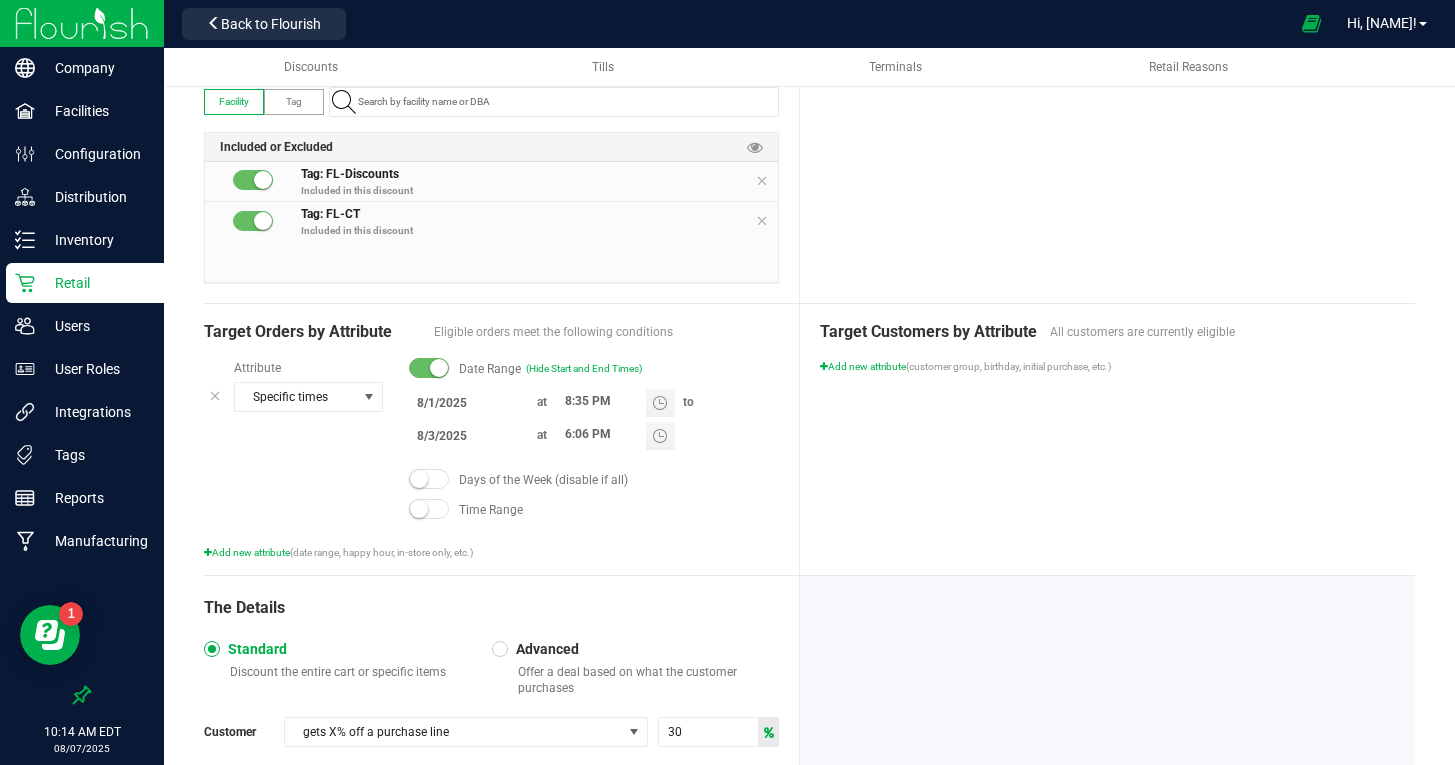click on "8/1/2025" at bounding box center (469, 402) 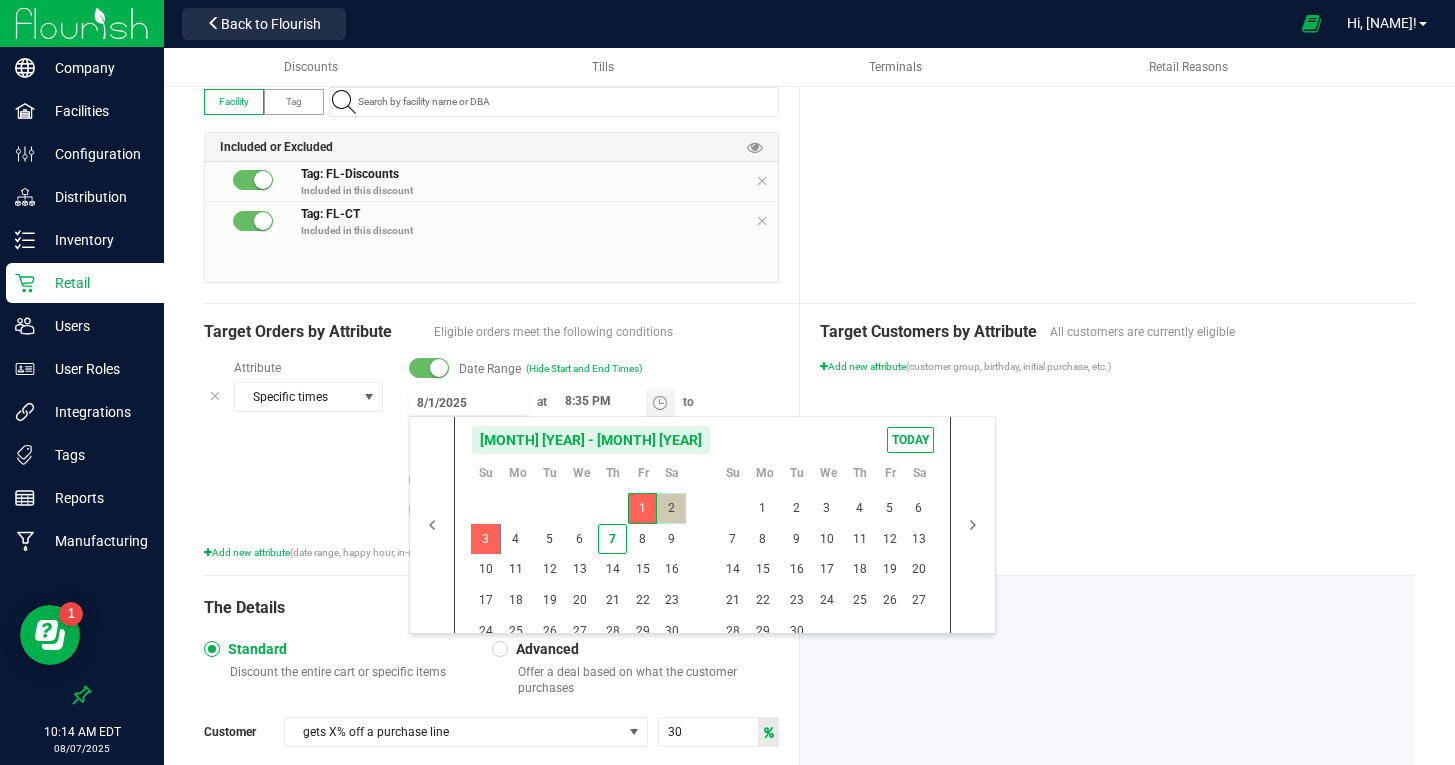 scroll, scrollTop: 383, scrollLeft: 0, axis: vertical 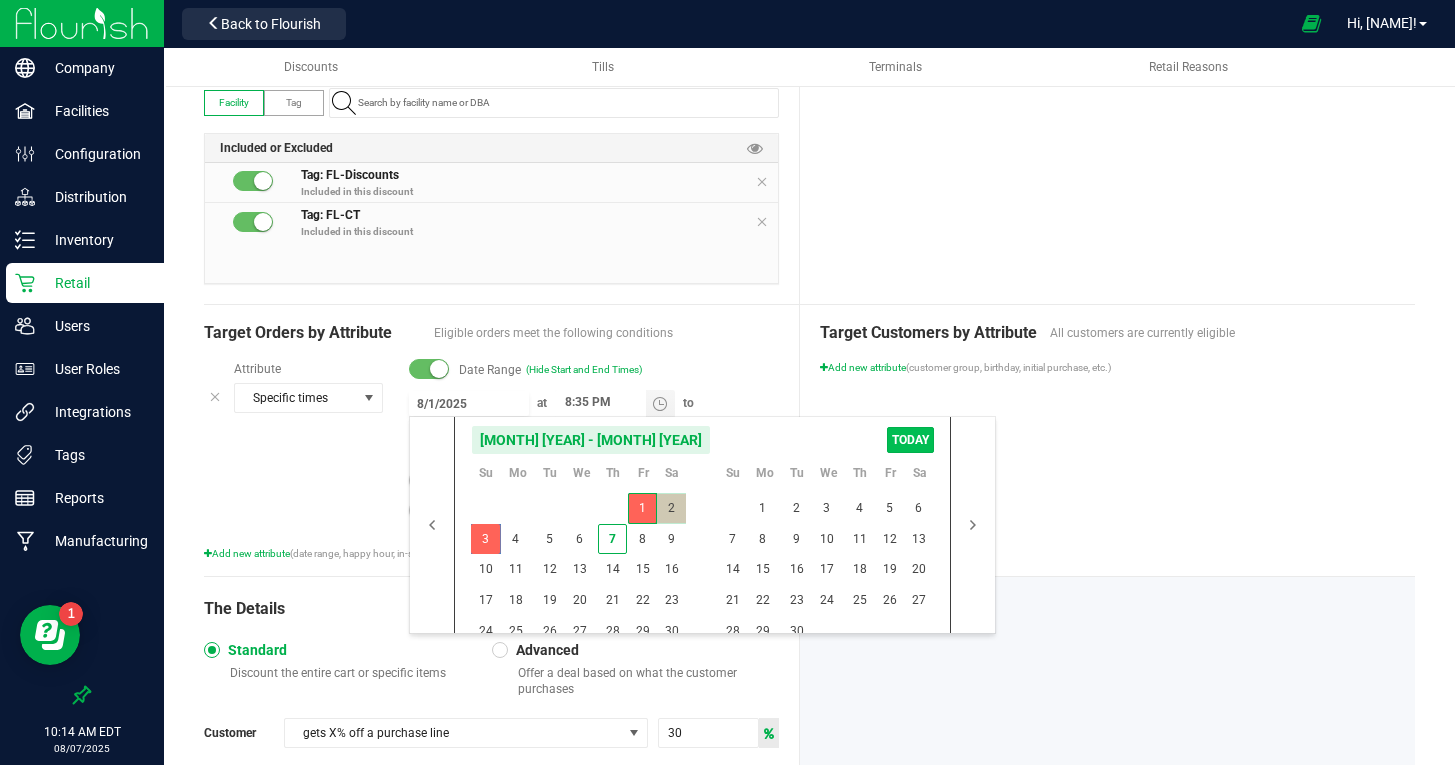 click on "TODAY" at bounding box center (910, 440) 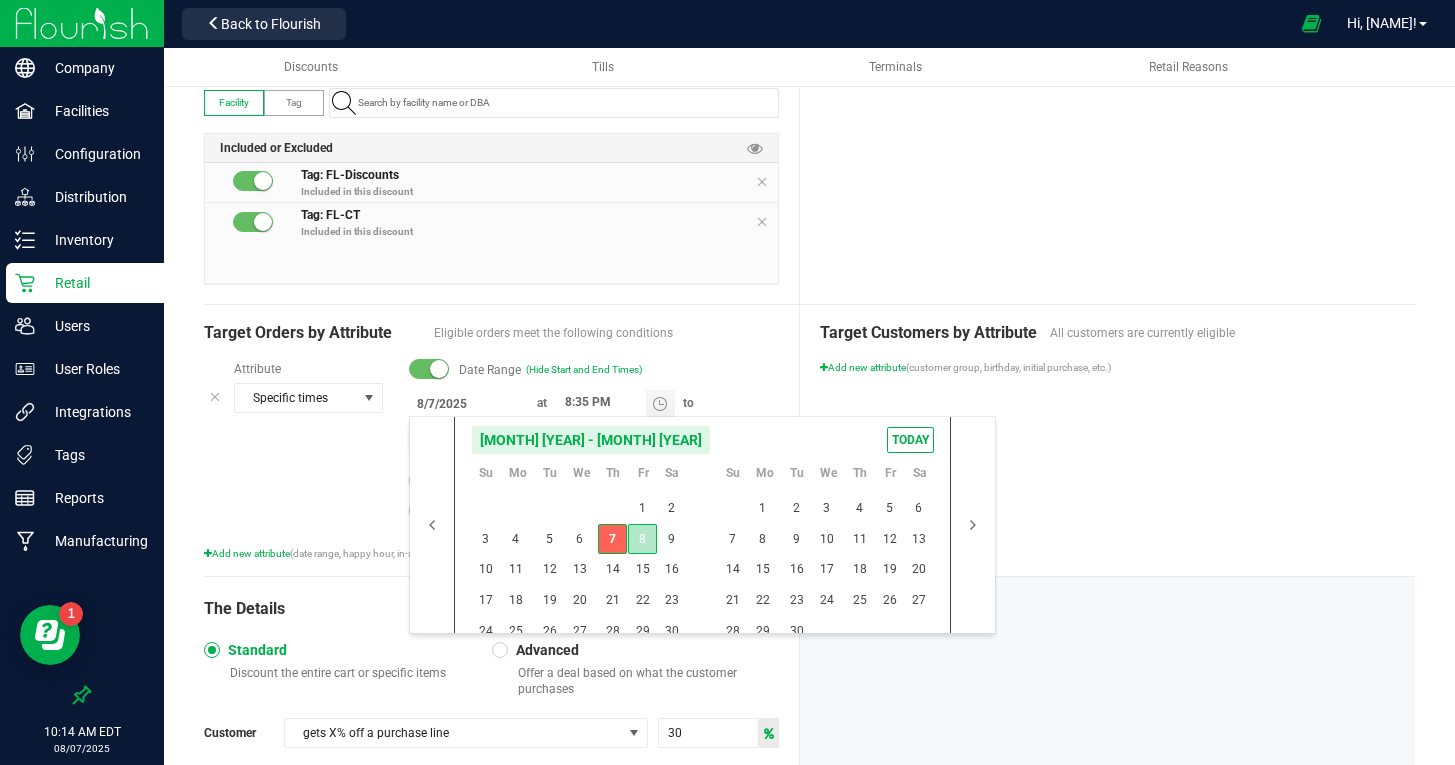 click on "8" at bounding box center [642, 539] 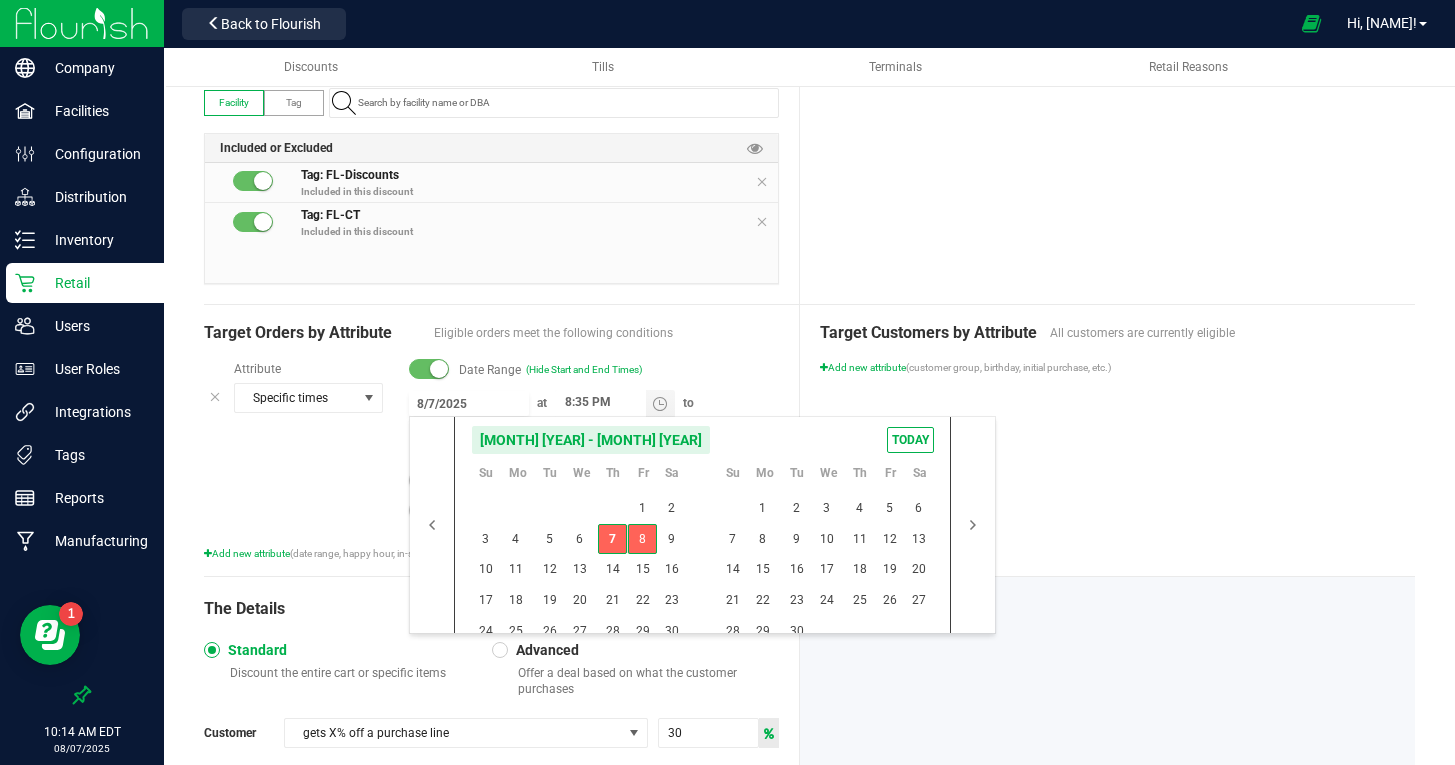 click on "8" at bounding box center (642, 539) 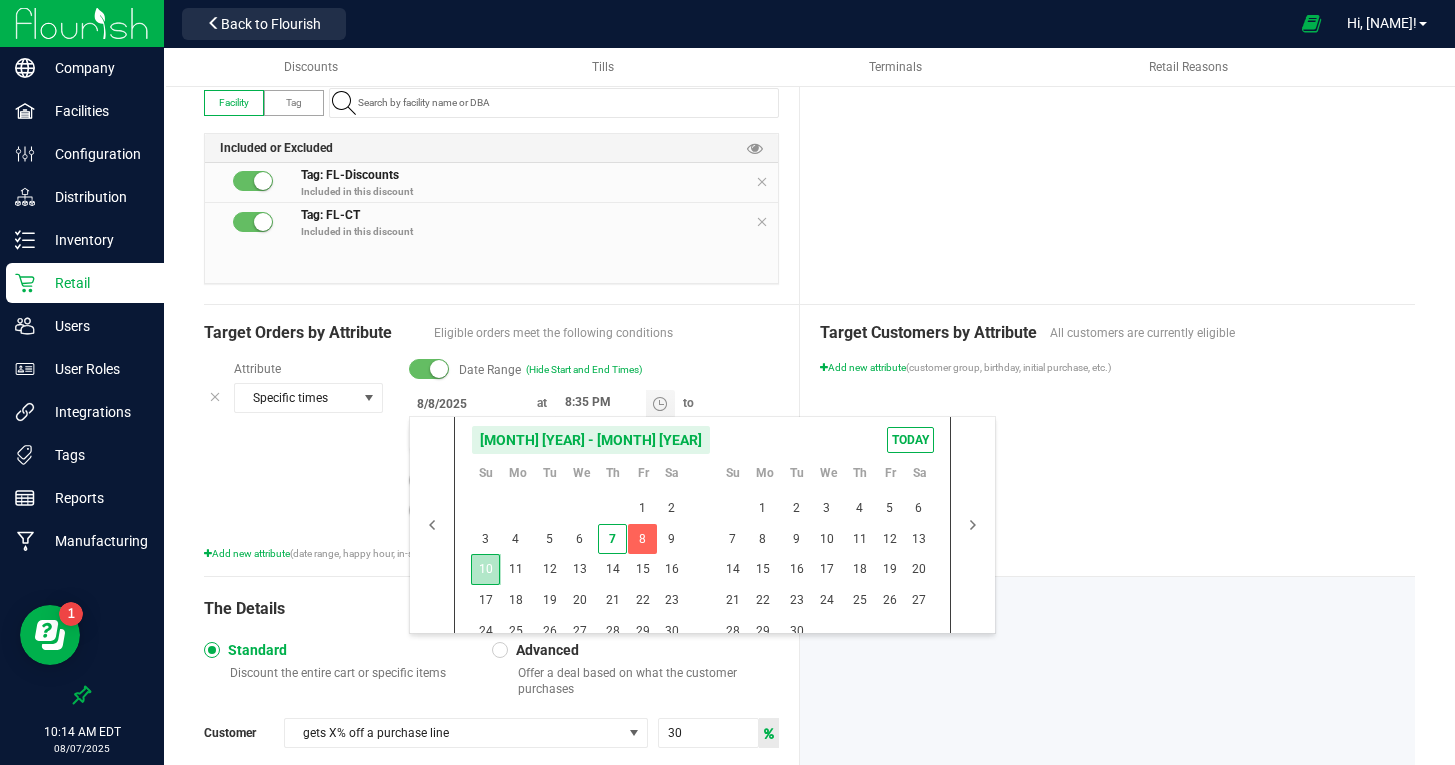 click on "10" at bounding box center (485, 569) 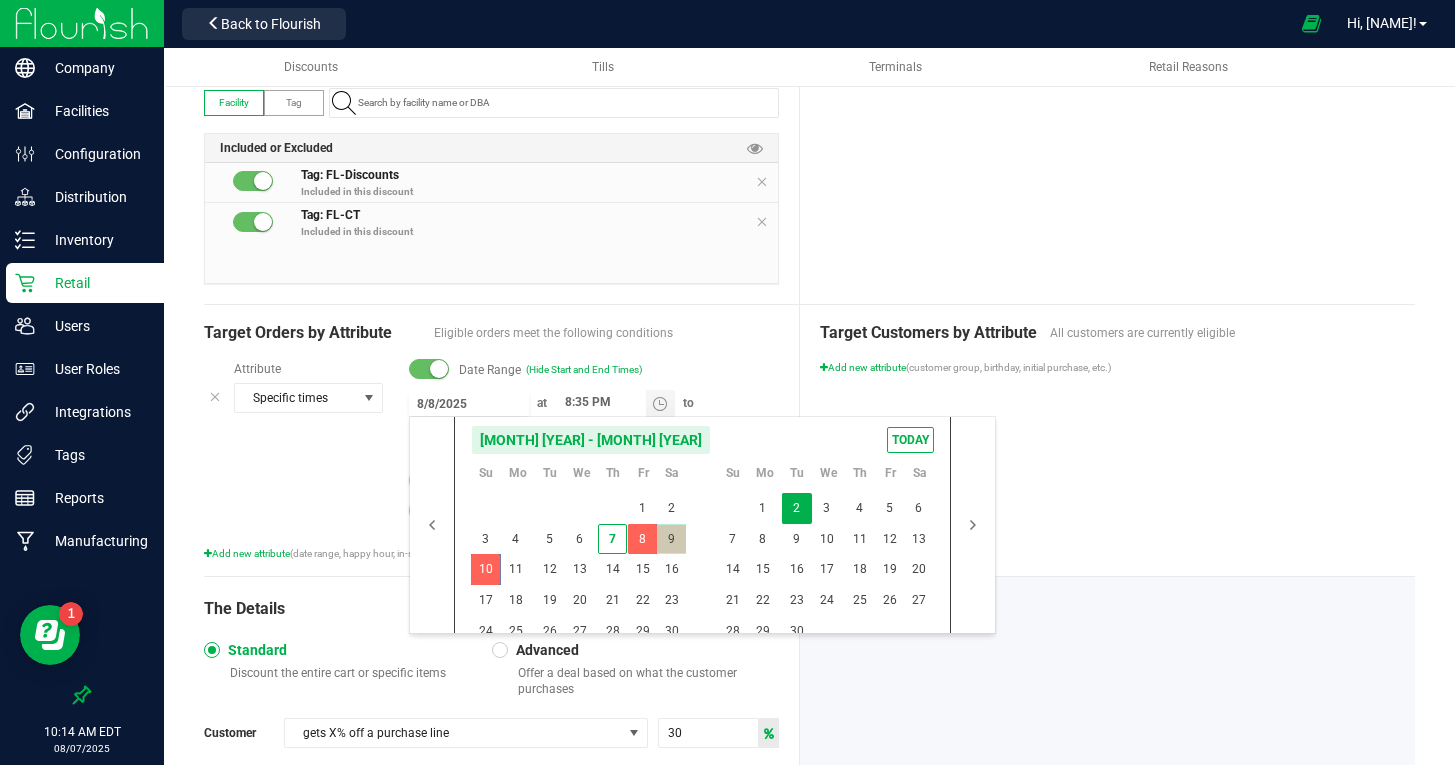 click on "Target Customers by Attribute   All customers are currently eligible   Add new attribute   (customer group, birthday, initial purchase, etc.)" at bounding box center [1107, 440] 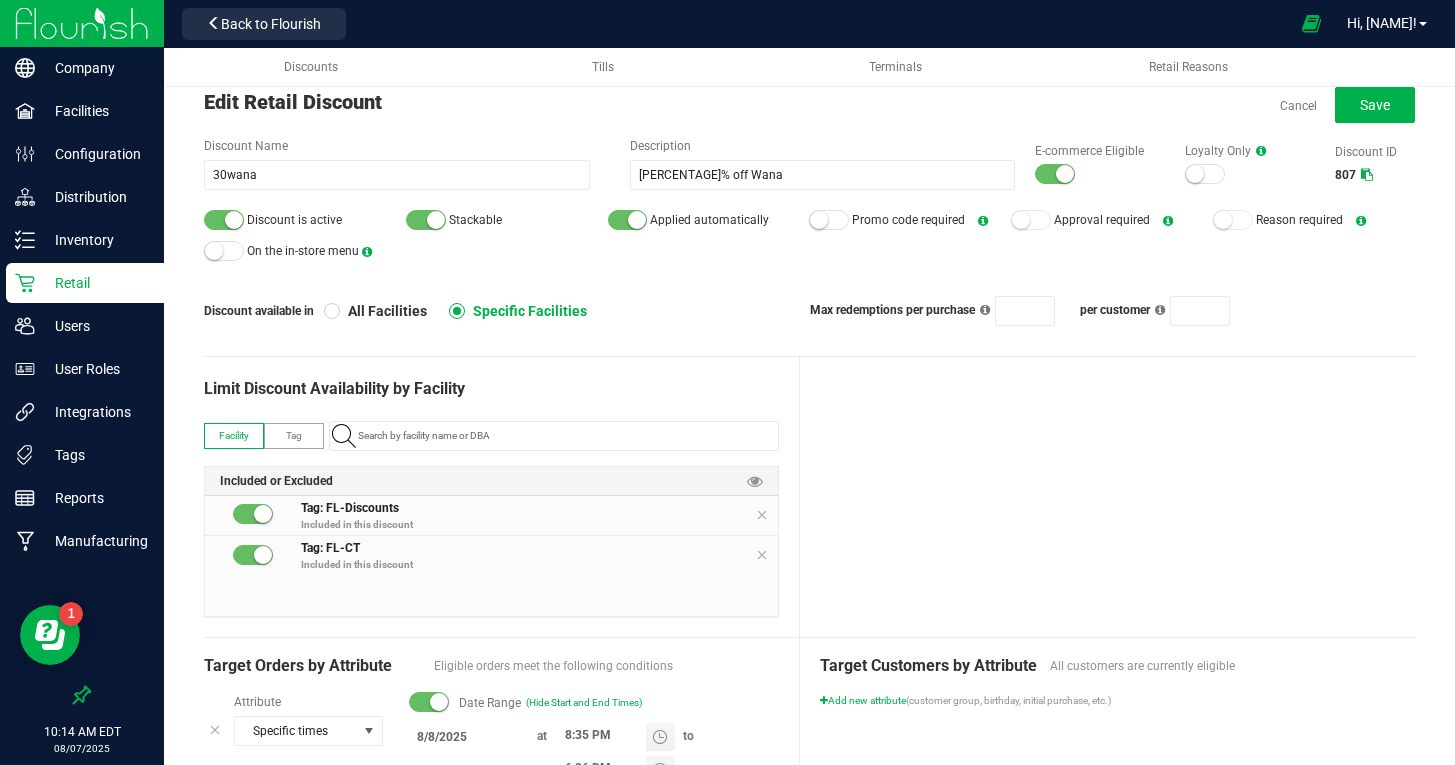 scroll, scrollTop: 0, scrollLeft: 0, axis: both 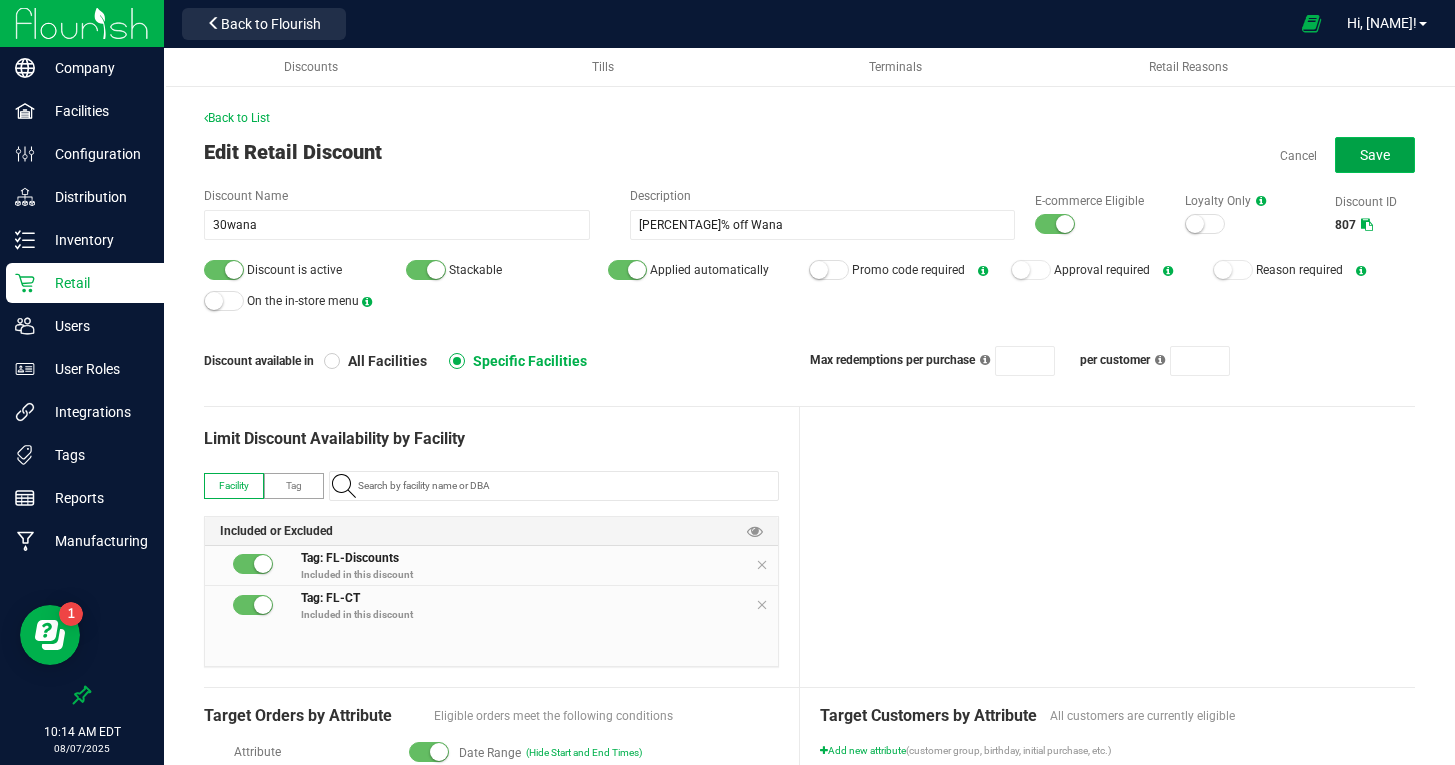 click on "Save" at bounding box center (1375, 155) 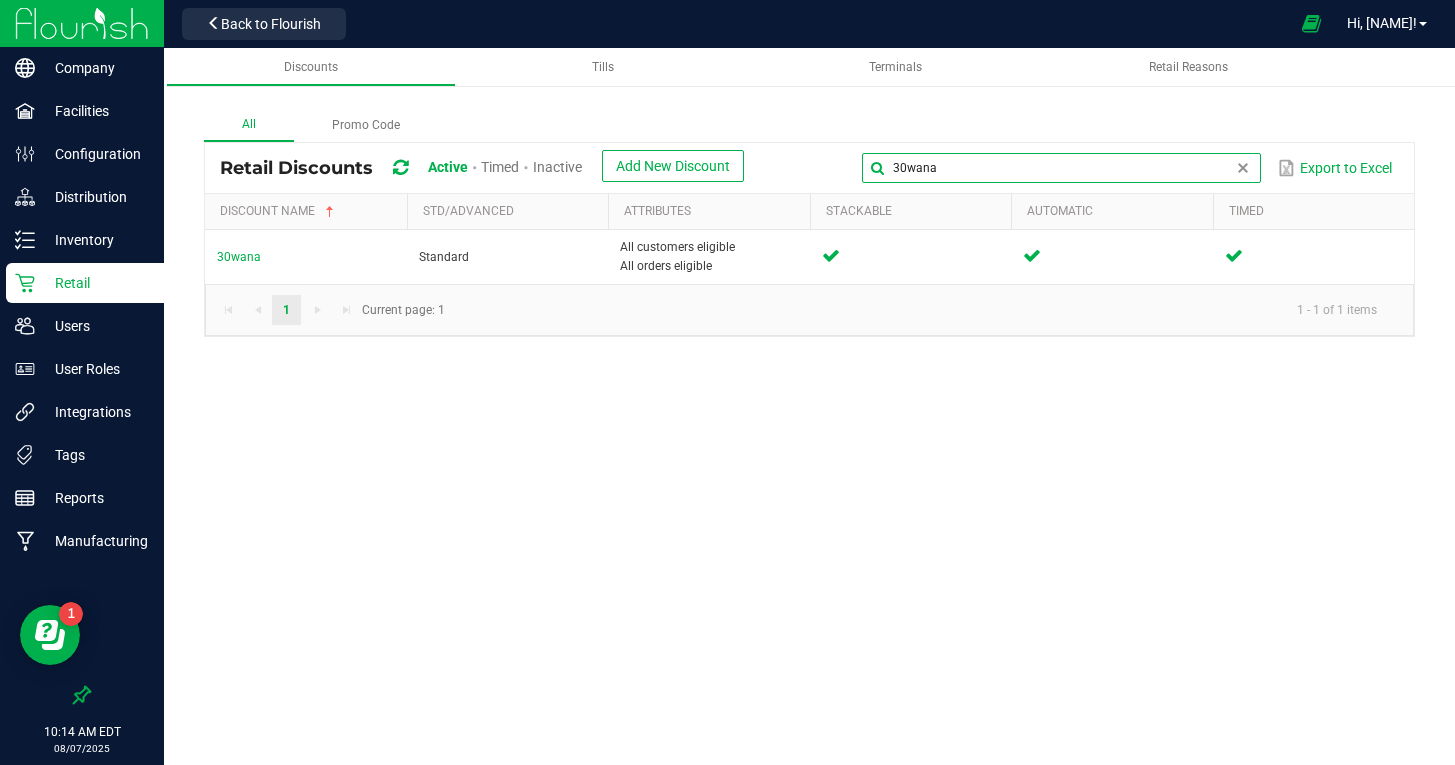 drag, startPoint x: 1246, startPoint y: 174, endPoint x: 987, endPoint y: 152, distance: 259.93268 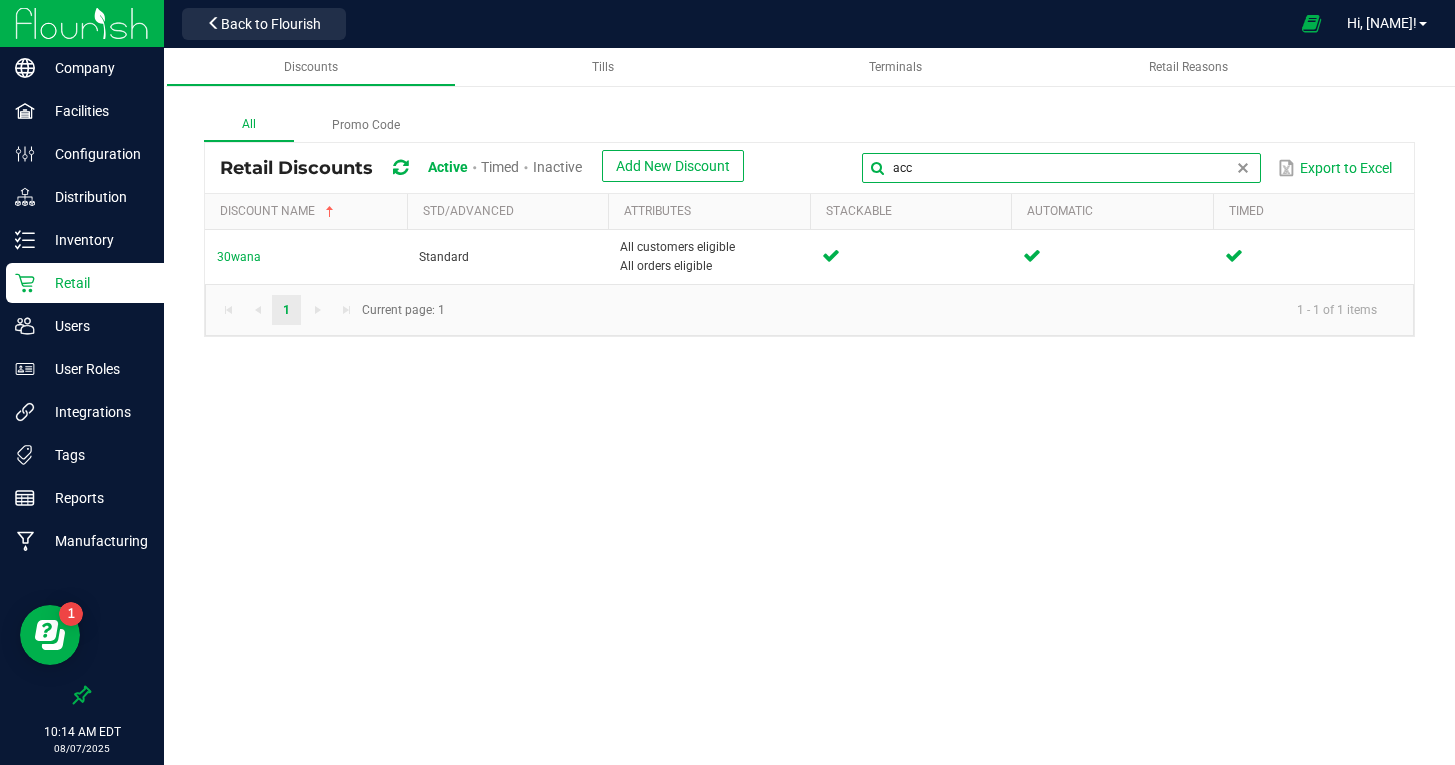 type on "acc" 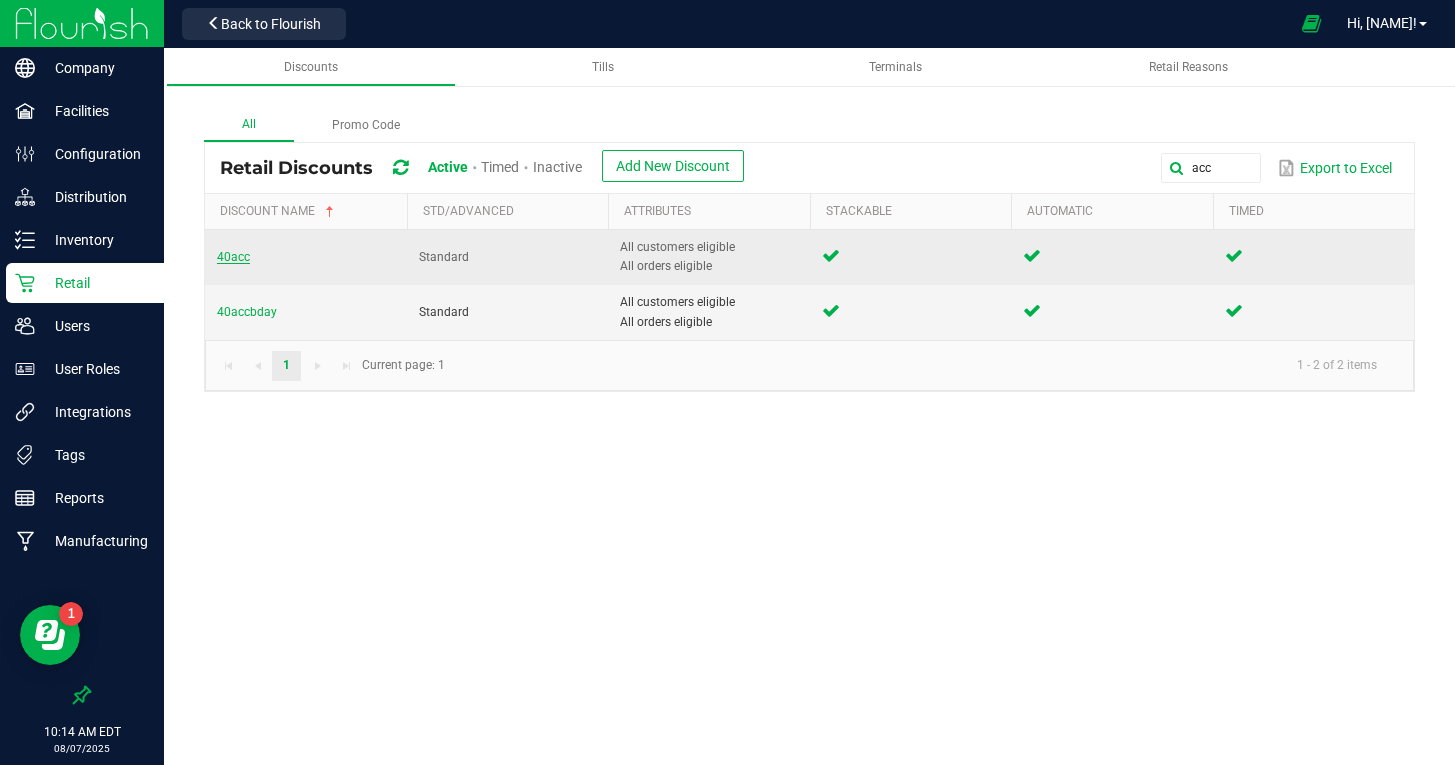 click on "40acc" at bounding box center (233, 257) 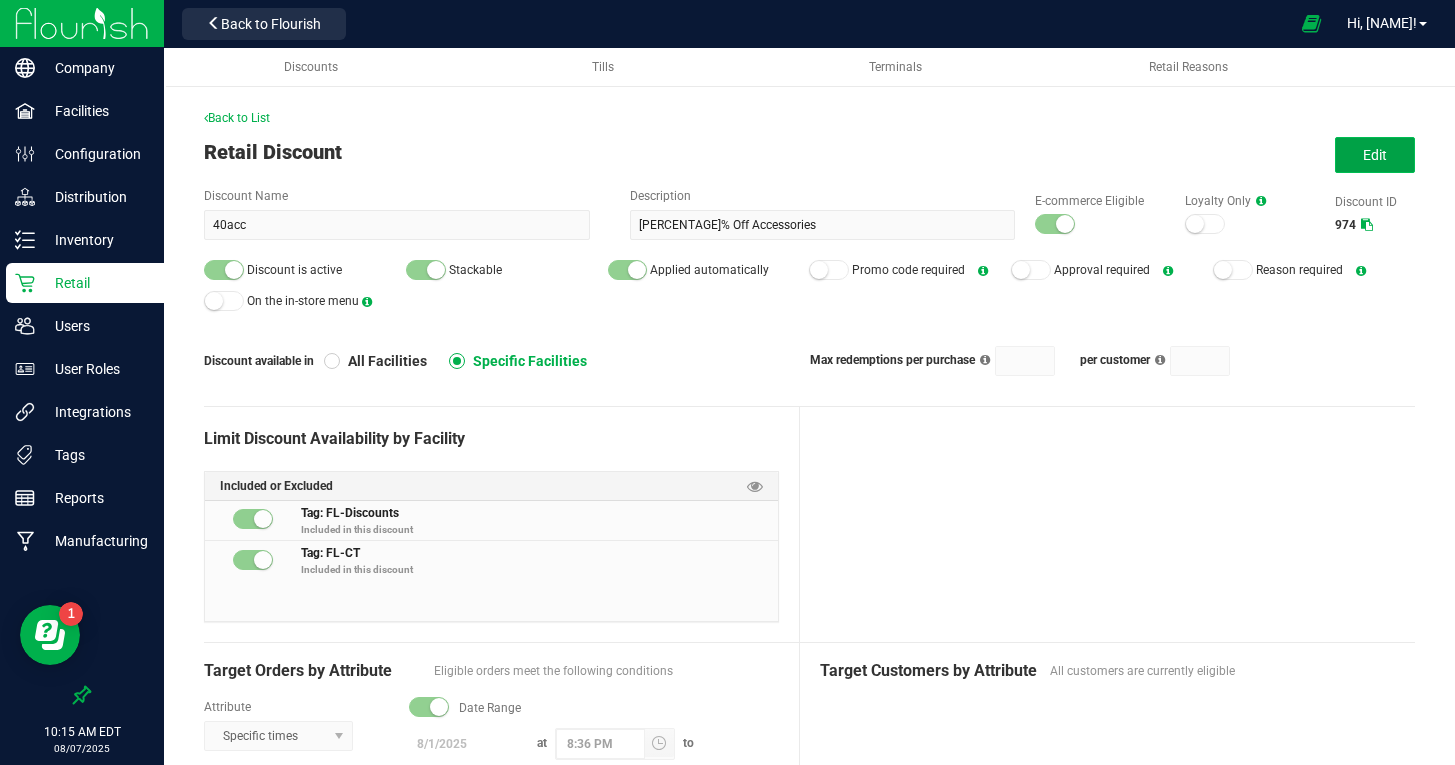 click on "Edit" at bounding box center (1375, 155) 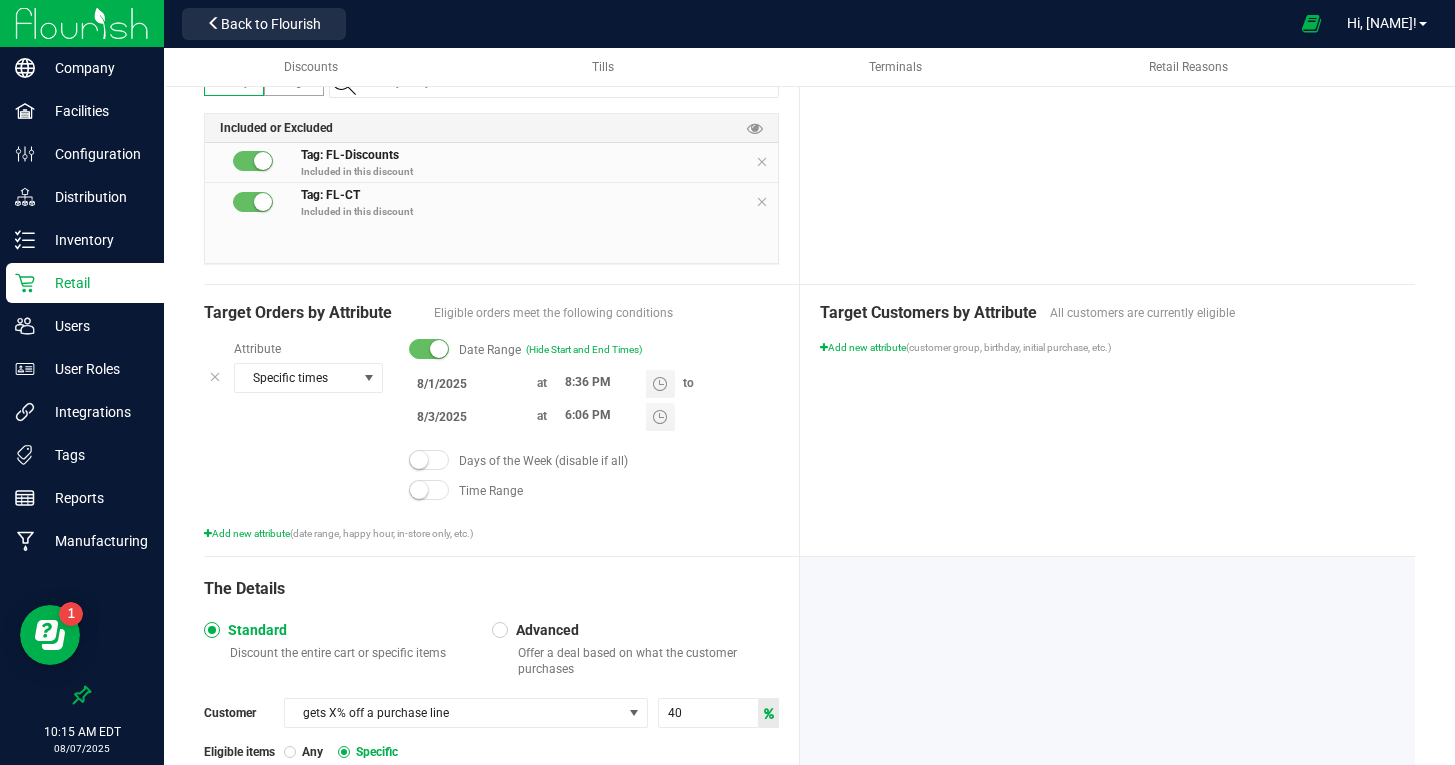scroll, scrollTop: 404, scrollLeft: 0, axis: vertical 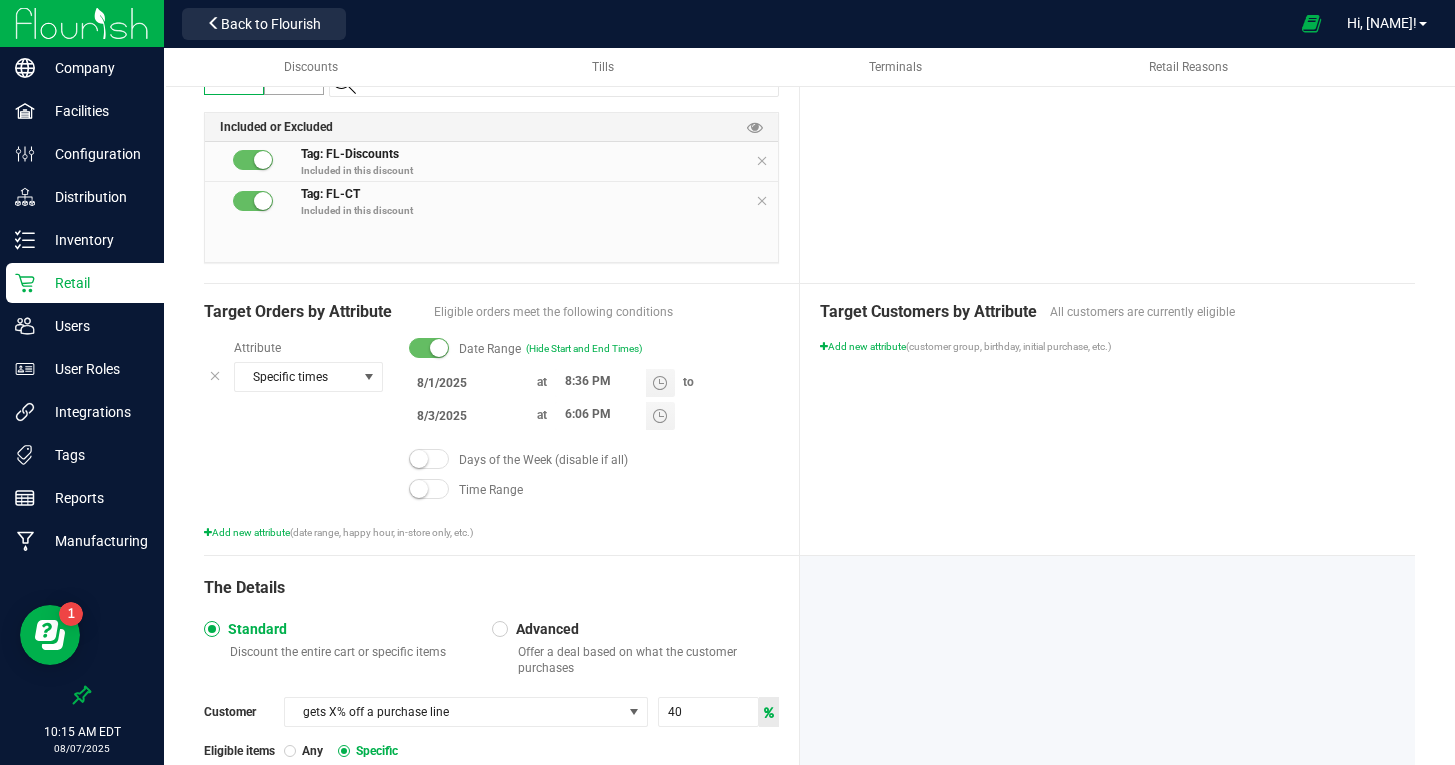 click on "8/1/2025" at bounding box center [469, 382] 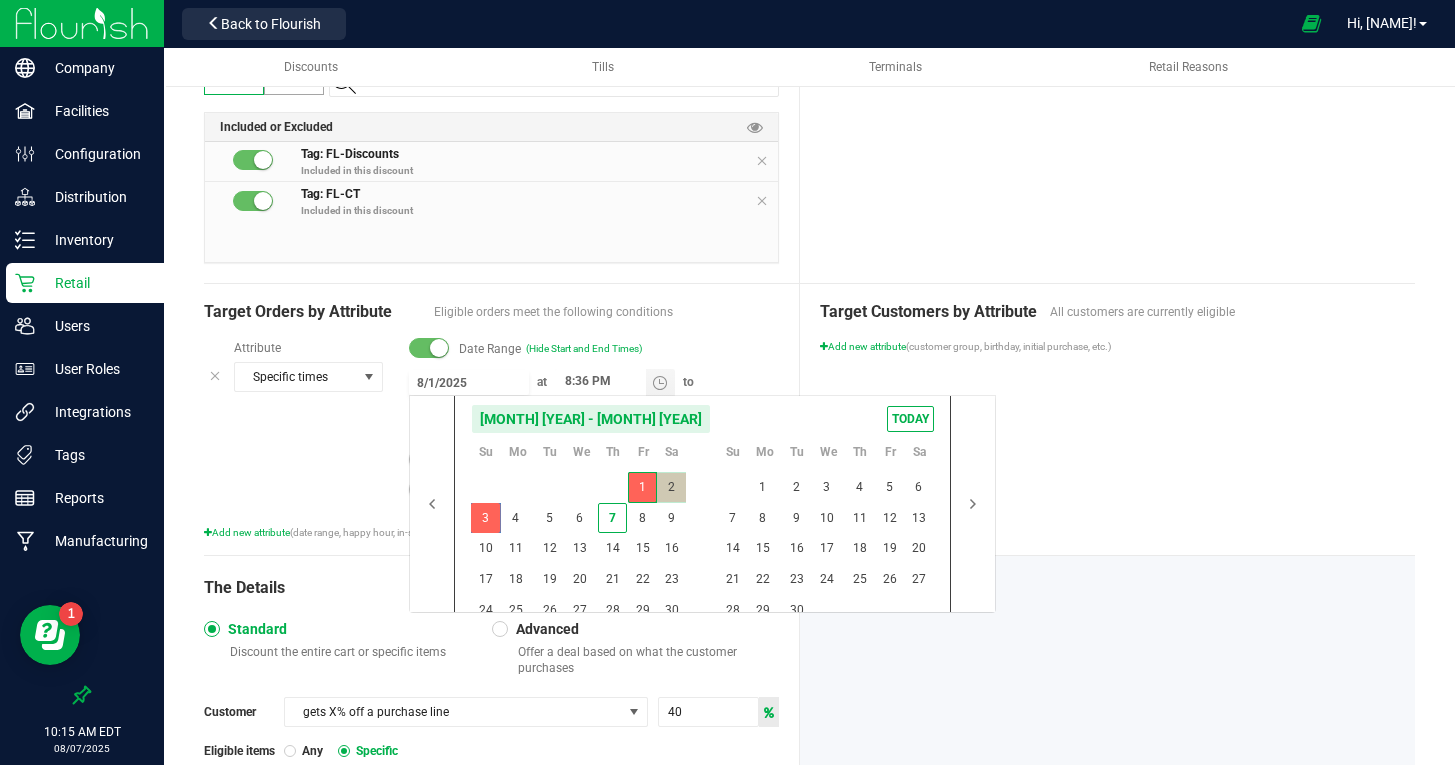 scroll, scrollTop: 400, scrollLeft: 0, axis: vertical 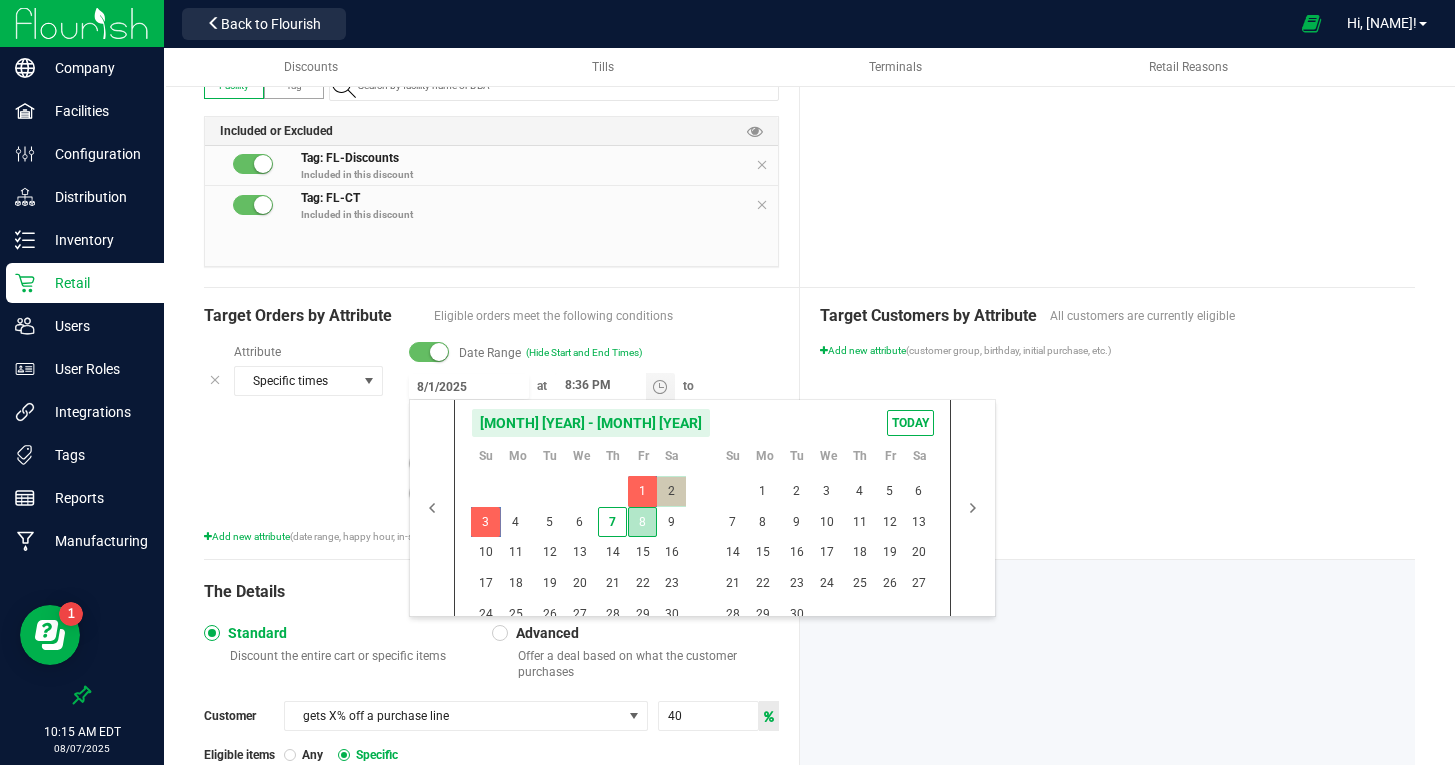 click on "8" at bounding box center [642, 522] 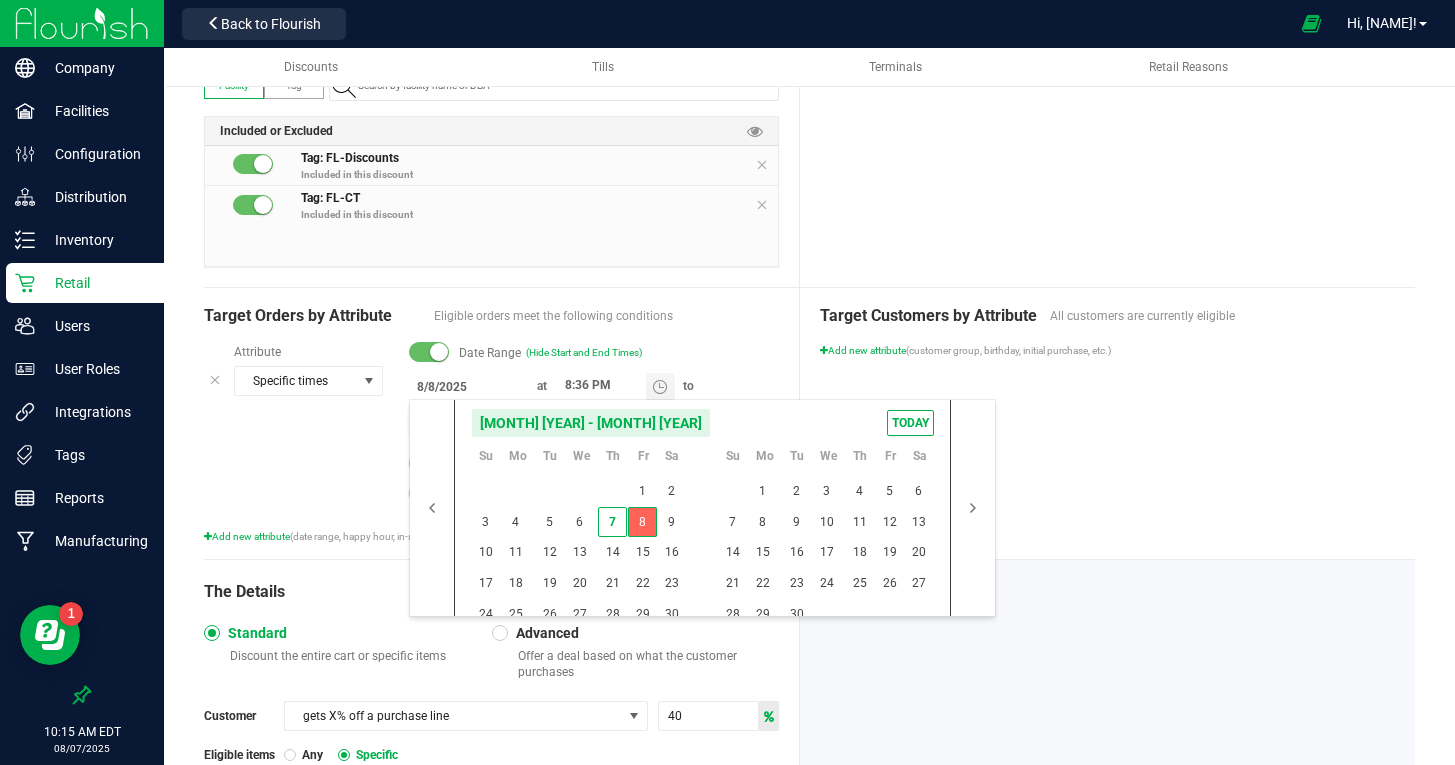 click on "8" at bounding box center [642, 522] 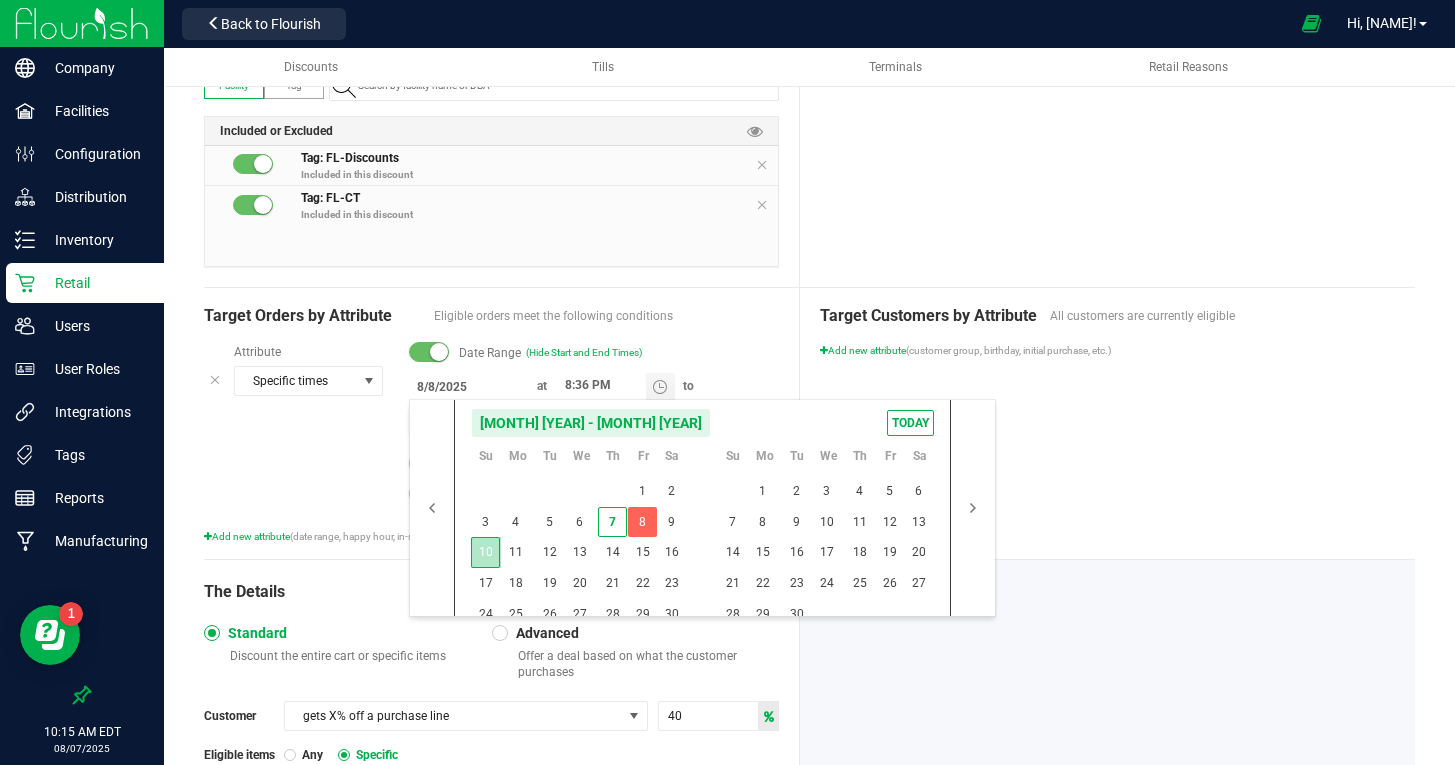 click on "10" at bounding box center (485, 552) 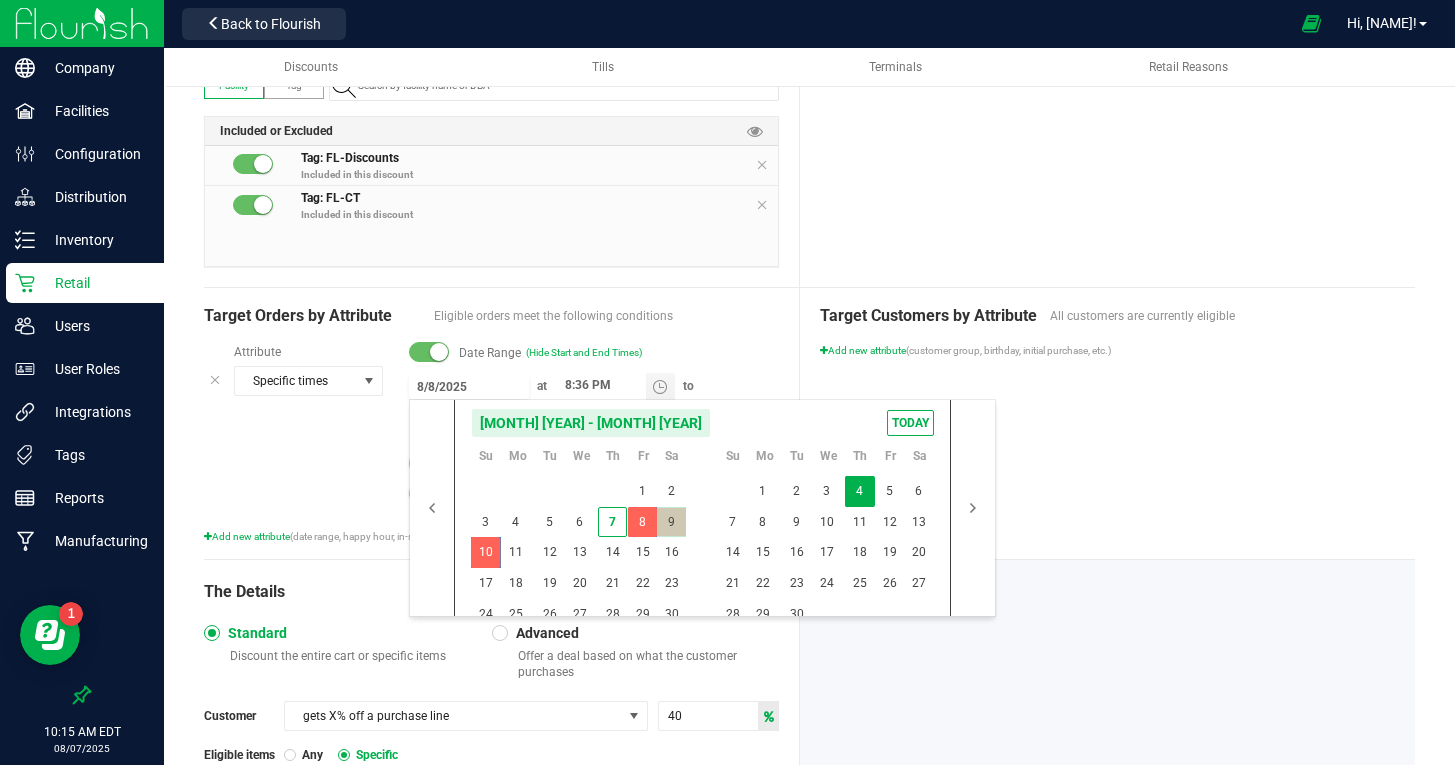 click on "Target Customers by Attribute   All customers are currently eligible   Add new attribute   (customer group, birthday, initial purchase, etc.)" at bounding box center [1107, 423] 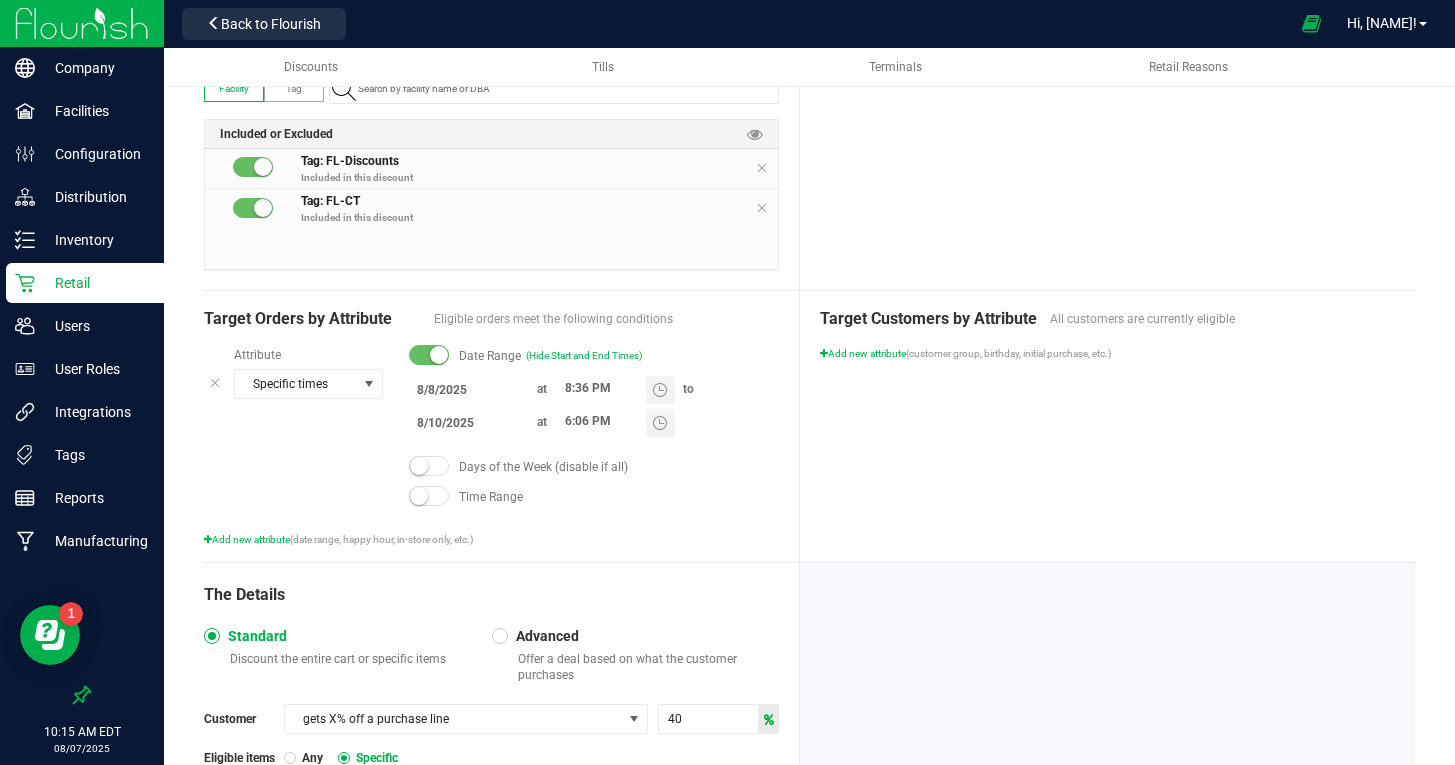 scroll, scrollTop: 0, scrollLeft: 0, axis: both 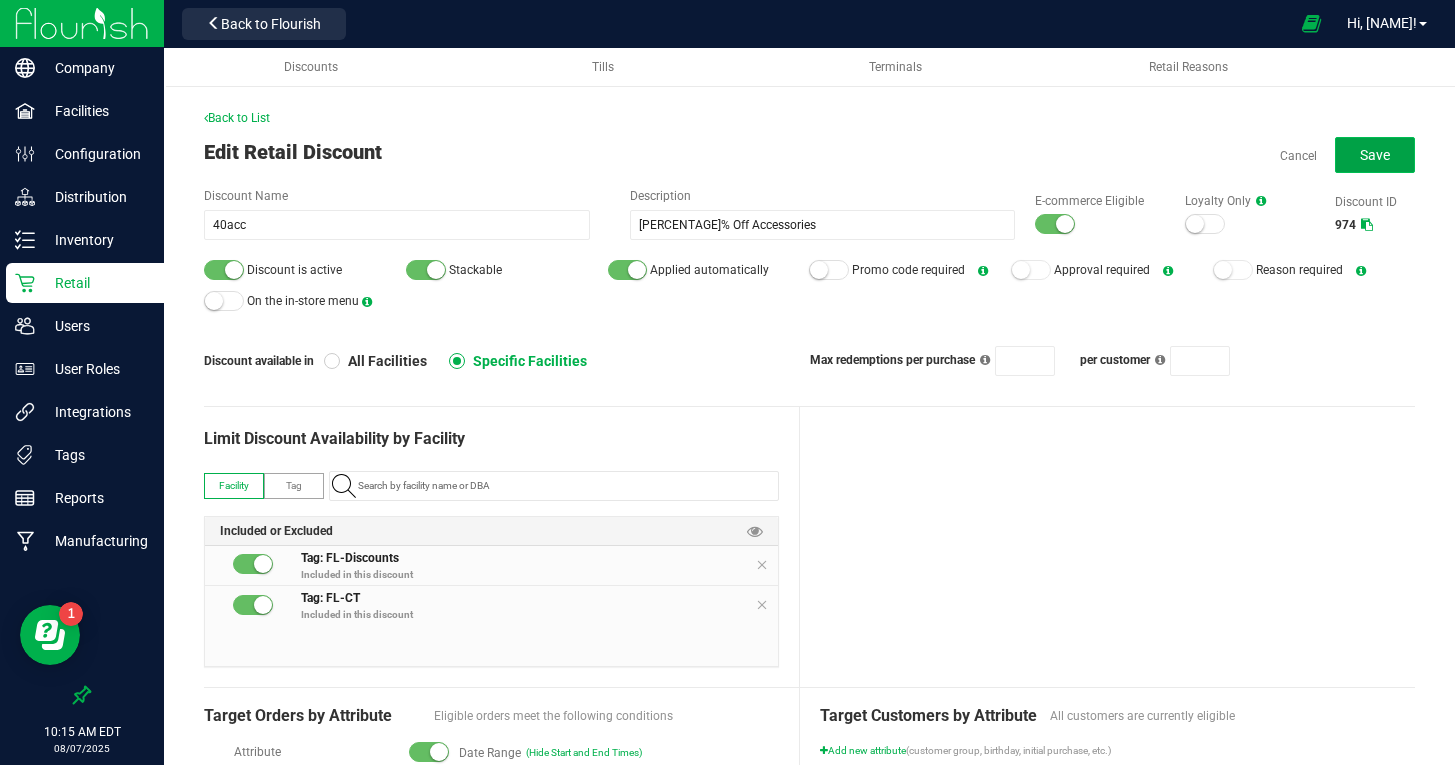 click on "Save" at bounding box center [1375, 155] 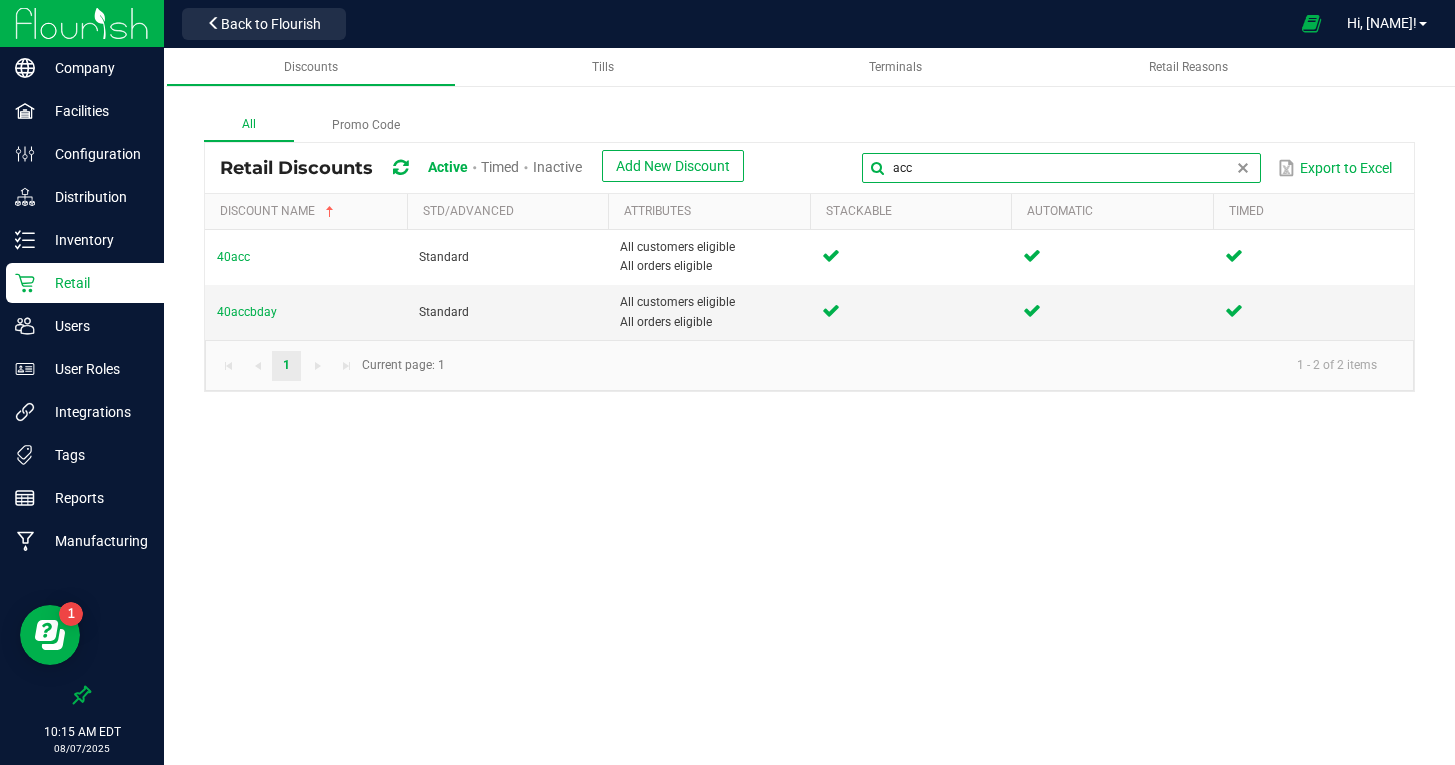 drag, startPoint x: 1228, startPoint y: 170, endPoint x: 837, endPoint y: 140, distance: 392.1492 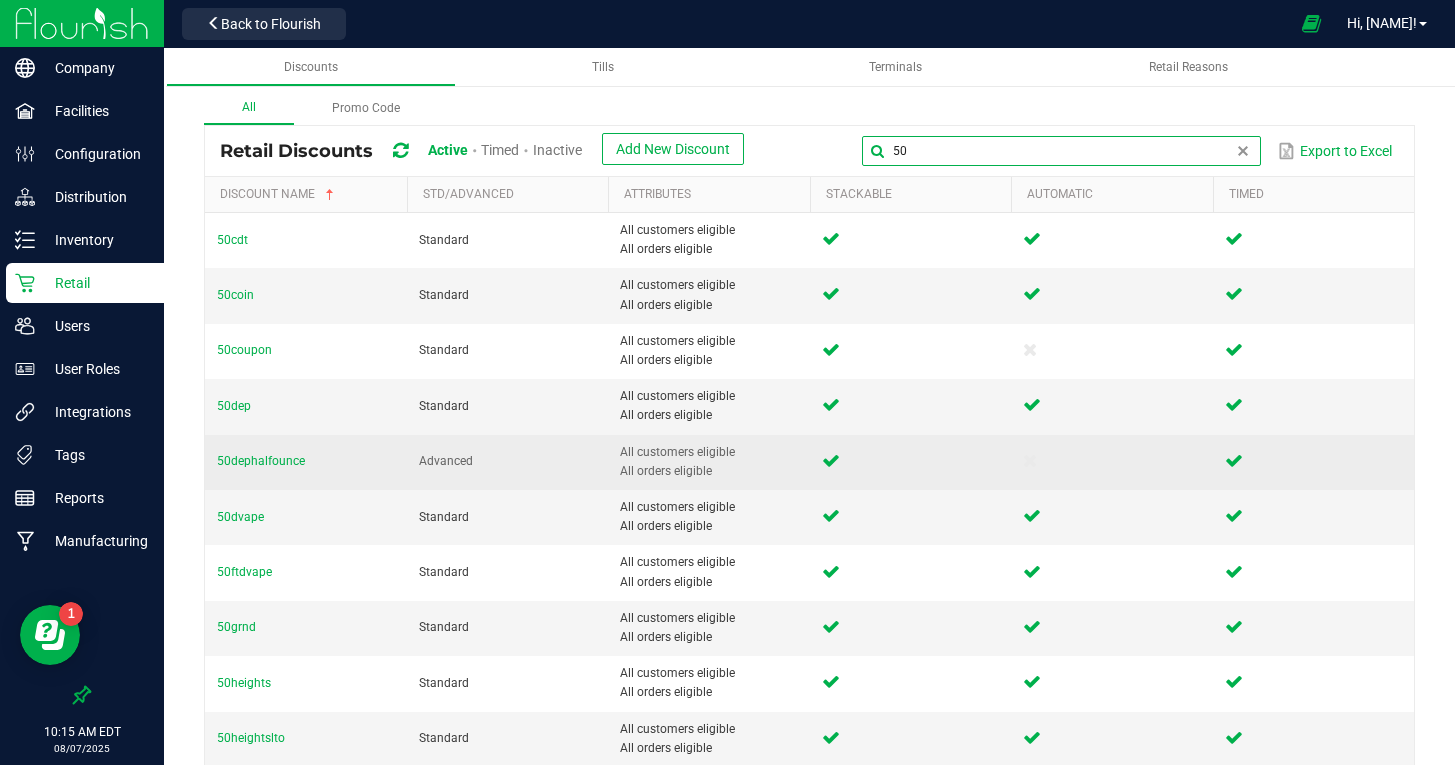 scroll, scrollTop: 18, scrollLeft: 0, axis: vertical 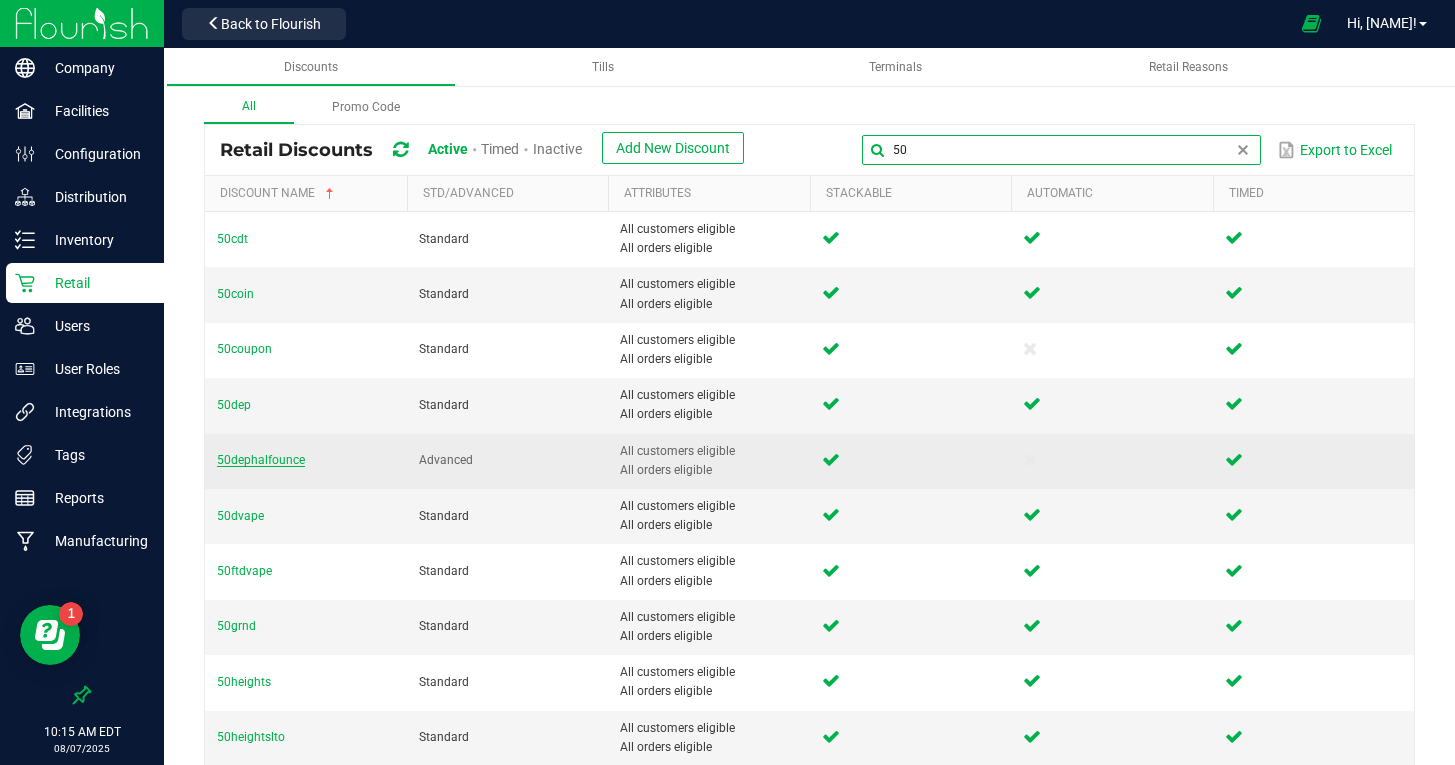 type on "50" 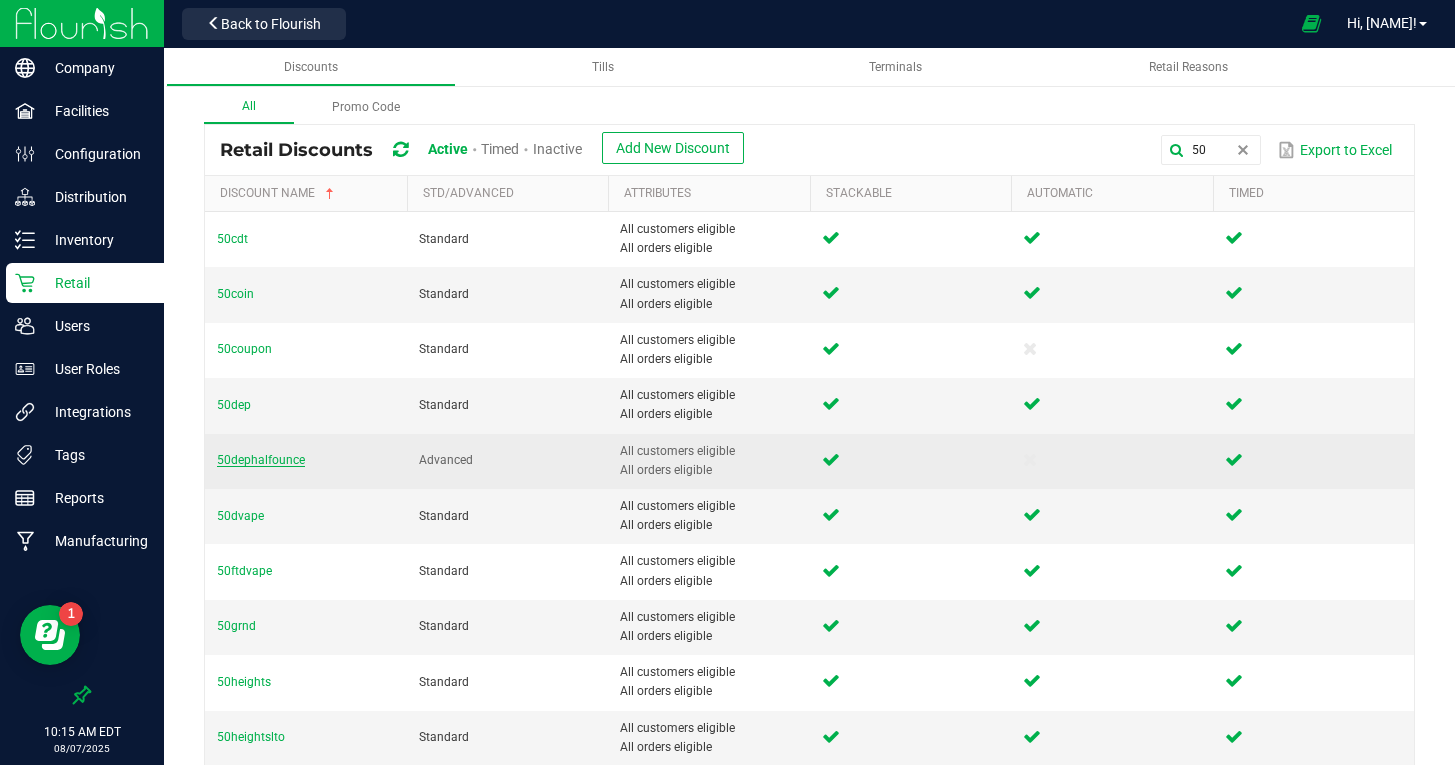 click on "50dephalfounce" at bounding box center [261, 460] 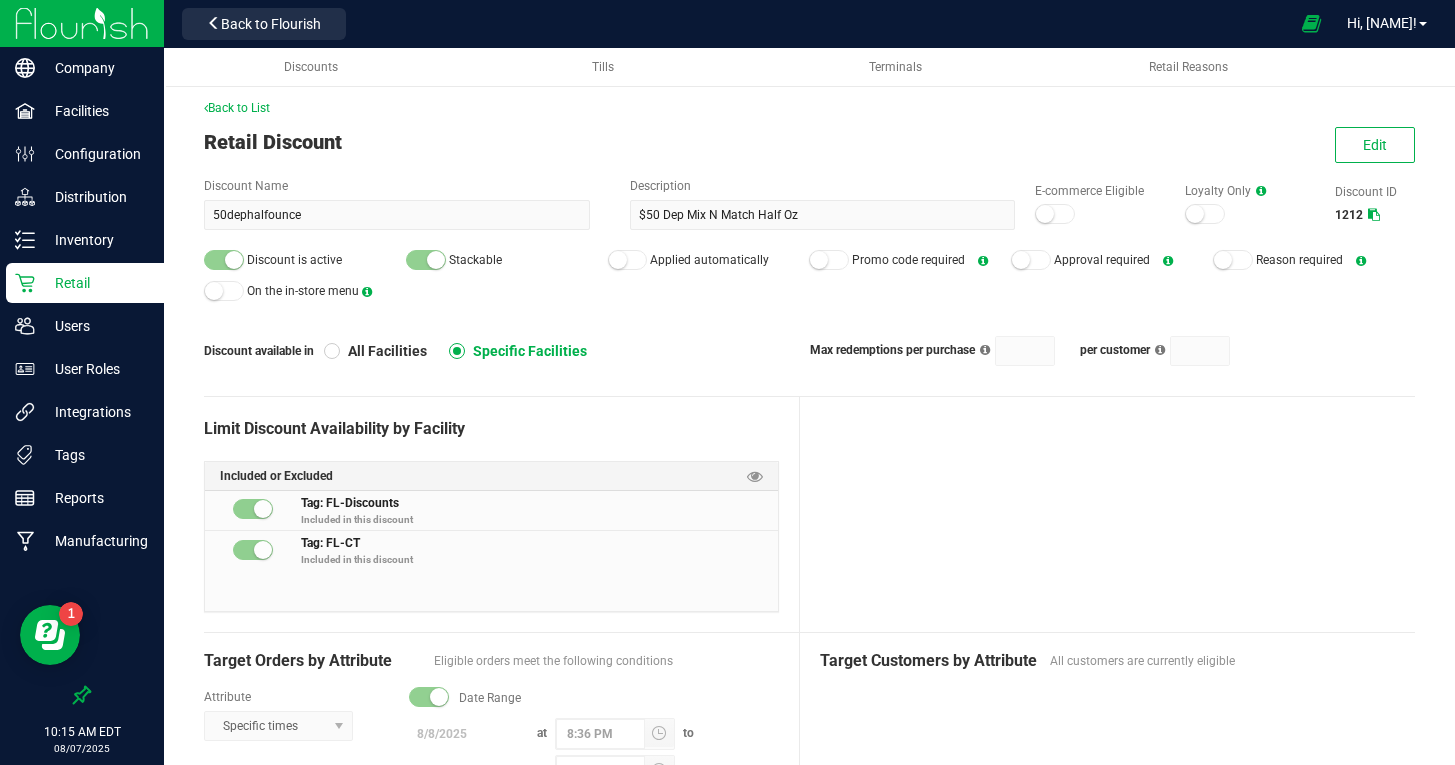 scroll, scrollTop: 0, scrollLeft: 0, axis: both 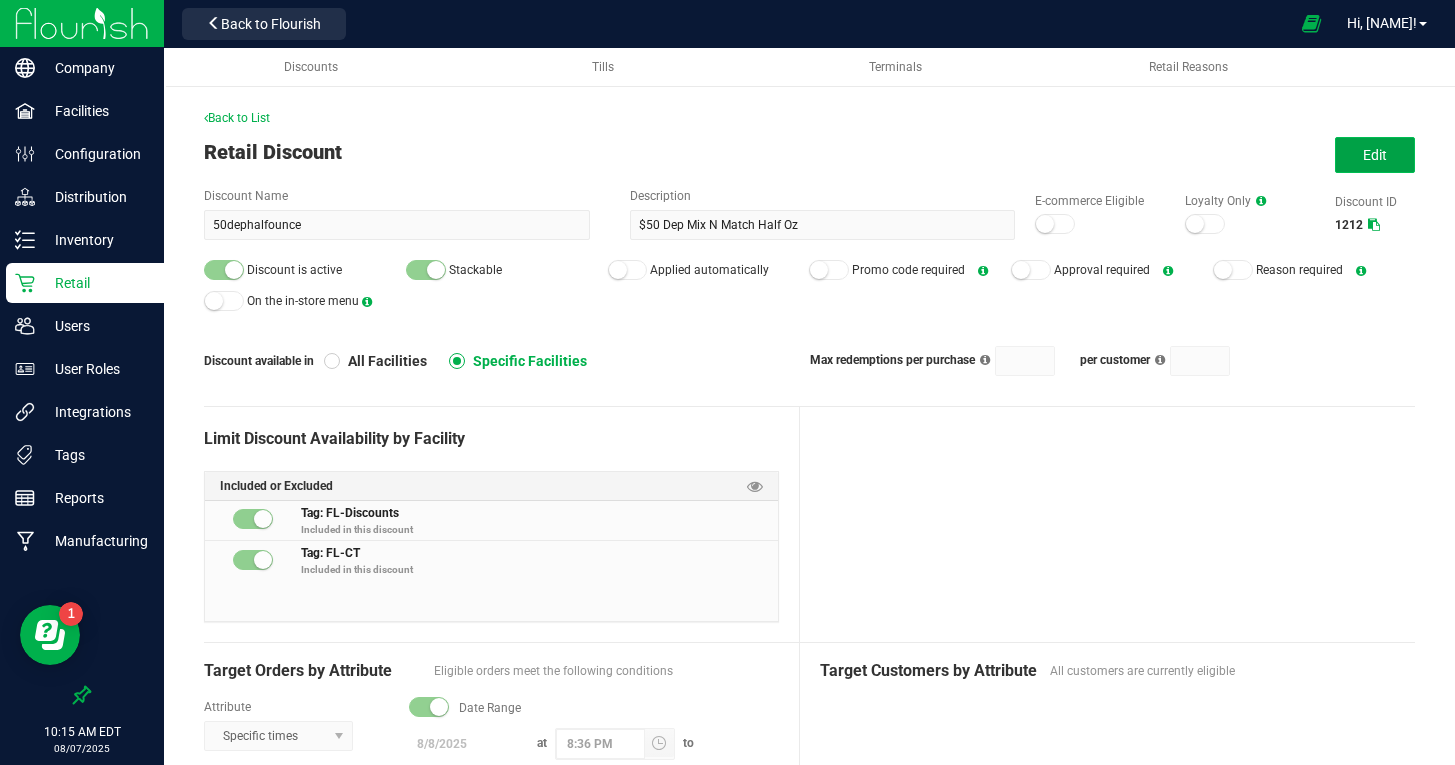 click on "Edit" at bounding box center (1375, 155) 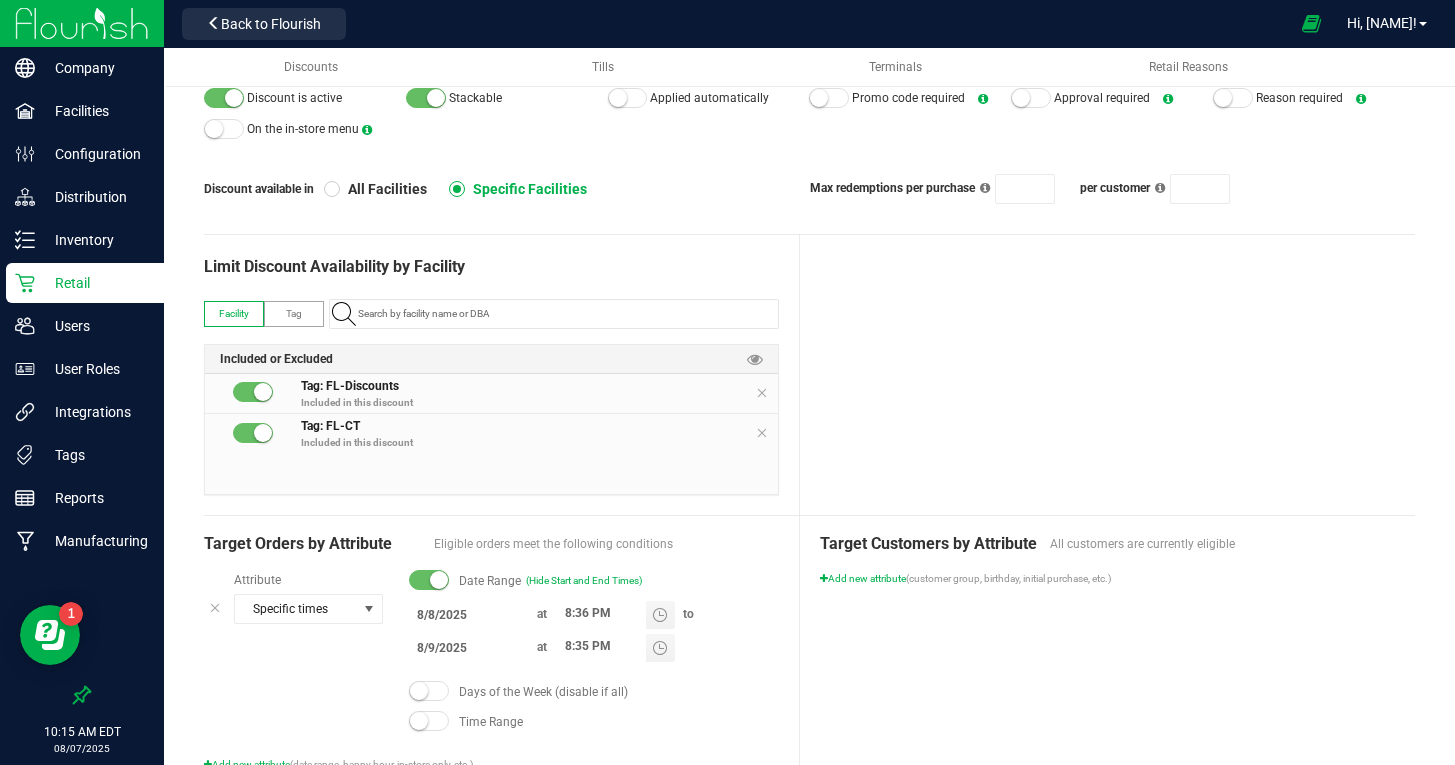 scroll, scrollTop: 292, scrollLeft: 0, axis: vertical 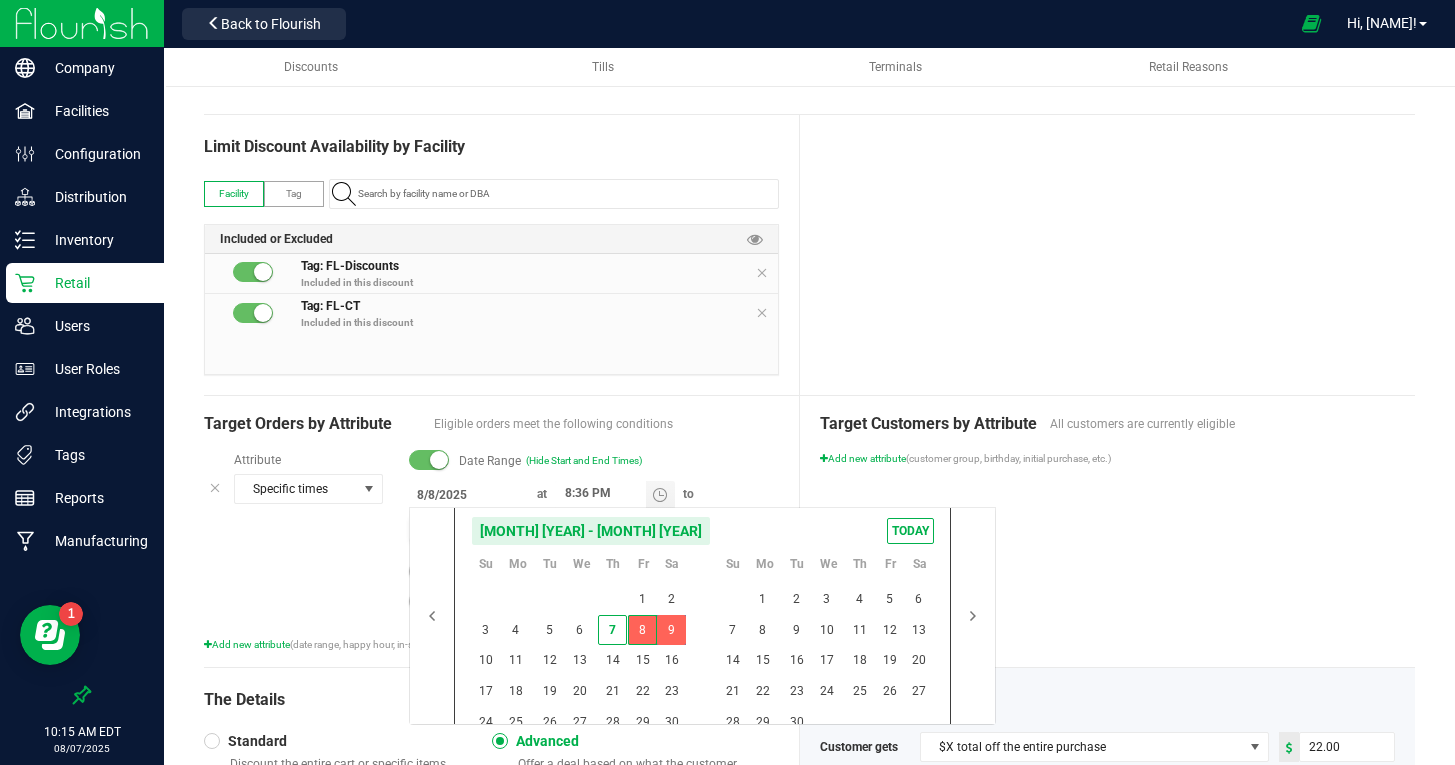 click on "Company Facilities                                                 Configuration Distribution Inventory Retail Users User Roles Integrations Tags Reports Manufacturing 10:15 AM EDT 08/07/2025  08/07   Sunshine Manufacturing   Back to Flourish   Hi, Jeffrey!
Discounts   Tills   Terminals   Retail Reasons
Back to List   Edit Retail Discount   Cancel   Save   Discount Name  50dephalfounce  Description  $50 Dep Mix N Match Half Oz  E-commerce Eligible   Loyalty Only   Discount ID   1212   Discount is active   Stackable   Applied automatically   Promo code required   Approval required   Reason required   On the in-store menu   Discount available in   All Facilities   Specific Facilities   Max redemptions per purchase   per customer   Limit Discount Availability by Facility   Facility   Tag
Included or Excluded  Tag: FL-Discounts Included in this discount Tag: FL-CT Included in this discount  Attribute  Specific times" at bounding box center (727, 382) 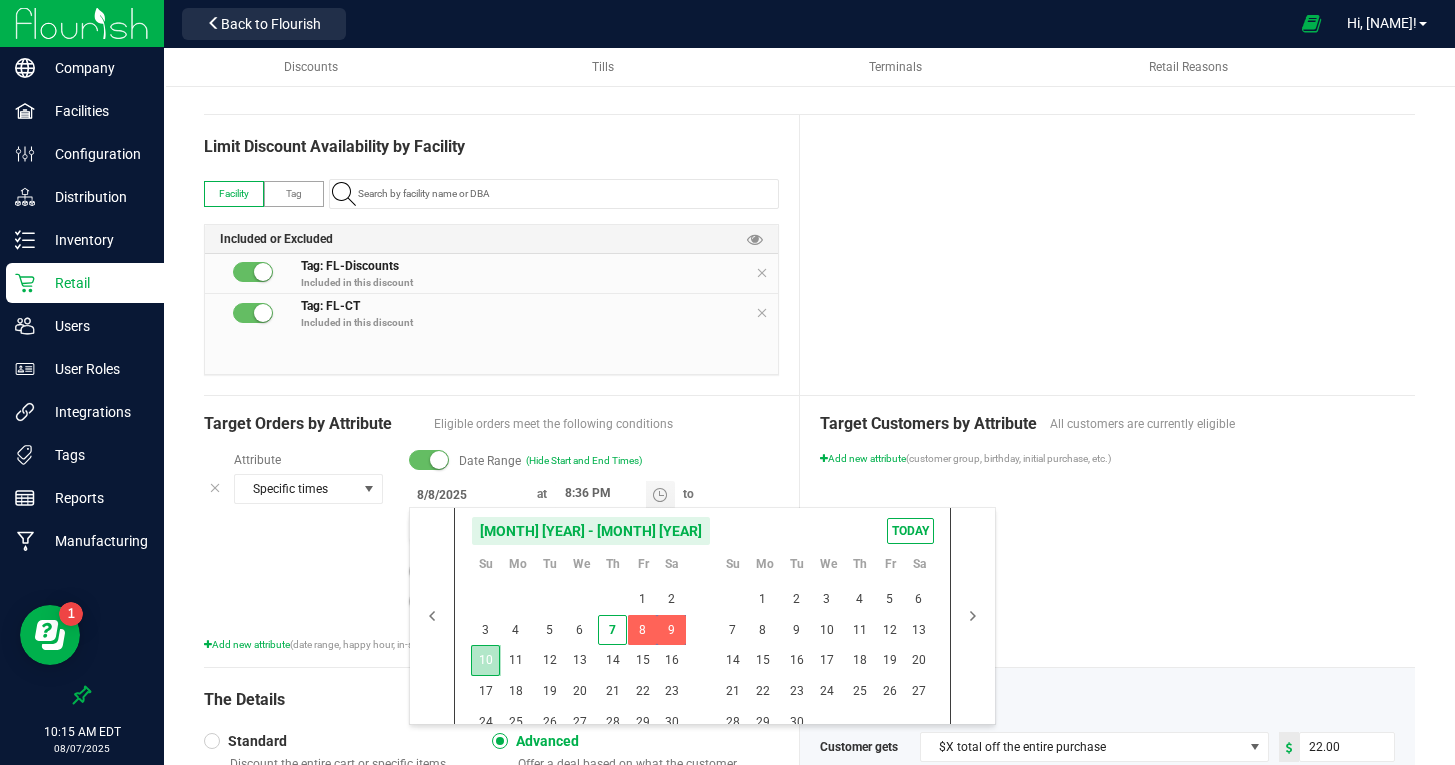 click on "10" at bounding box center [485, 660] 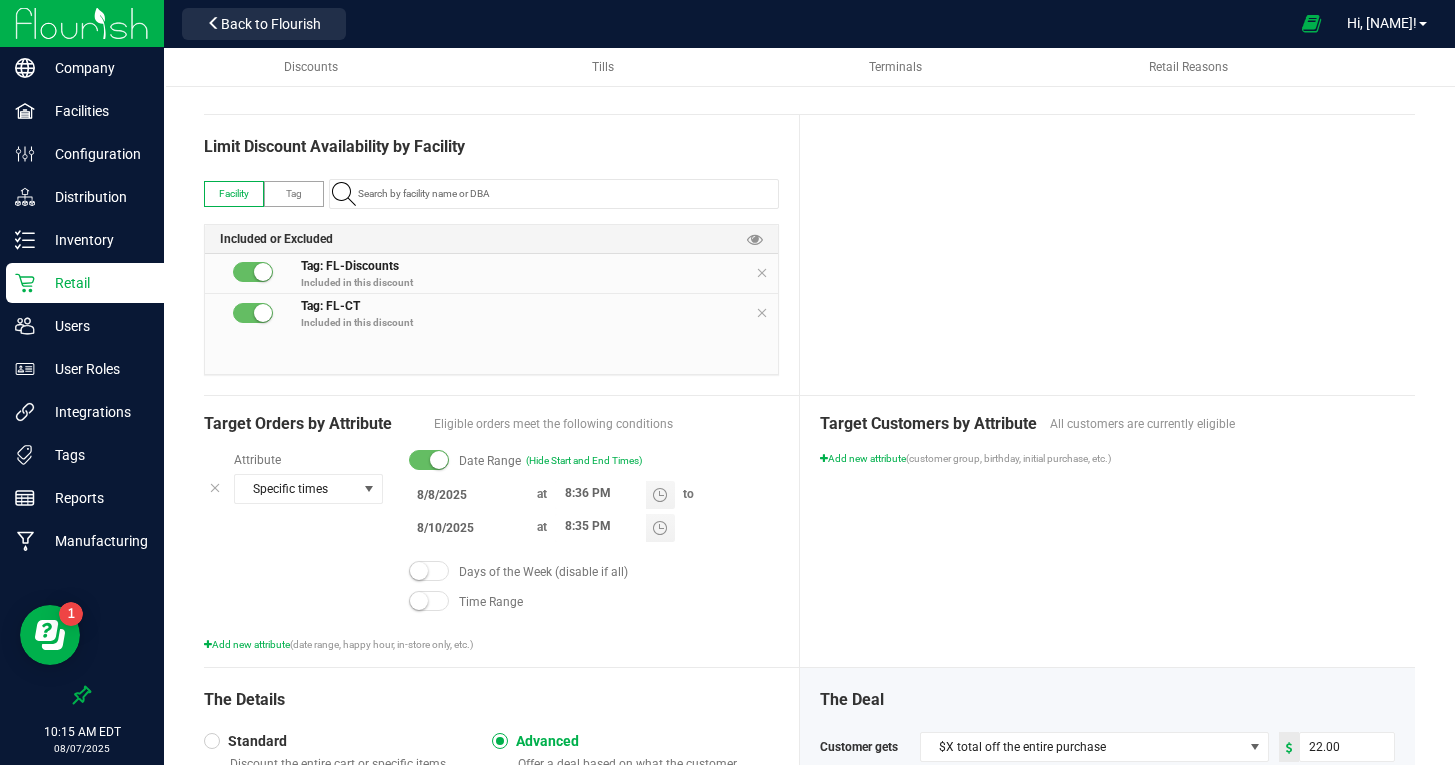 click on "Target Customers by Attribute   All customers are currently eligible   Add new attribute   (customer group, birthday, initial purchase, etc.)" at bounding box center (1107, 531) 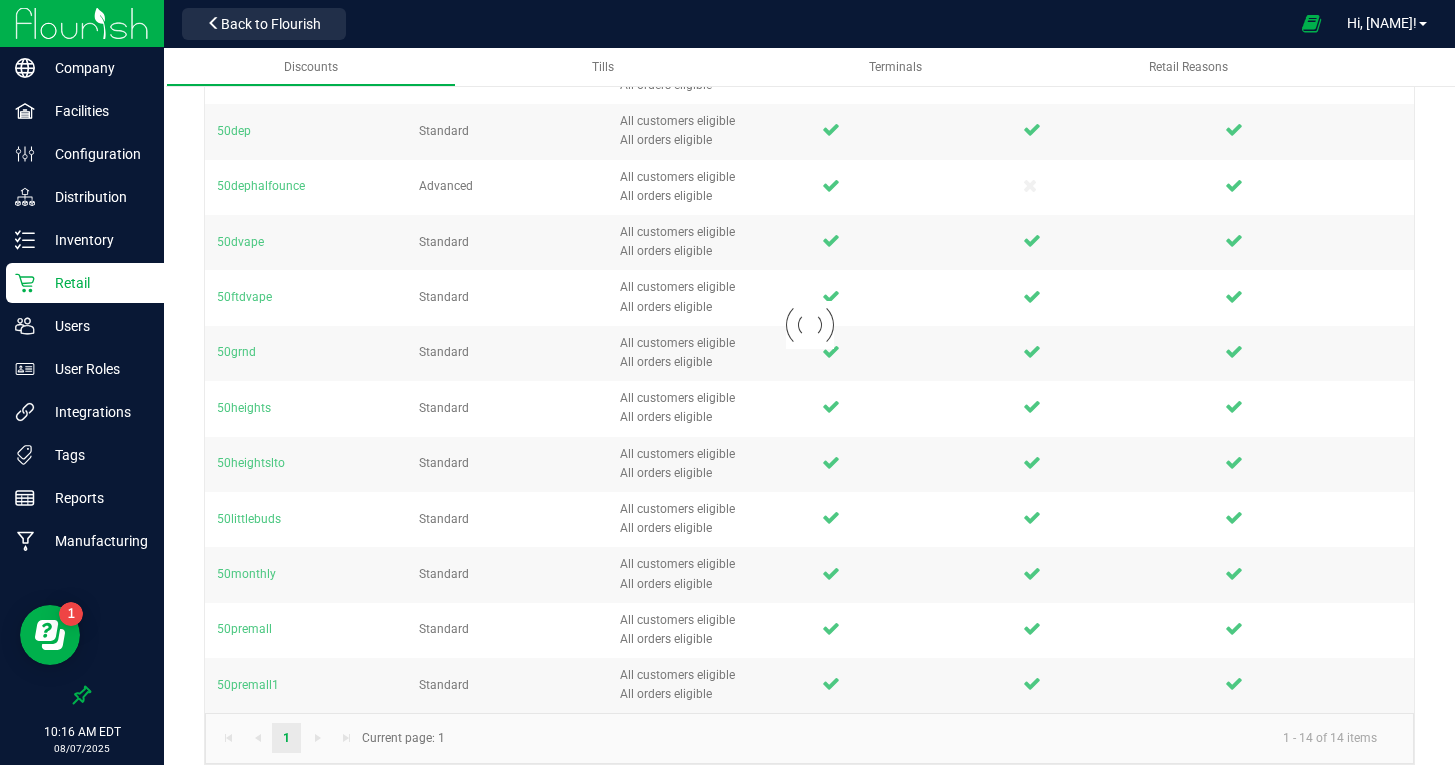 scroll, scrollTop: 0, scrollLeft: 0, axis: both 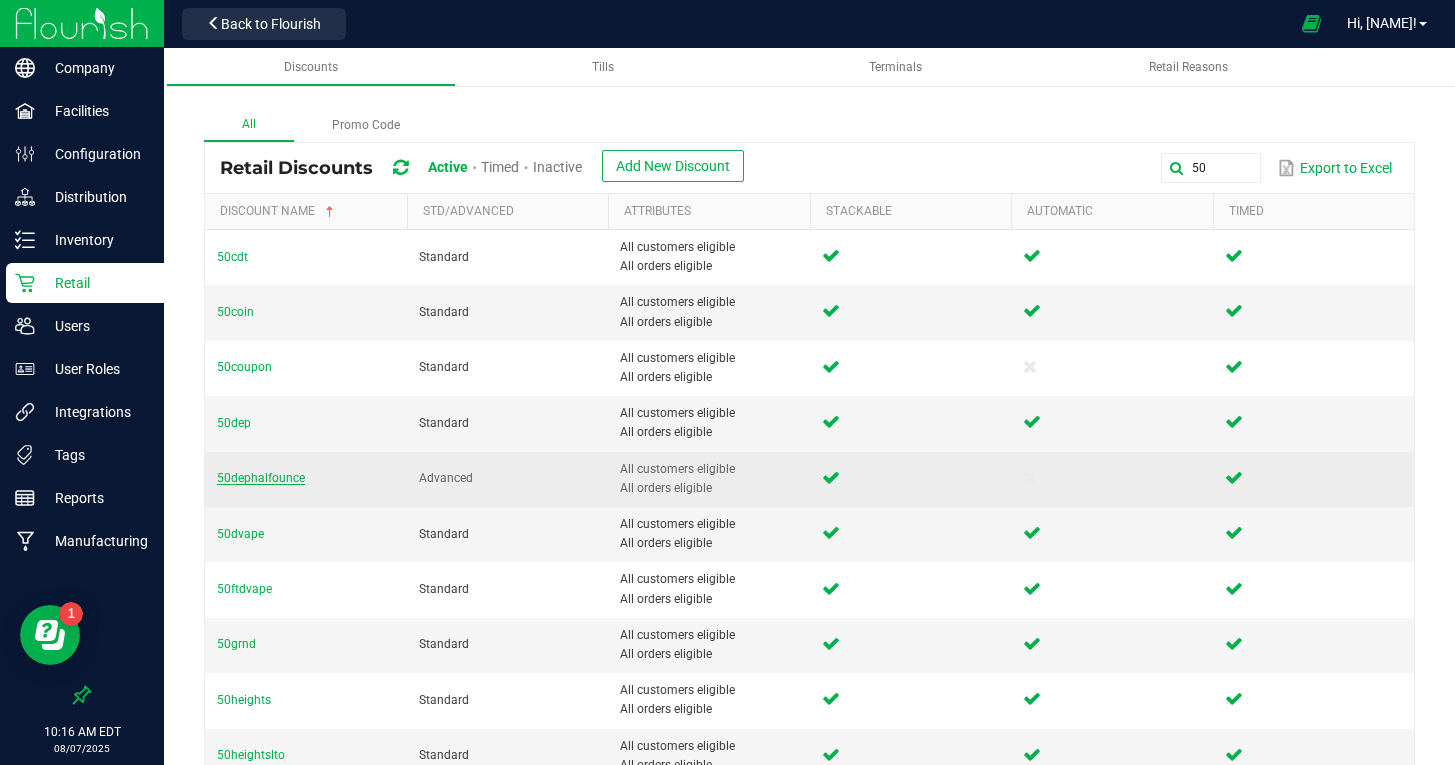 click on "50dephalfounce" at bounding box center [261, 478] 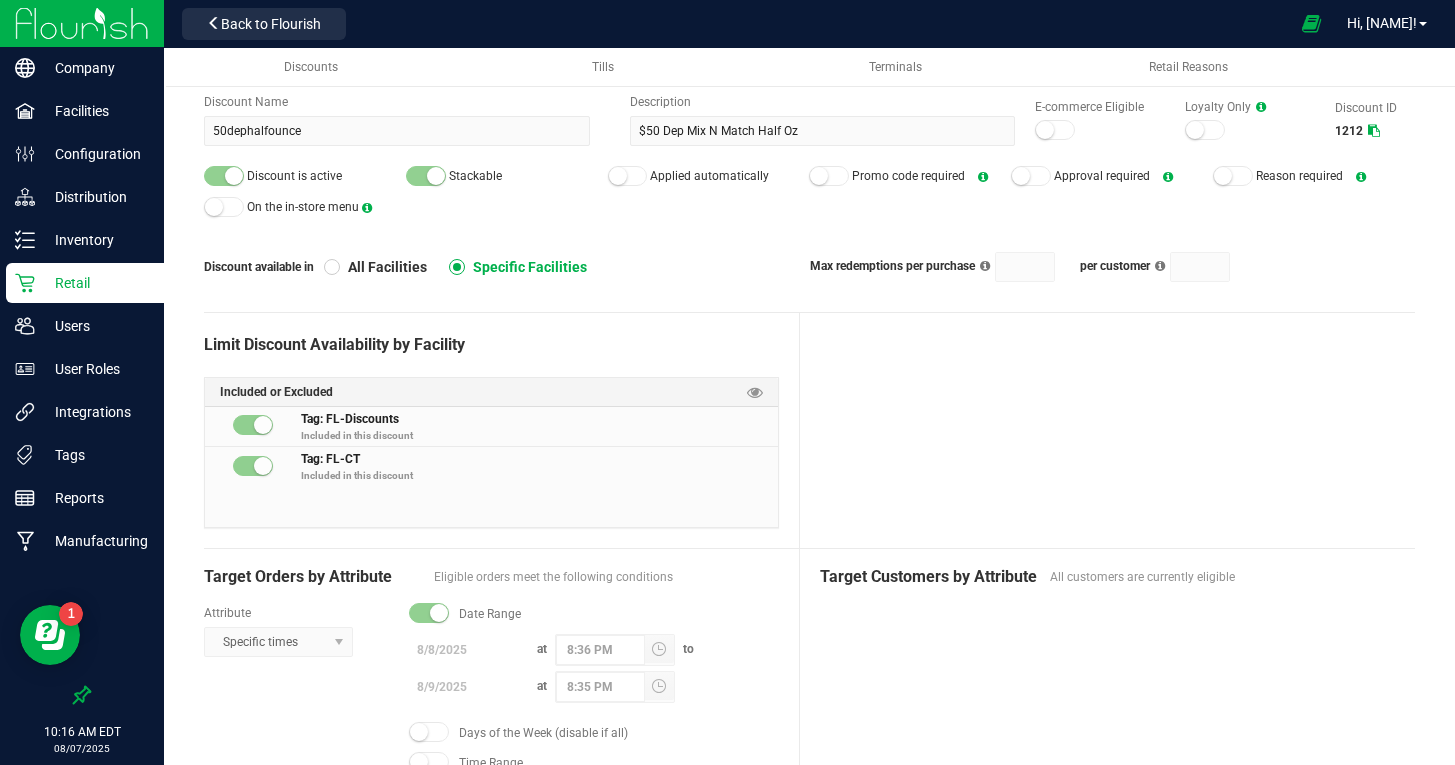 scroll, scrollTop: 90, scrollLeft: 0, axis: vertical 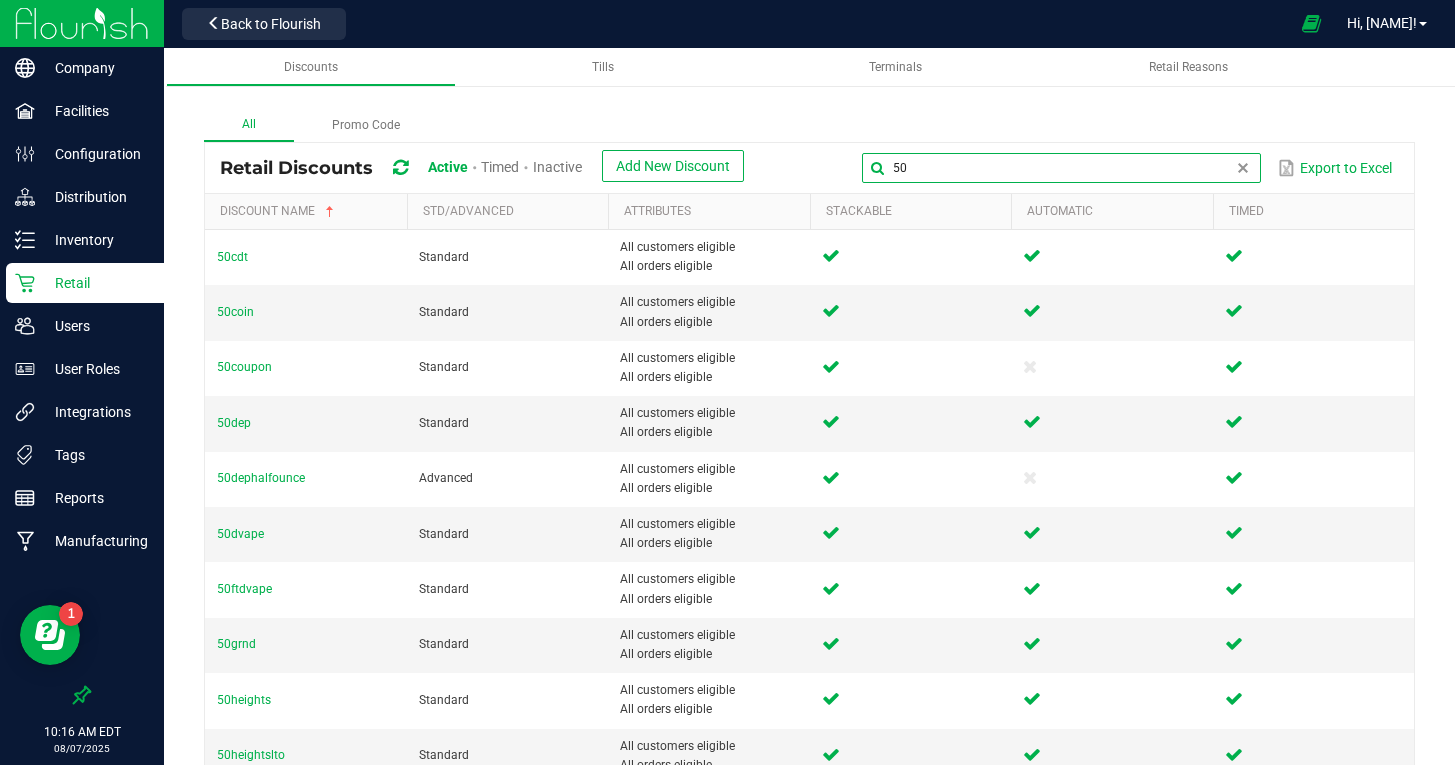 drag, startPoint x: 1205, startPoint y: 162, endPoint x: 958, endPoint y: 131, distance: 248.93774 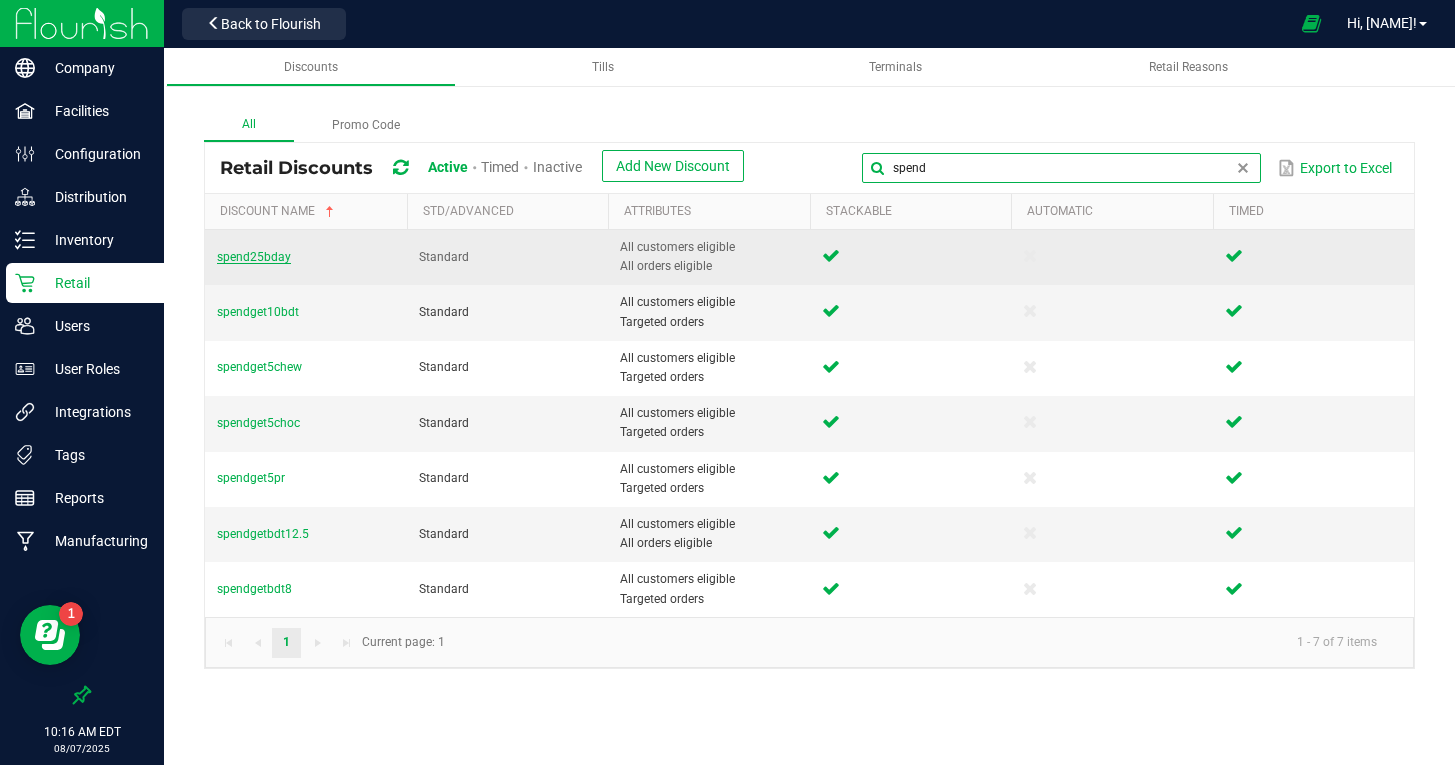 type on "spend" 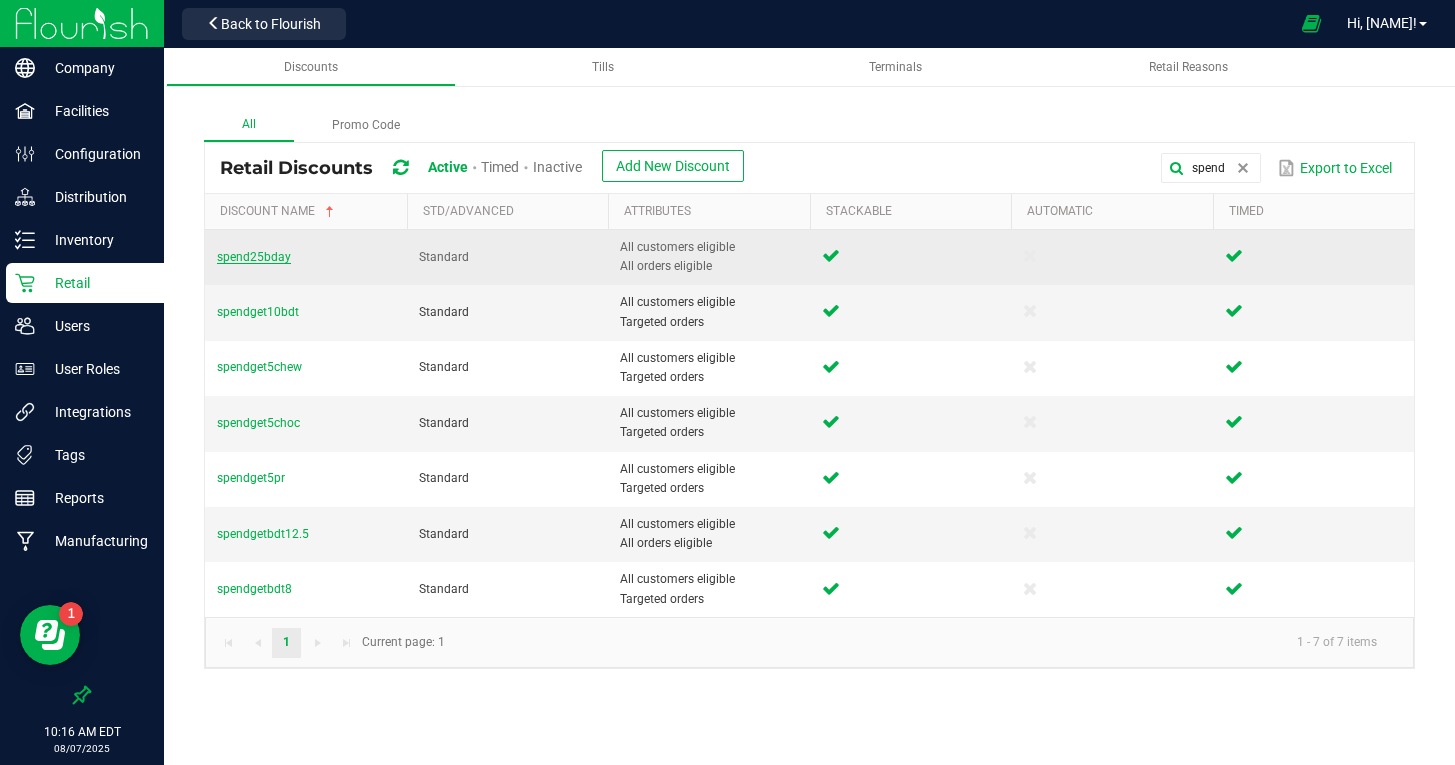 click on "spend25bday" at bounding box center [254, 257] 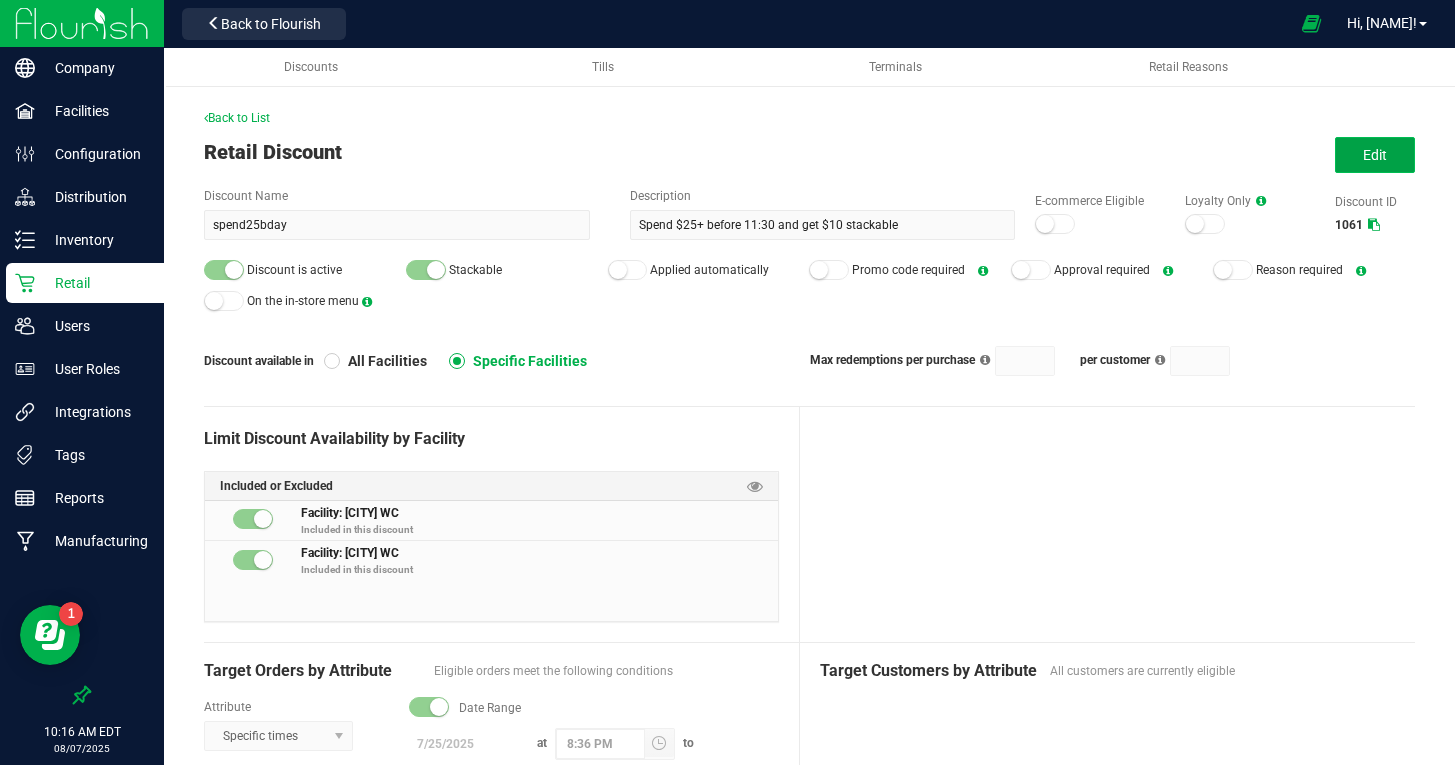 click on "Edit" at bounding box center [1375, 155] 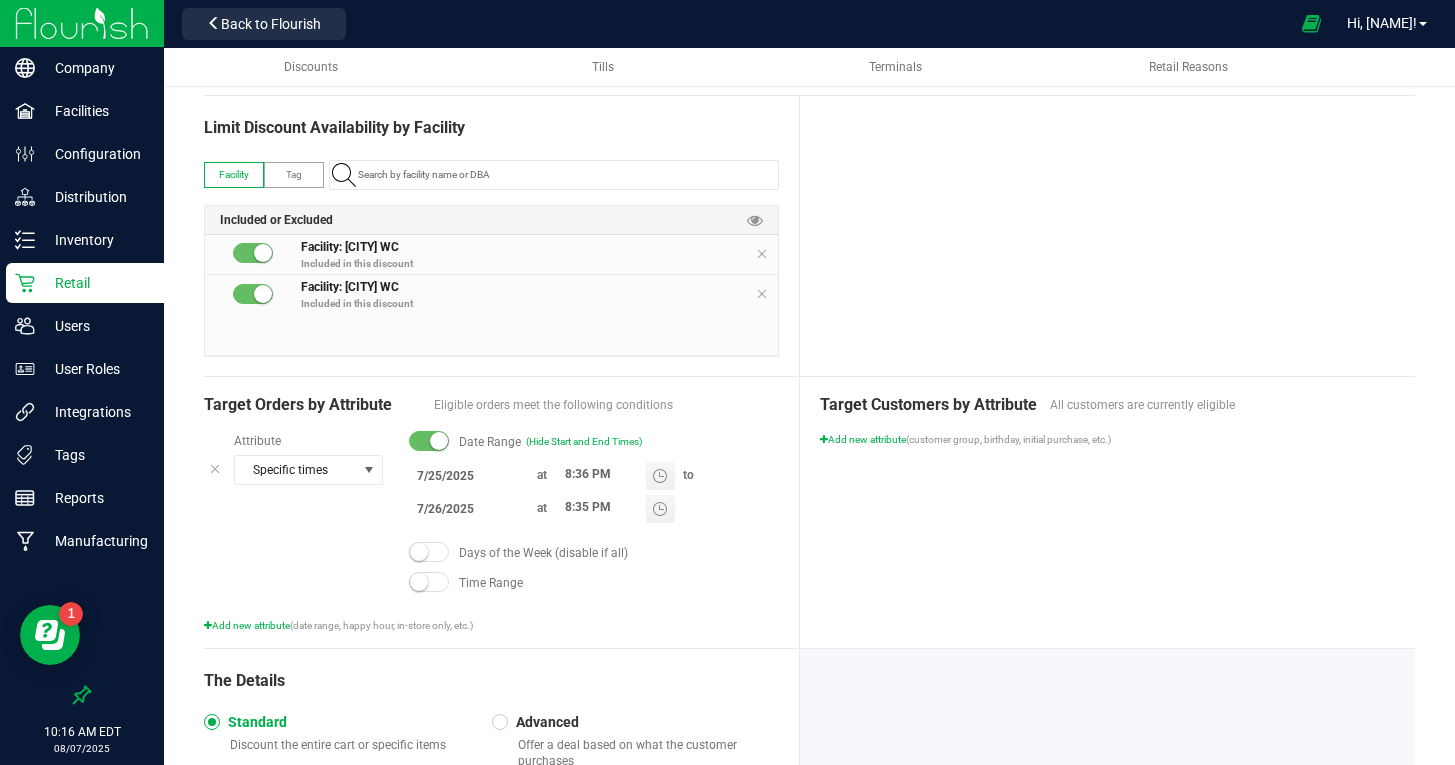 scroll, scrollTop: 370, scrollLeft: 0, axis: vertical 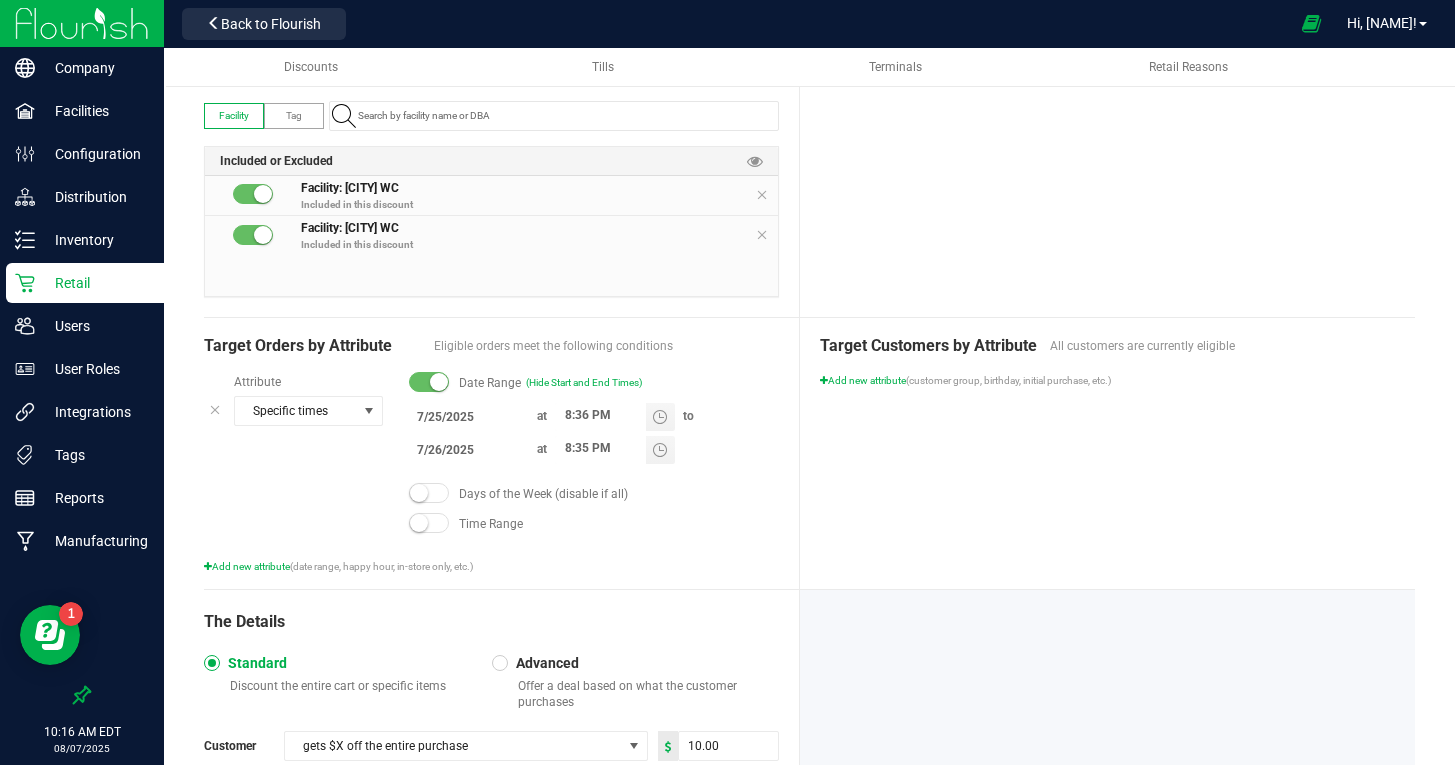 click on "7/25/2025" at bounding box center (469, 416) 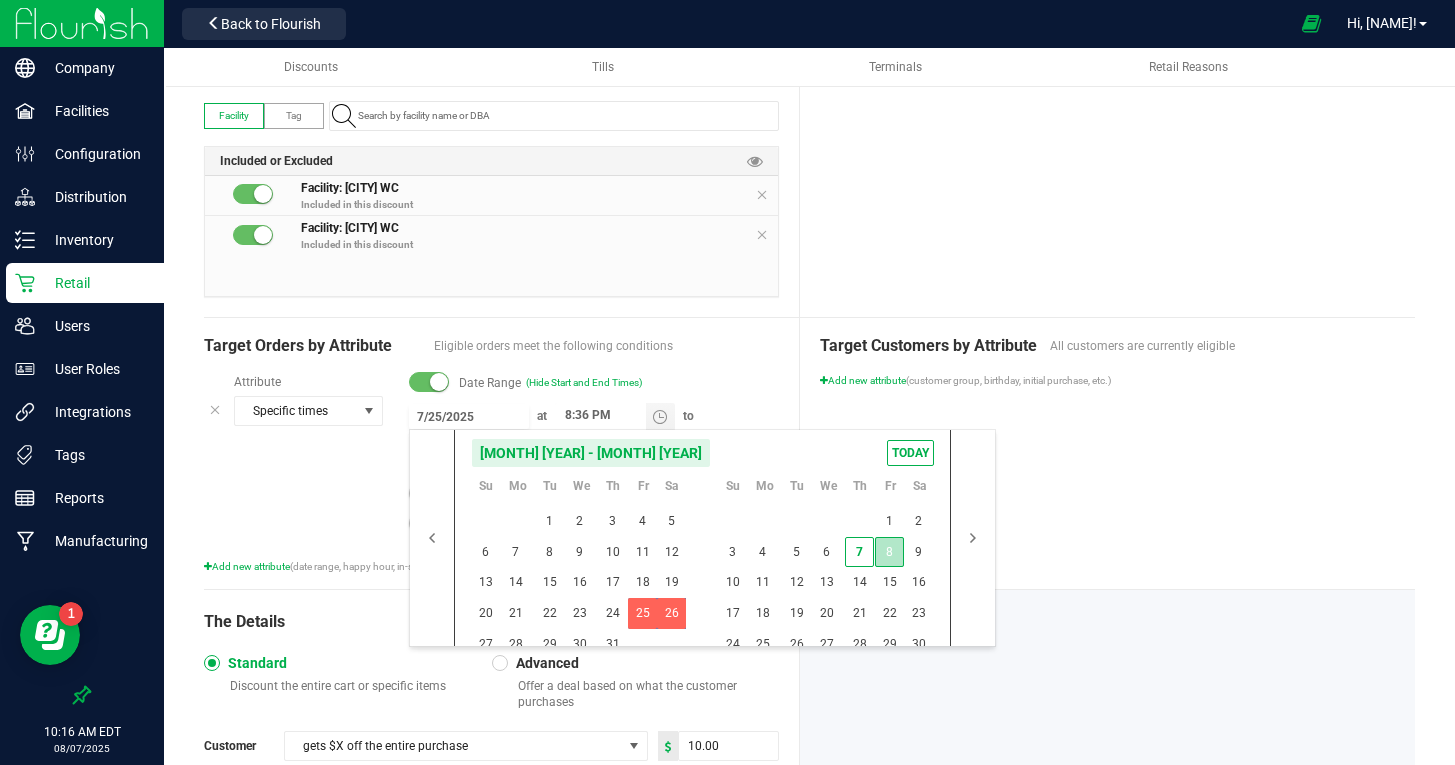 click on "8" at bounding box center [889, 552] 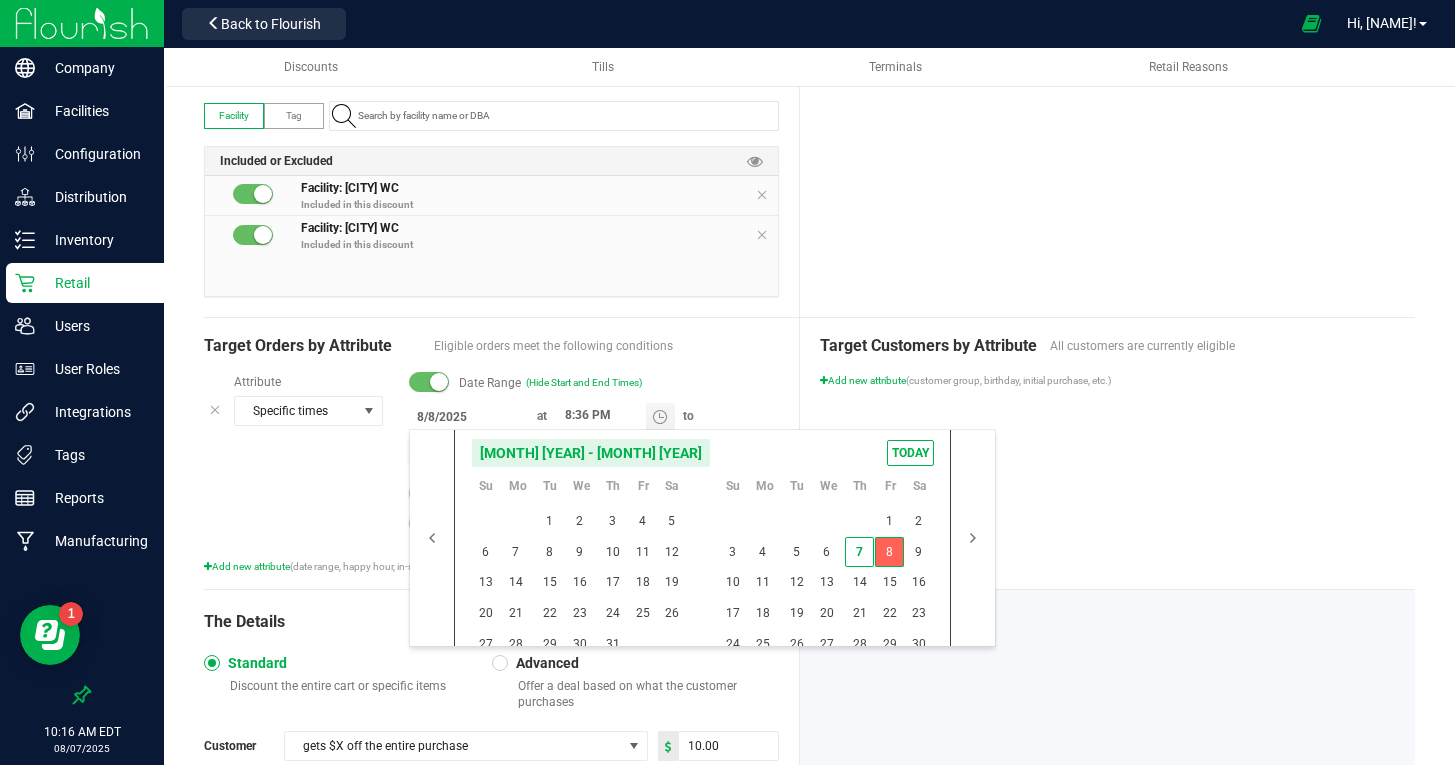 click on "8" at bounding box center [889, 552] 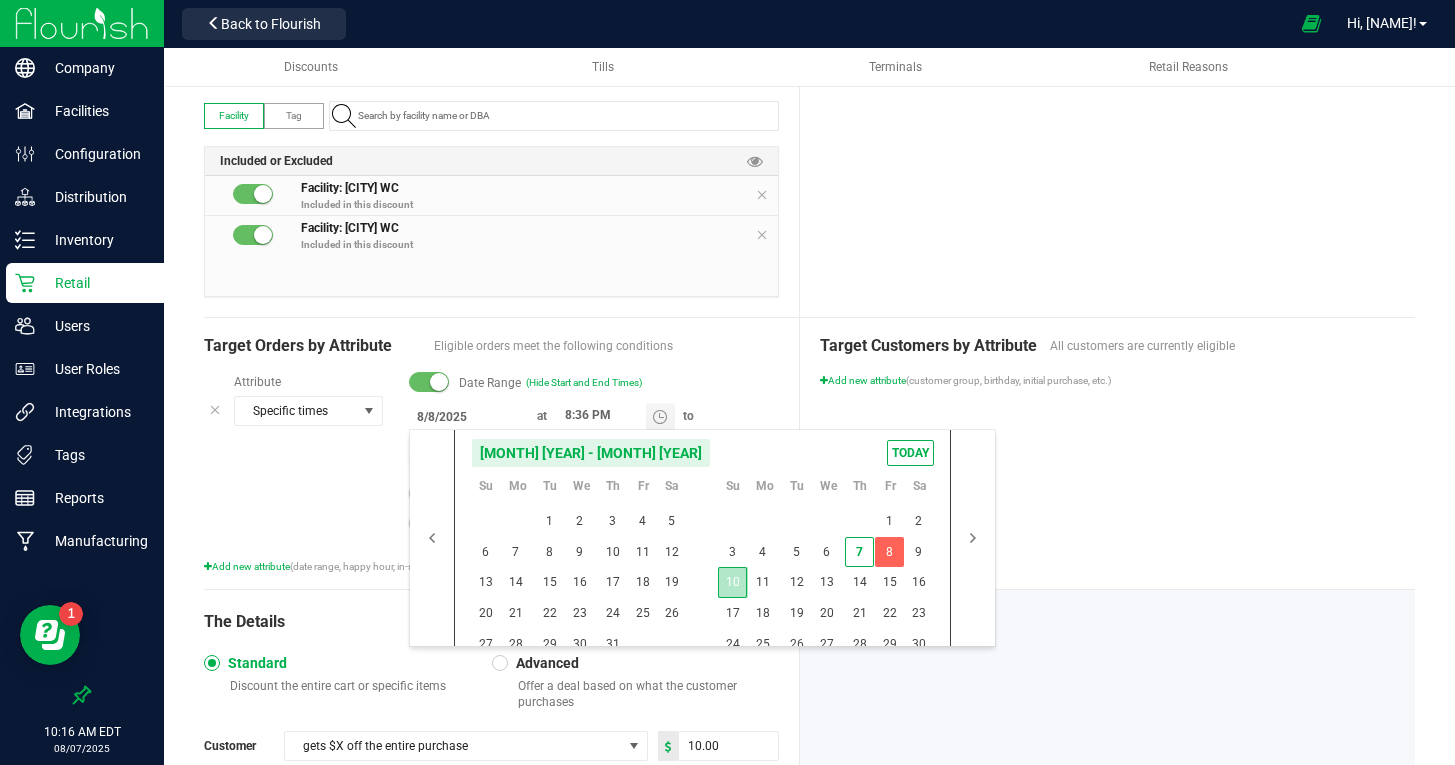 click on "10" at bounding box center (732, 582) 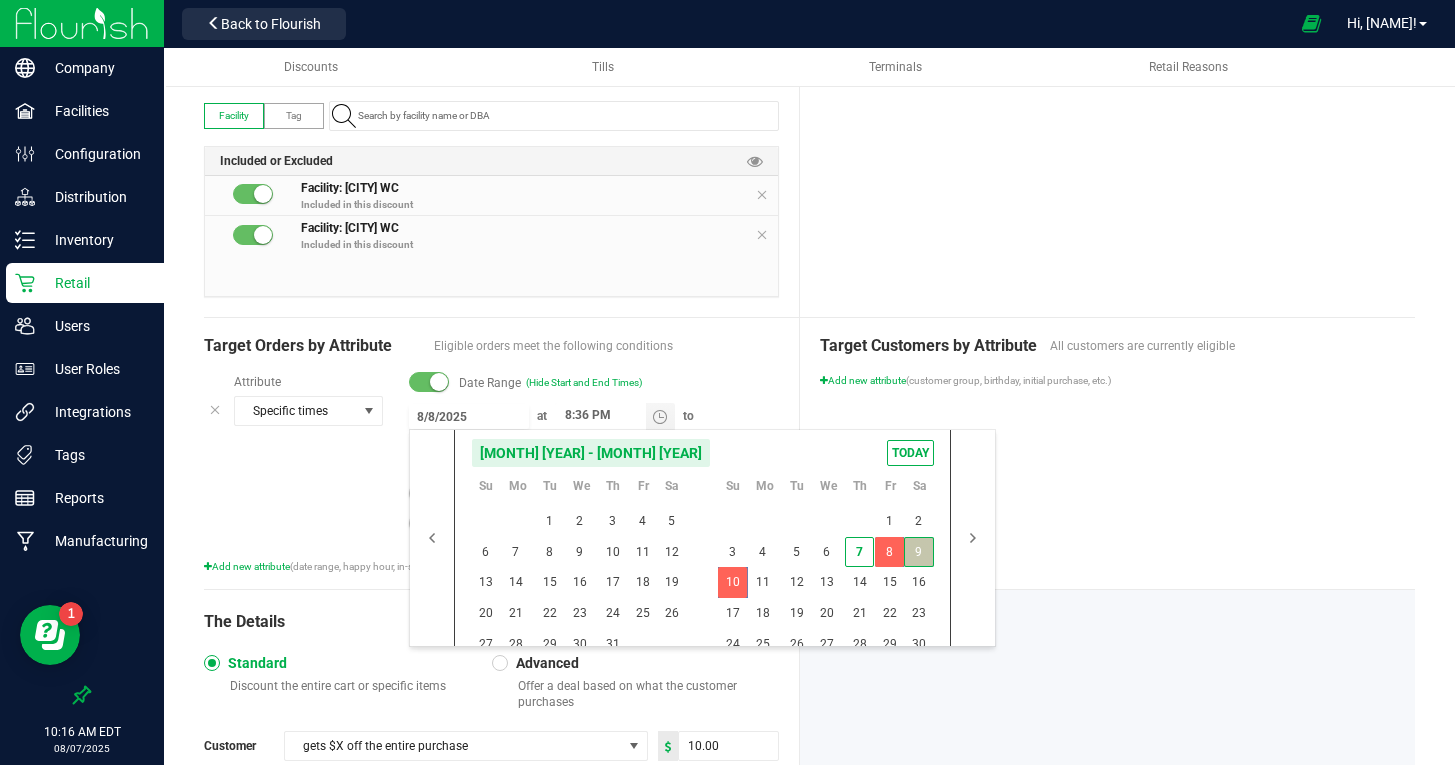 click on "9" at bounding box center (918, 552) 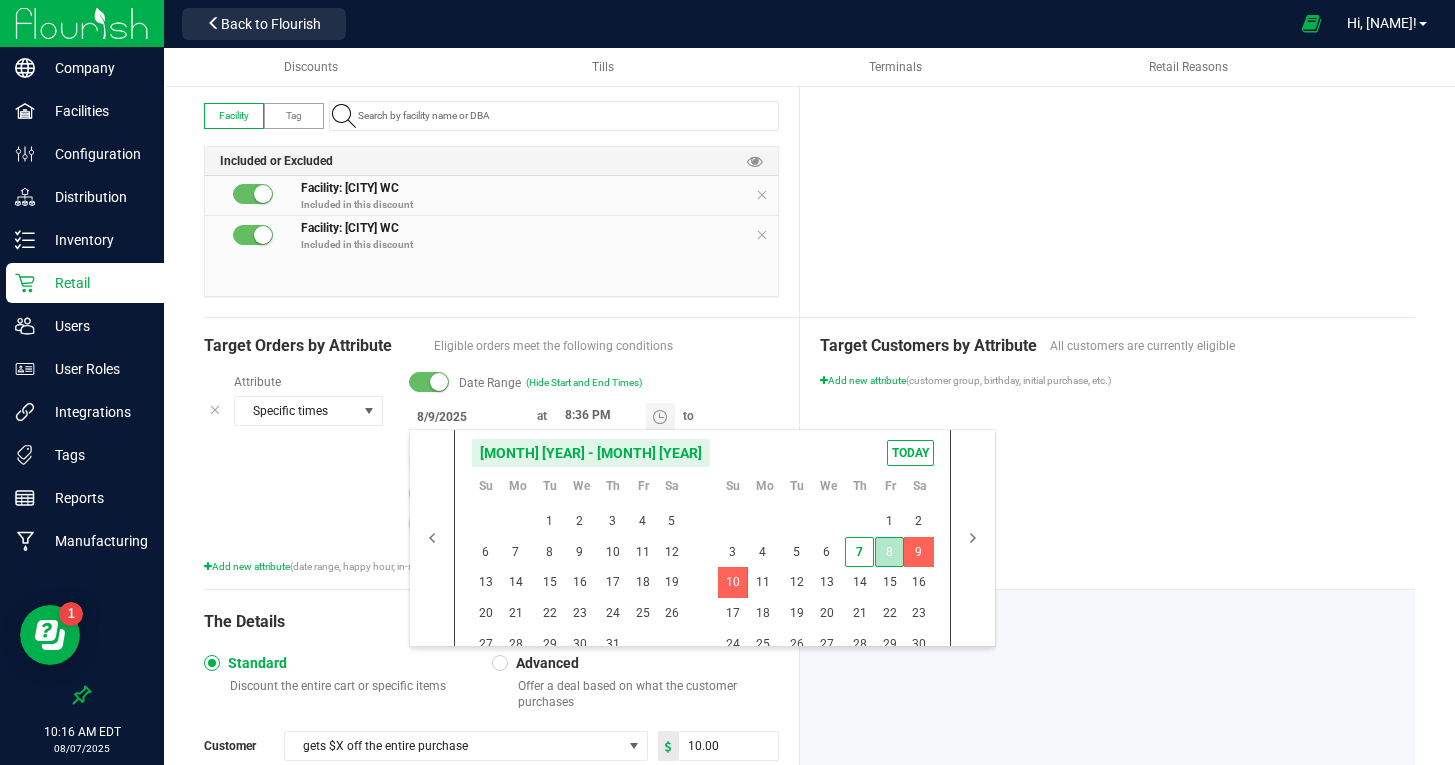 click on "8" at bounding box center (889, 552) 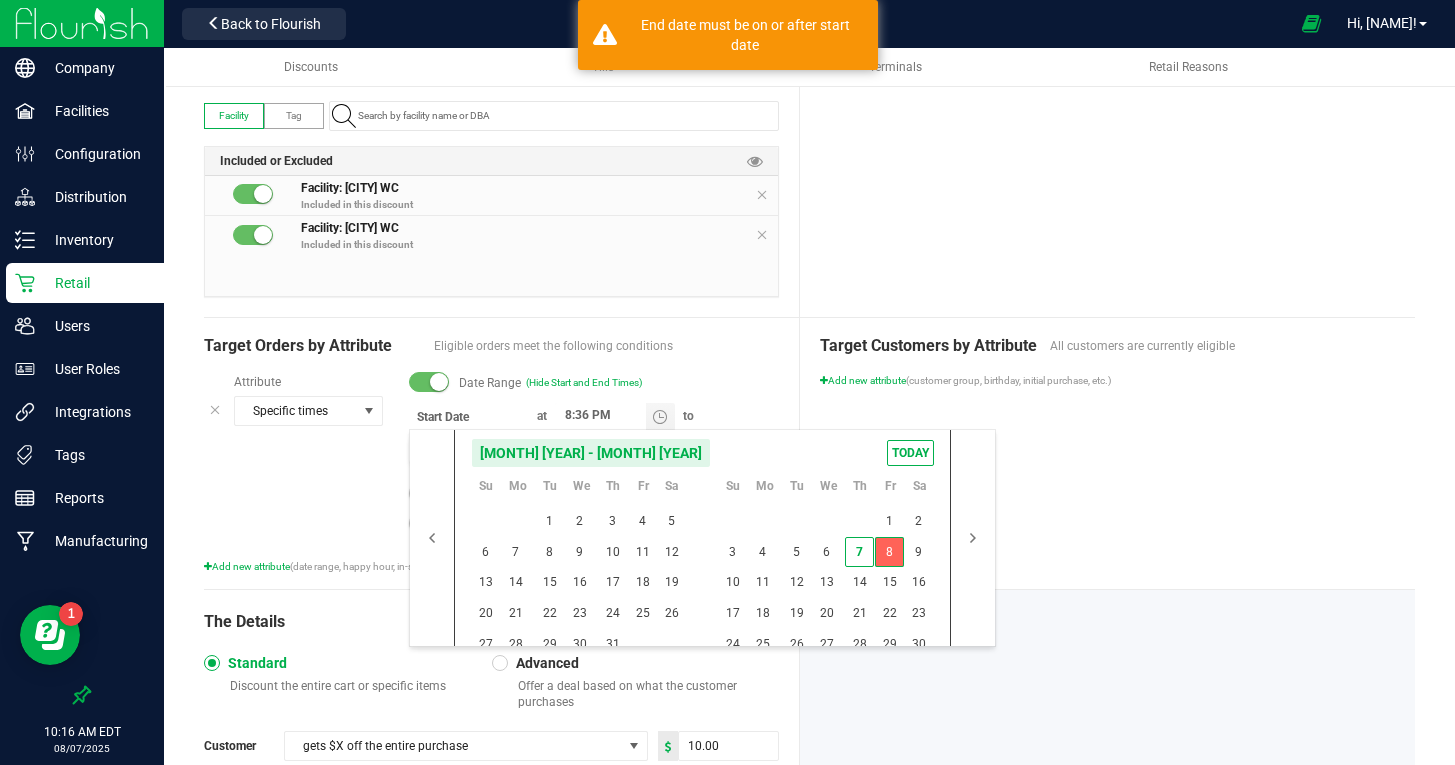click on "8" at bounding box center [889, 552] 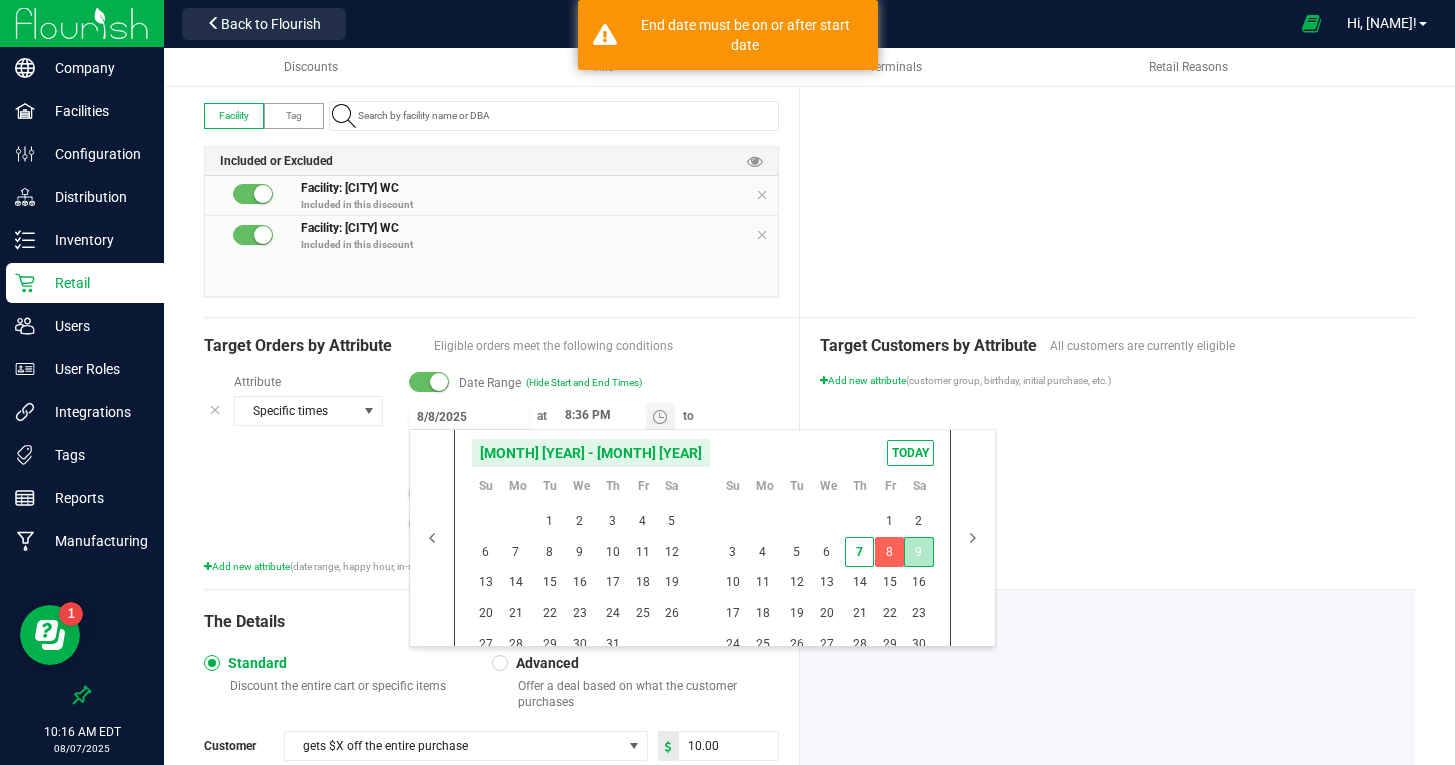 click on "9" at bounding box center (918, 552) 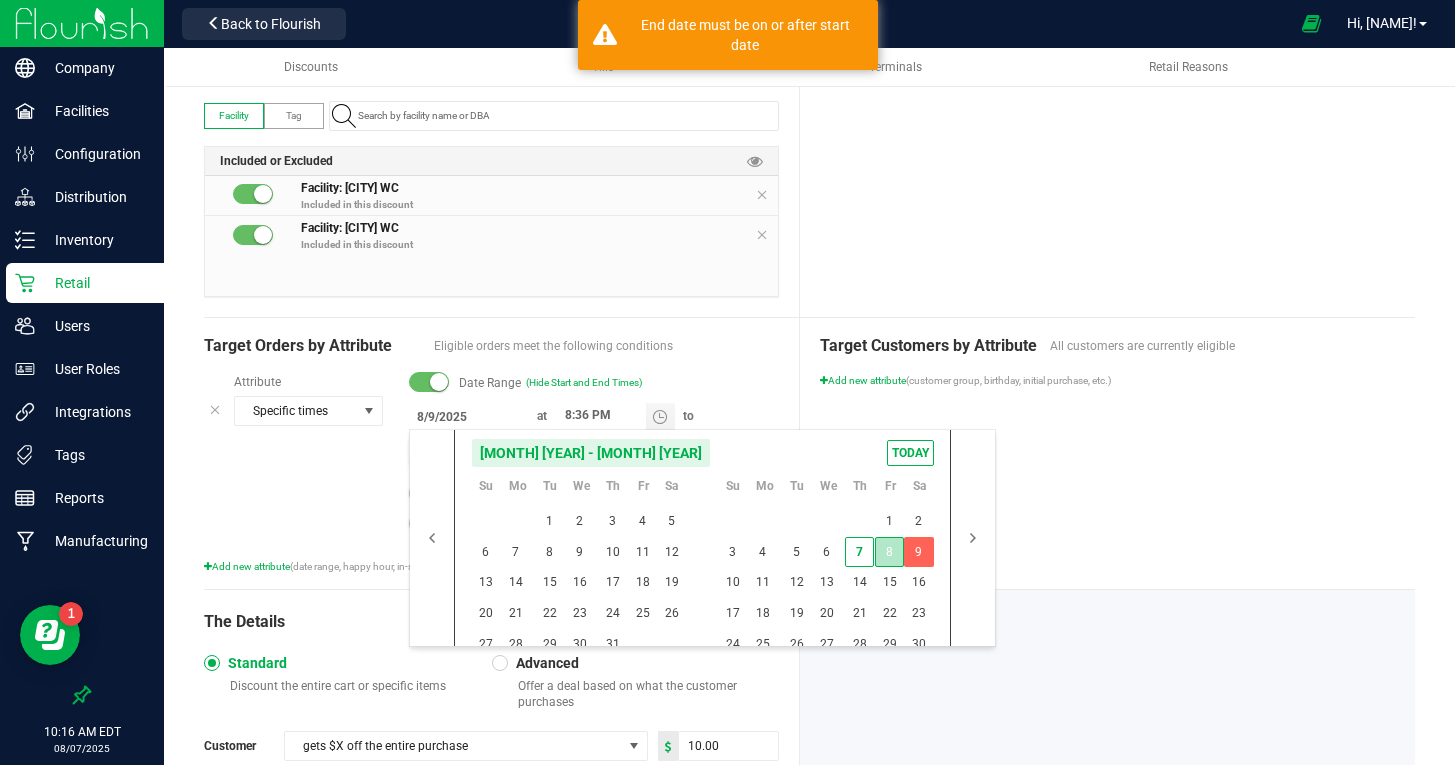 click on "8" at bounding box center [889, 552] 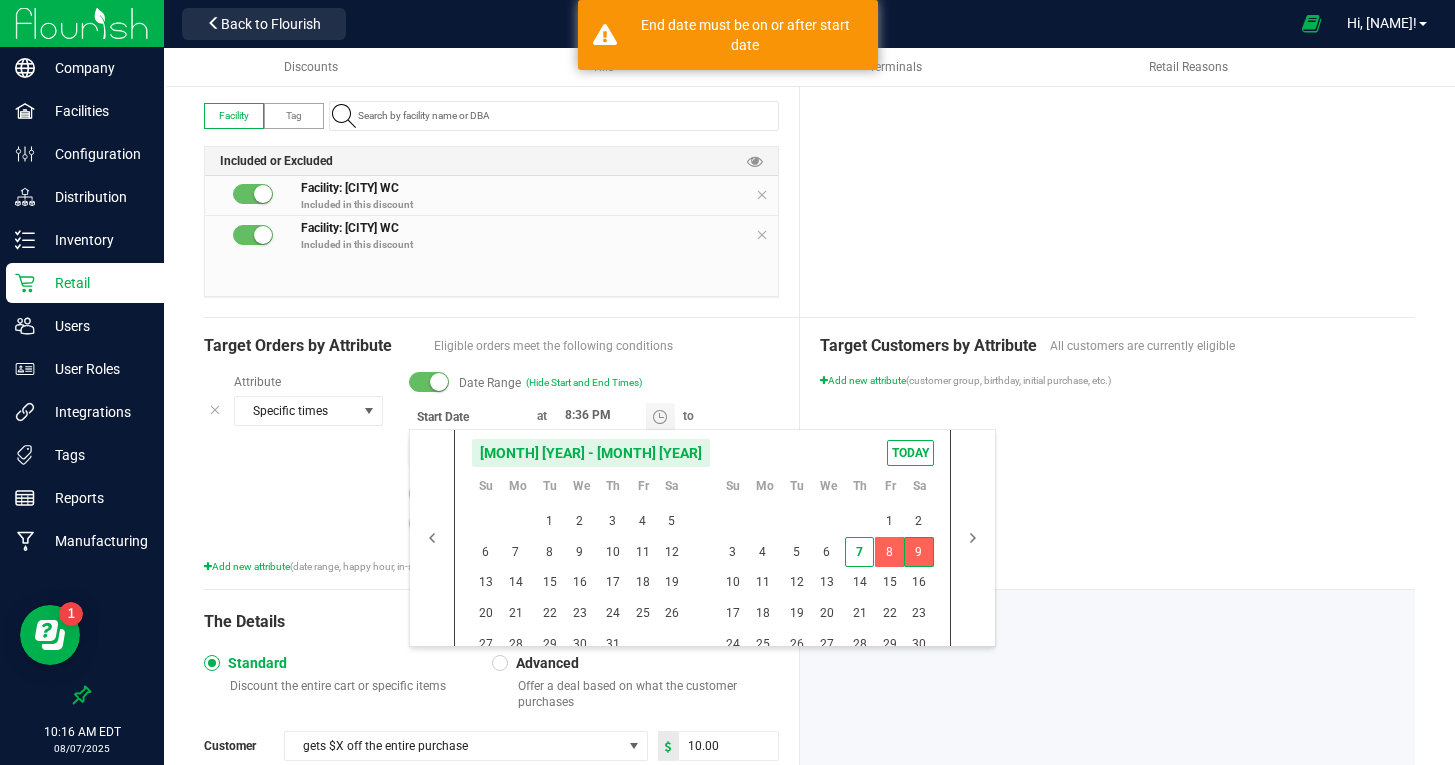 click on "9" at bounding box center (918, 552) 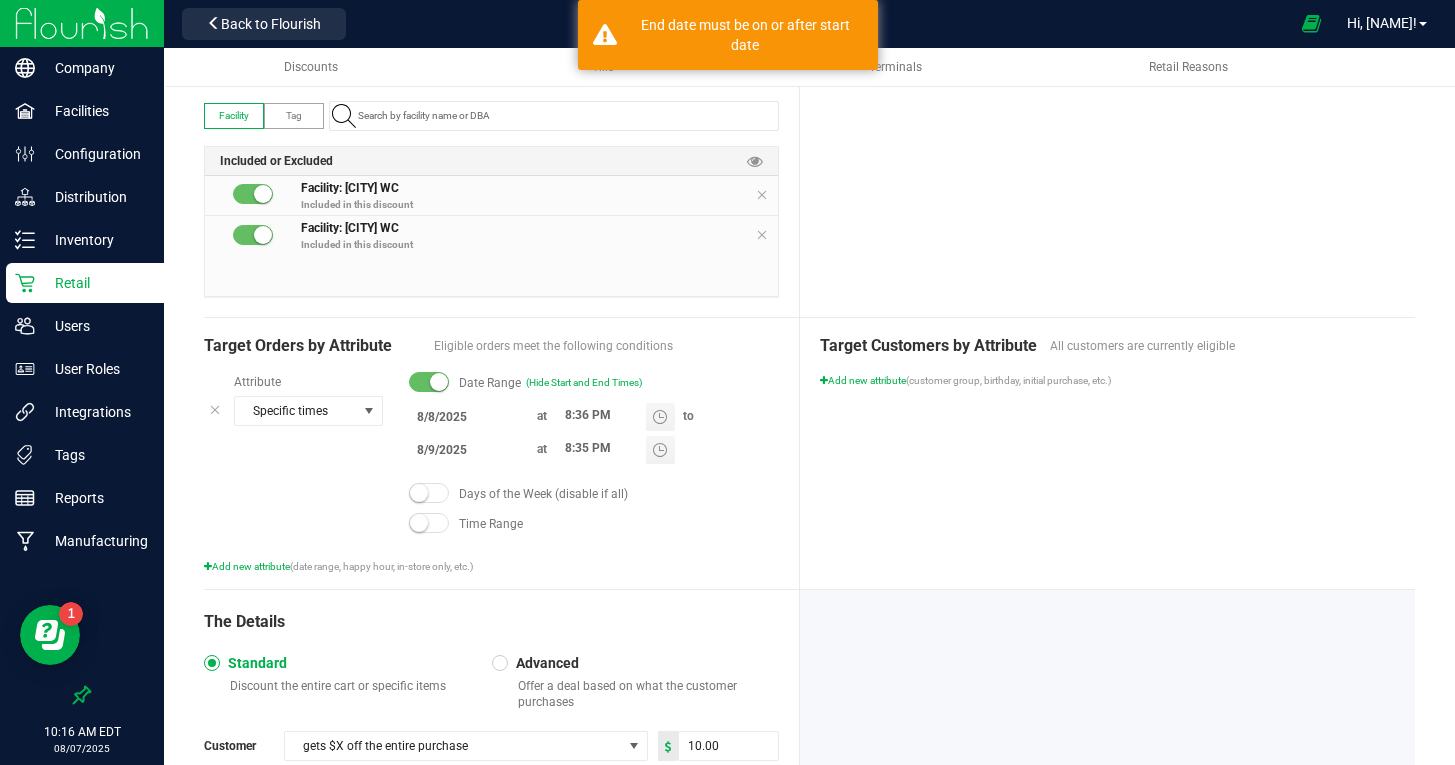 click on "Target Customers by Attribute   All customers are currently eligible   Add new attribute   (customer group, birthday, initial purchase, etc.)" at bounding box center [1107, 453] 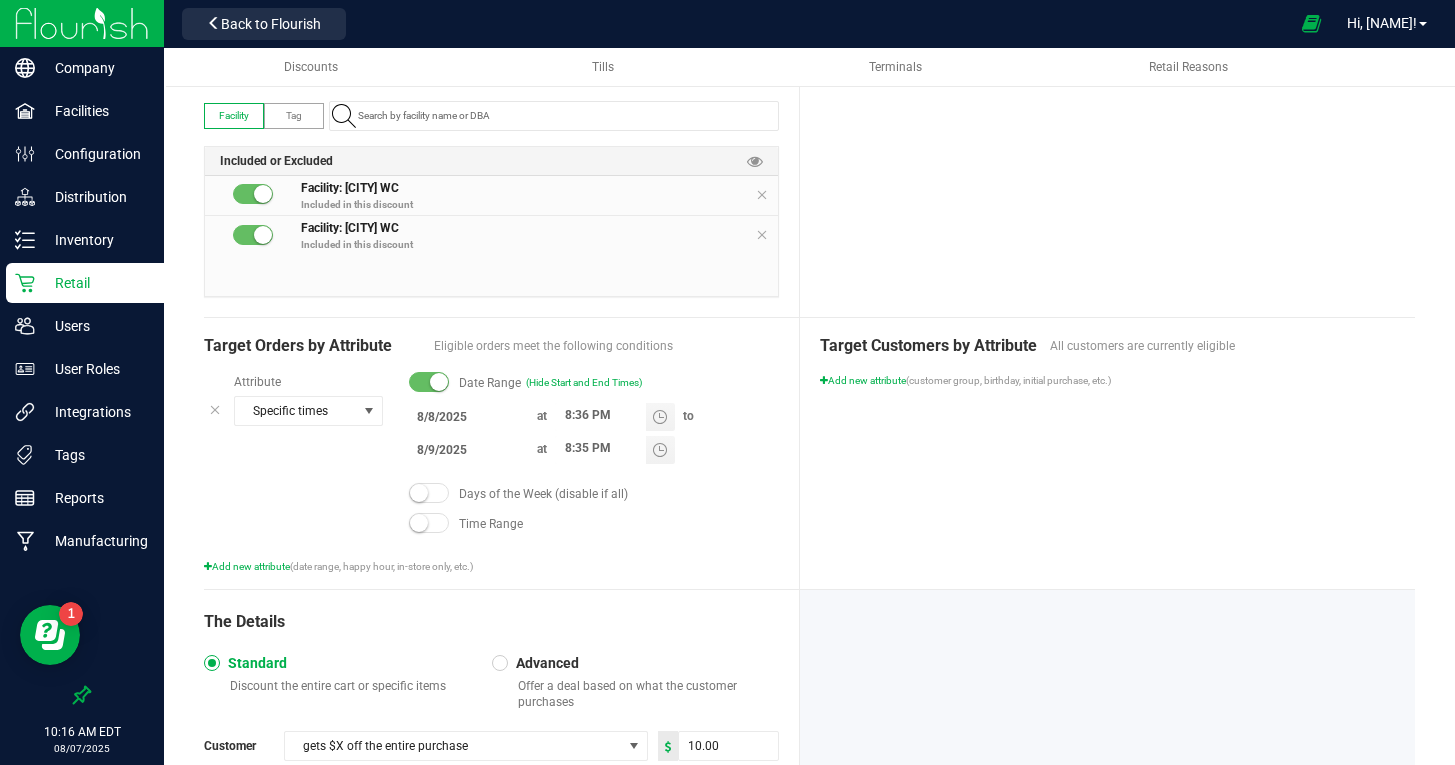 click on "Target Customers by Attribute   All customers are currently eligible   Add new attribute   (customer group, birthday, initial purchase, etc.)" at bounding box center (1107, 453) 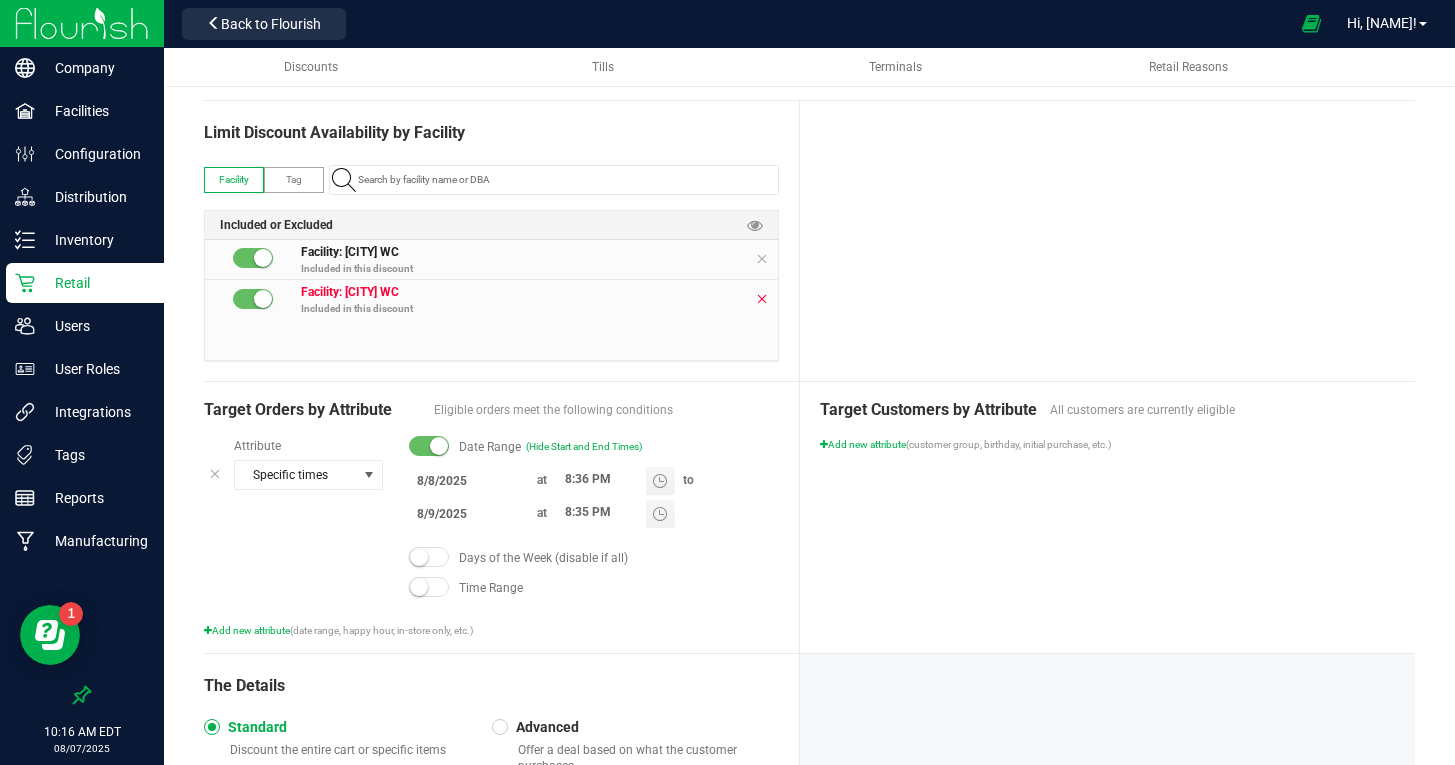 click at bounding box center [762, 299] 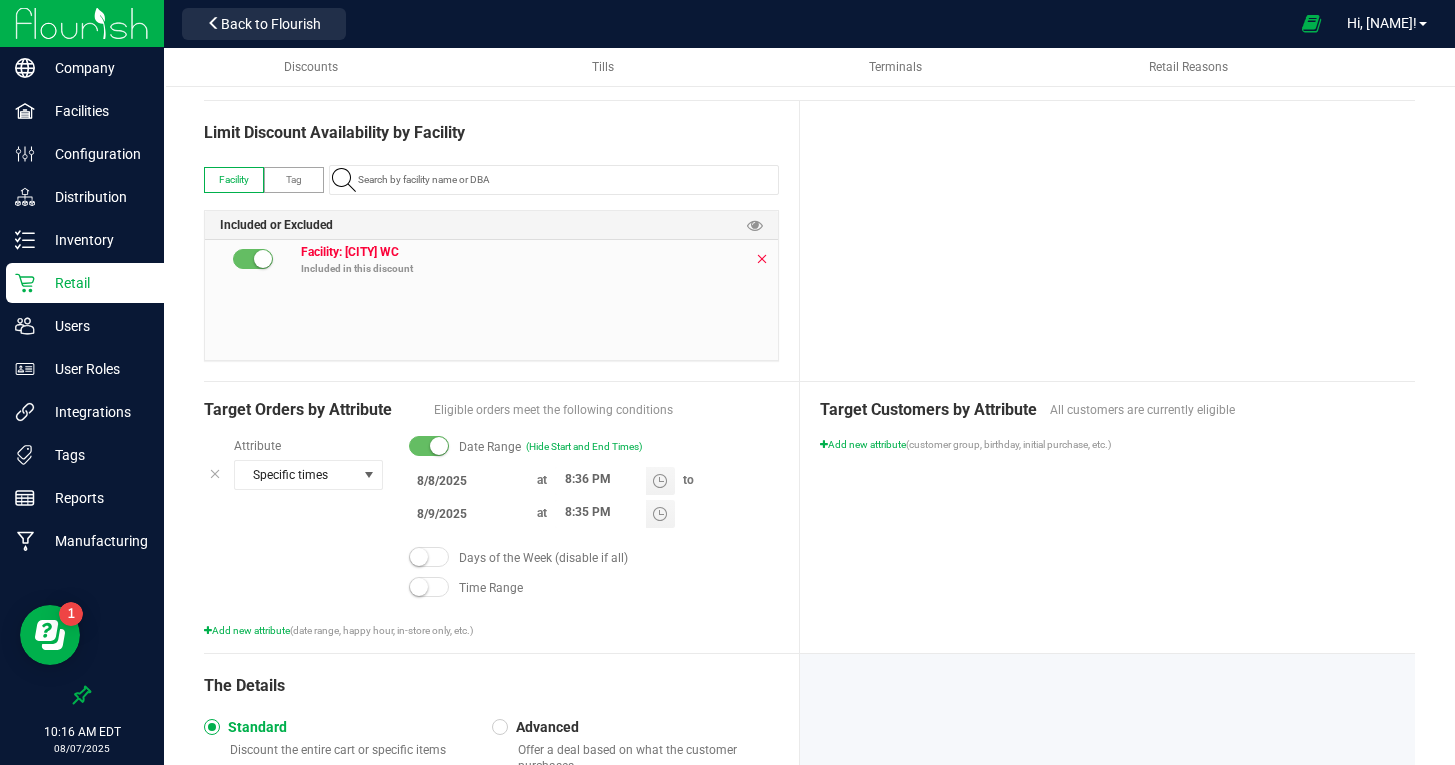 click at bounding box center (762, 259) 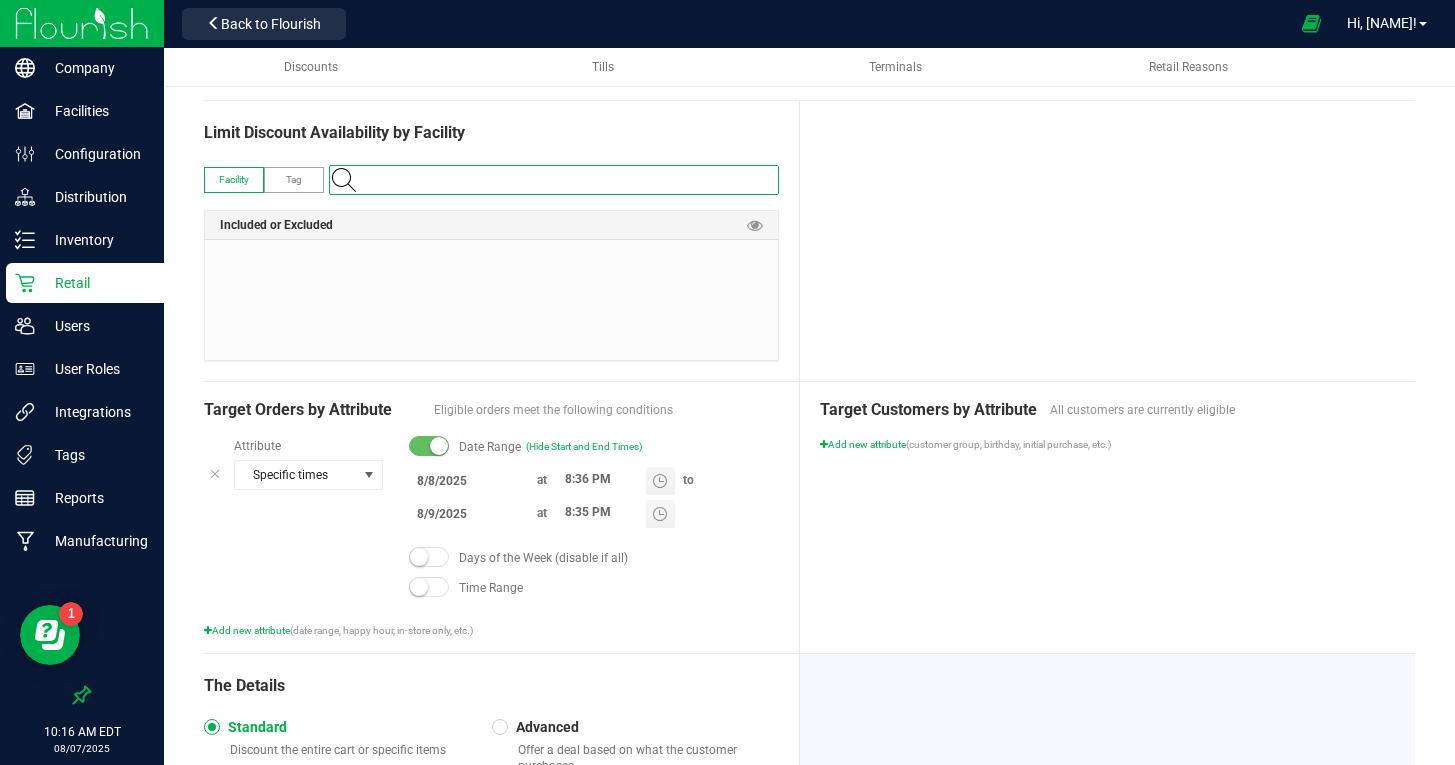 click at bounding box center (564, 180) 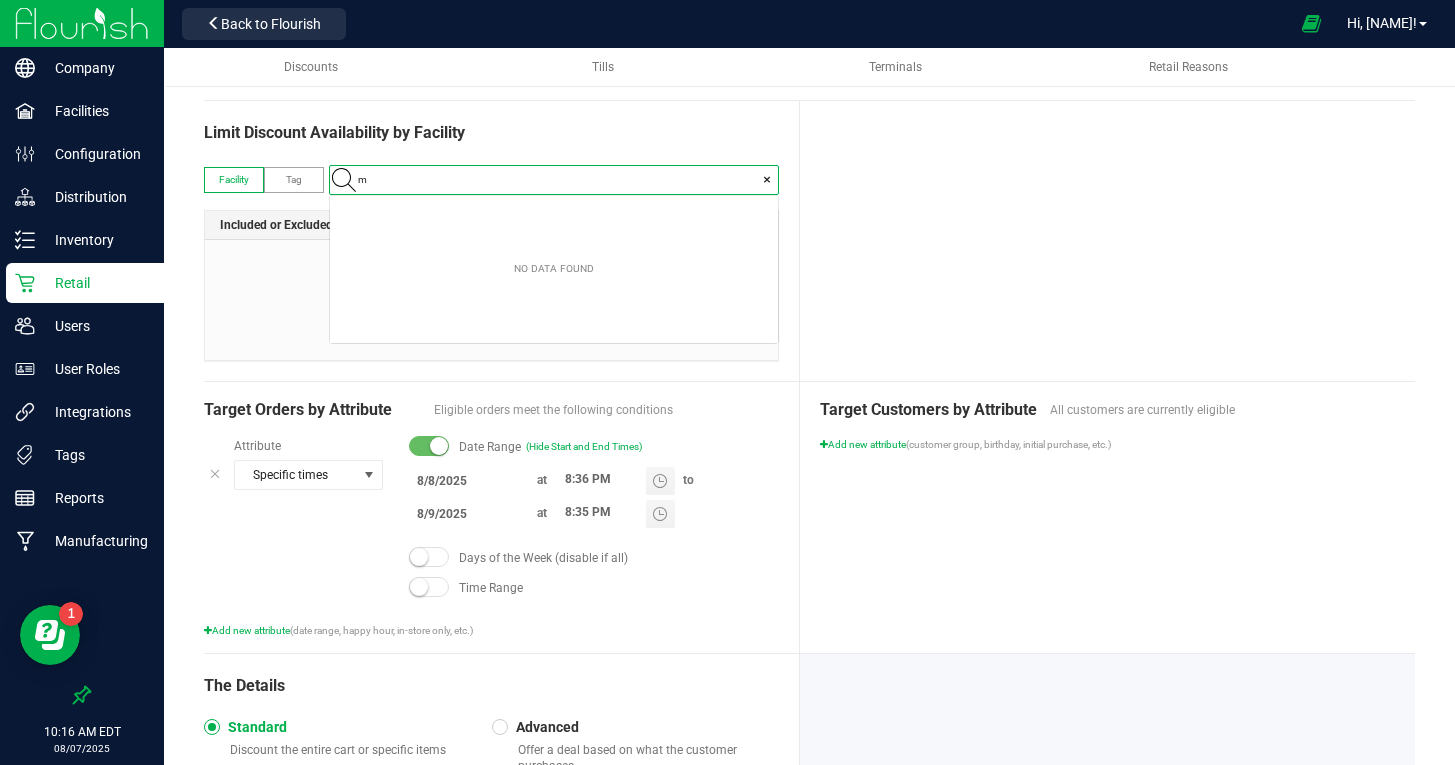 scroll, scrollTop: 99972, scrollLeft: 99552, axis: both 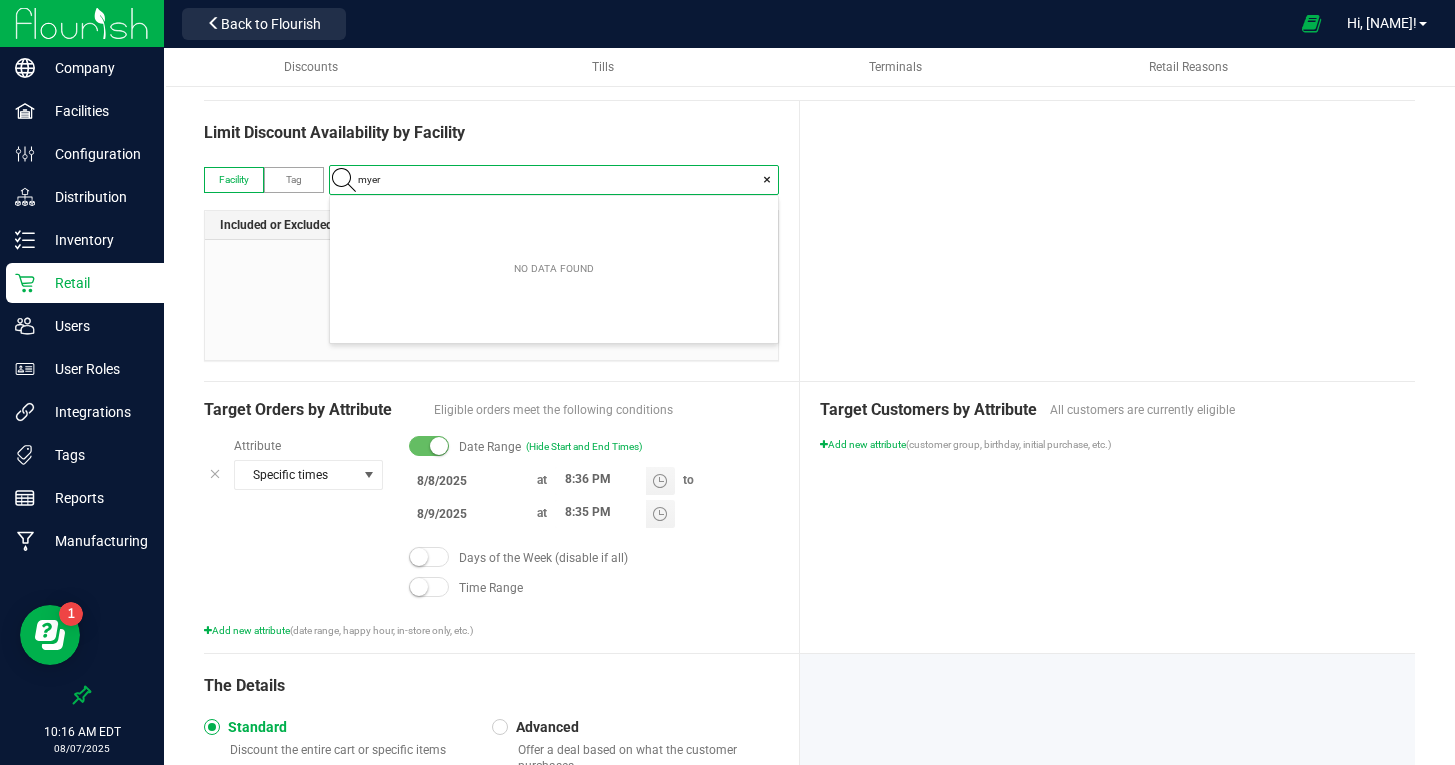 type on "myer" 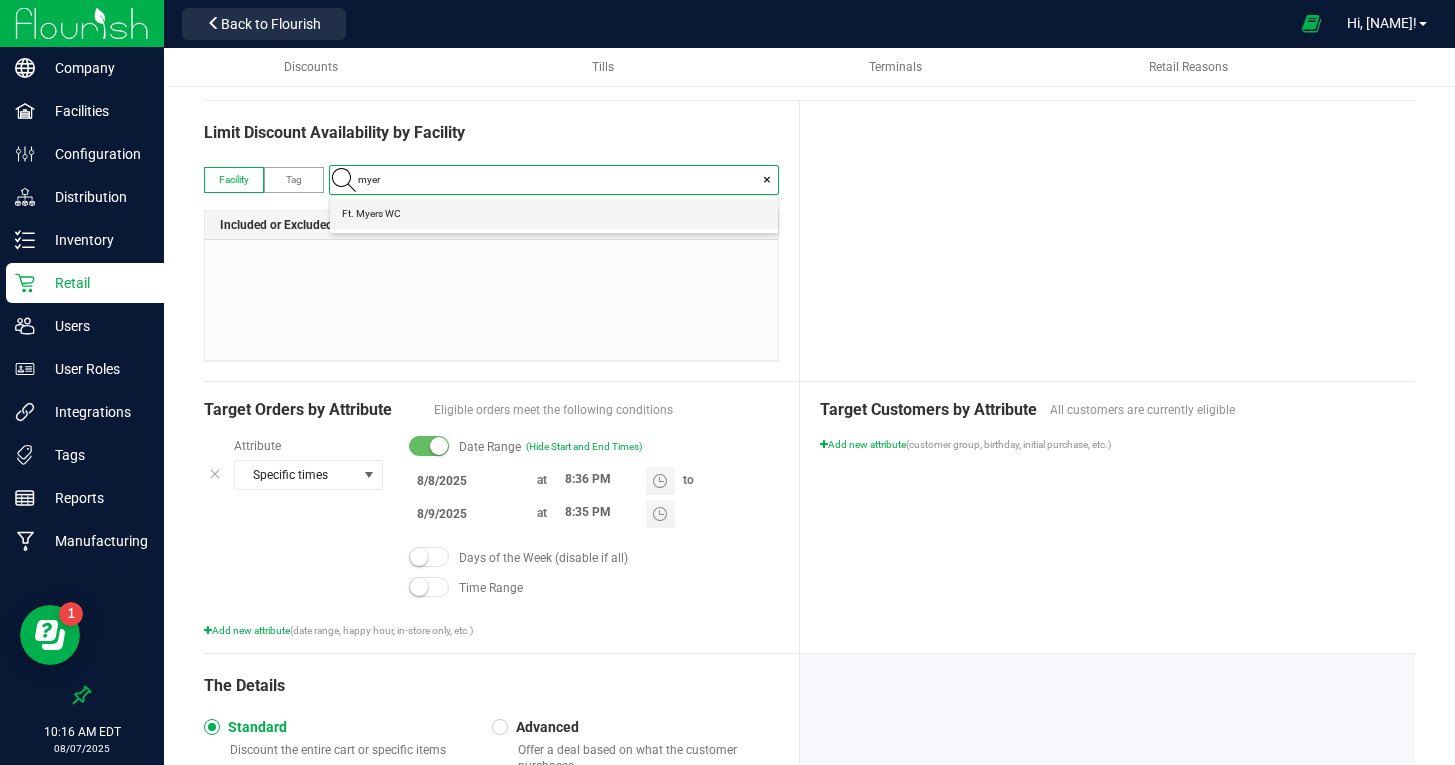 click on "Ft. Myers WC" at bounding box center [371, 214] 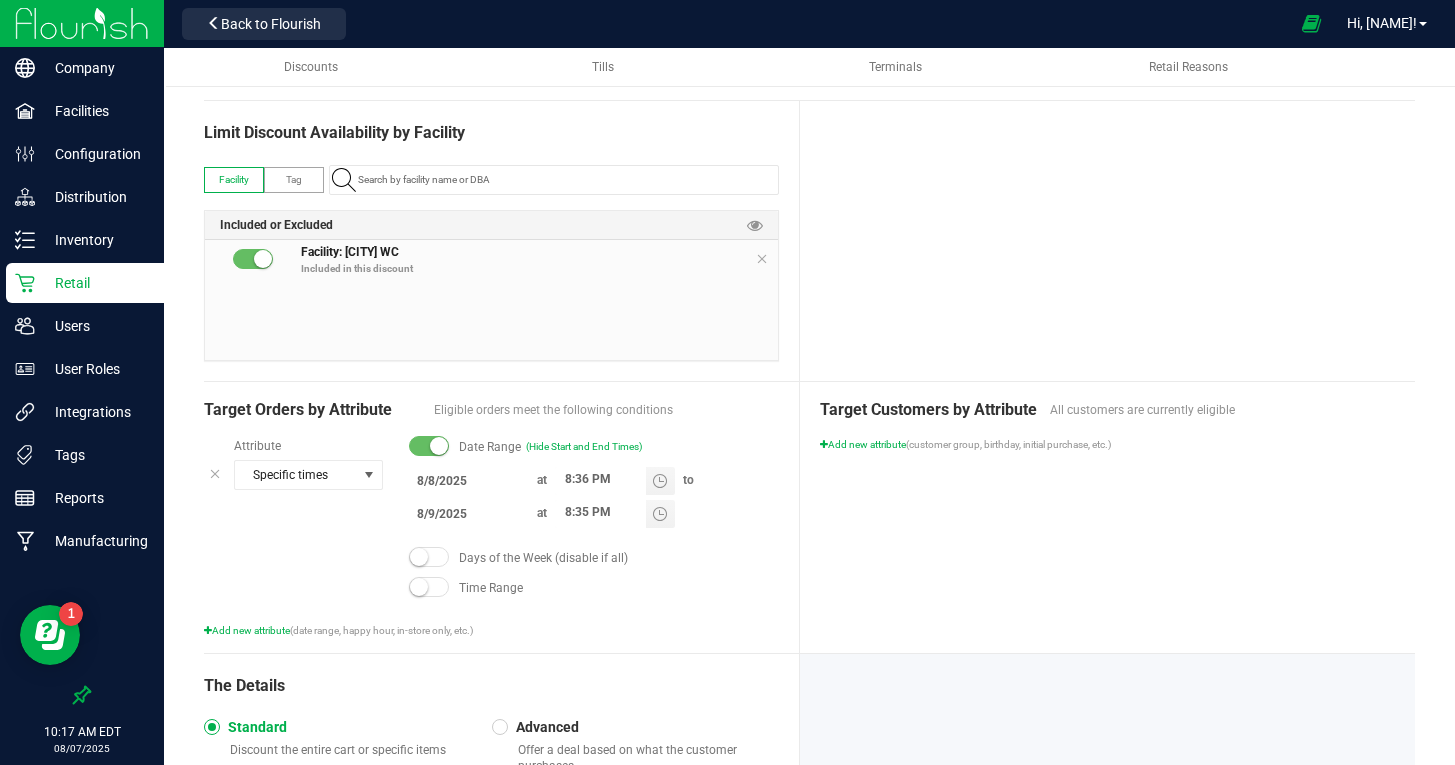 click at bounding box center [1107, 241] 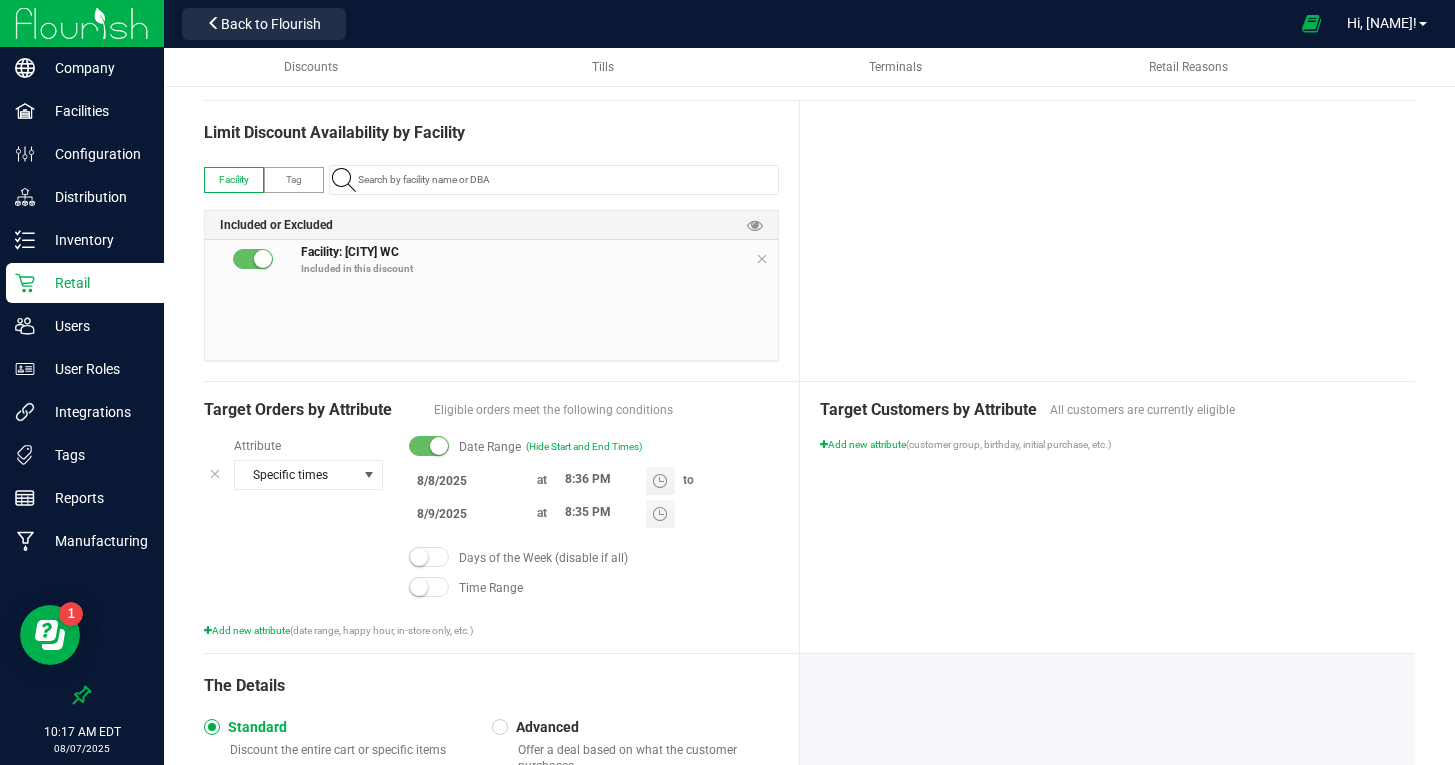 scroll, scrollTop: 0, scrollLeft: 0, axis: both 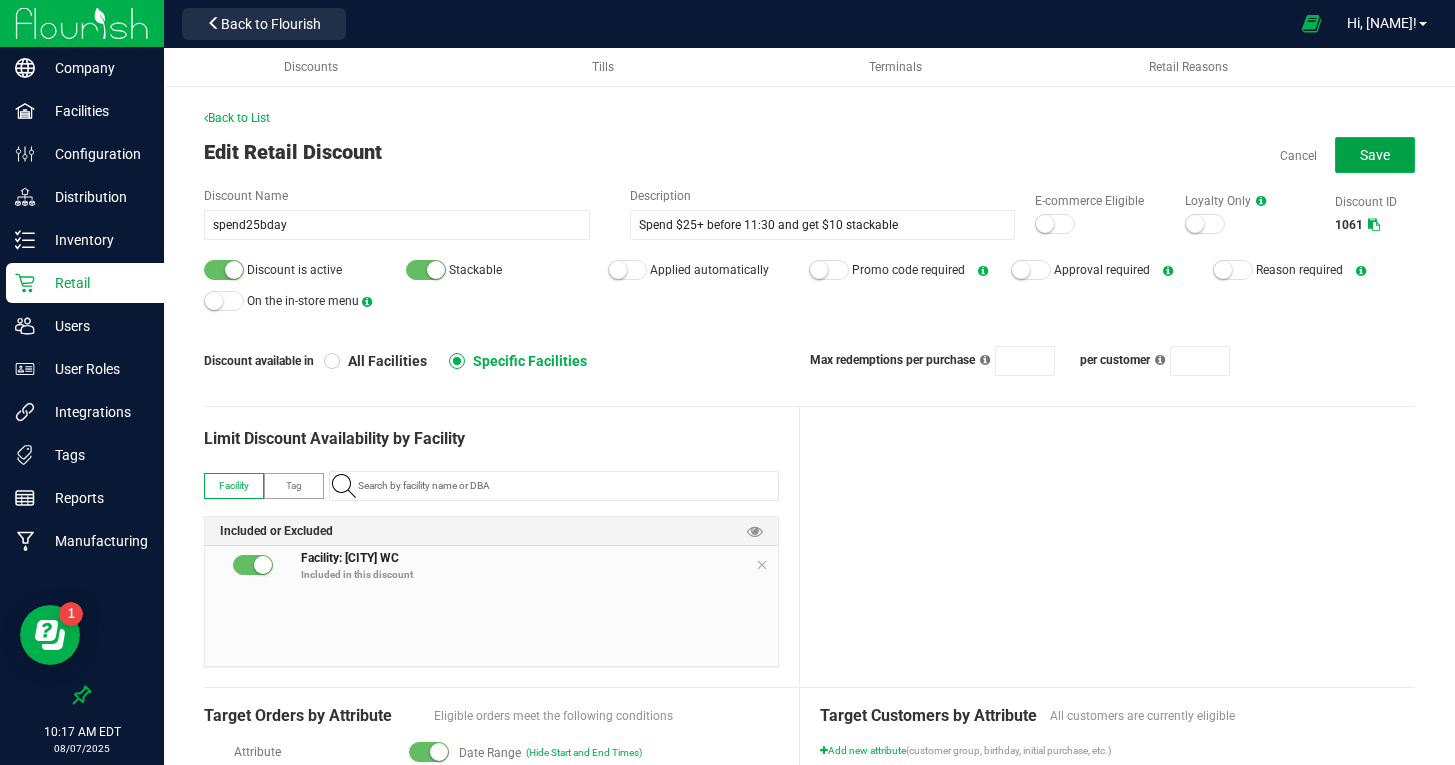 click on "Save" at bounding box center [1375, 155] 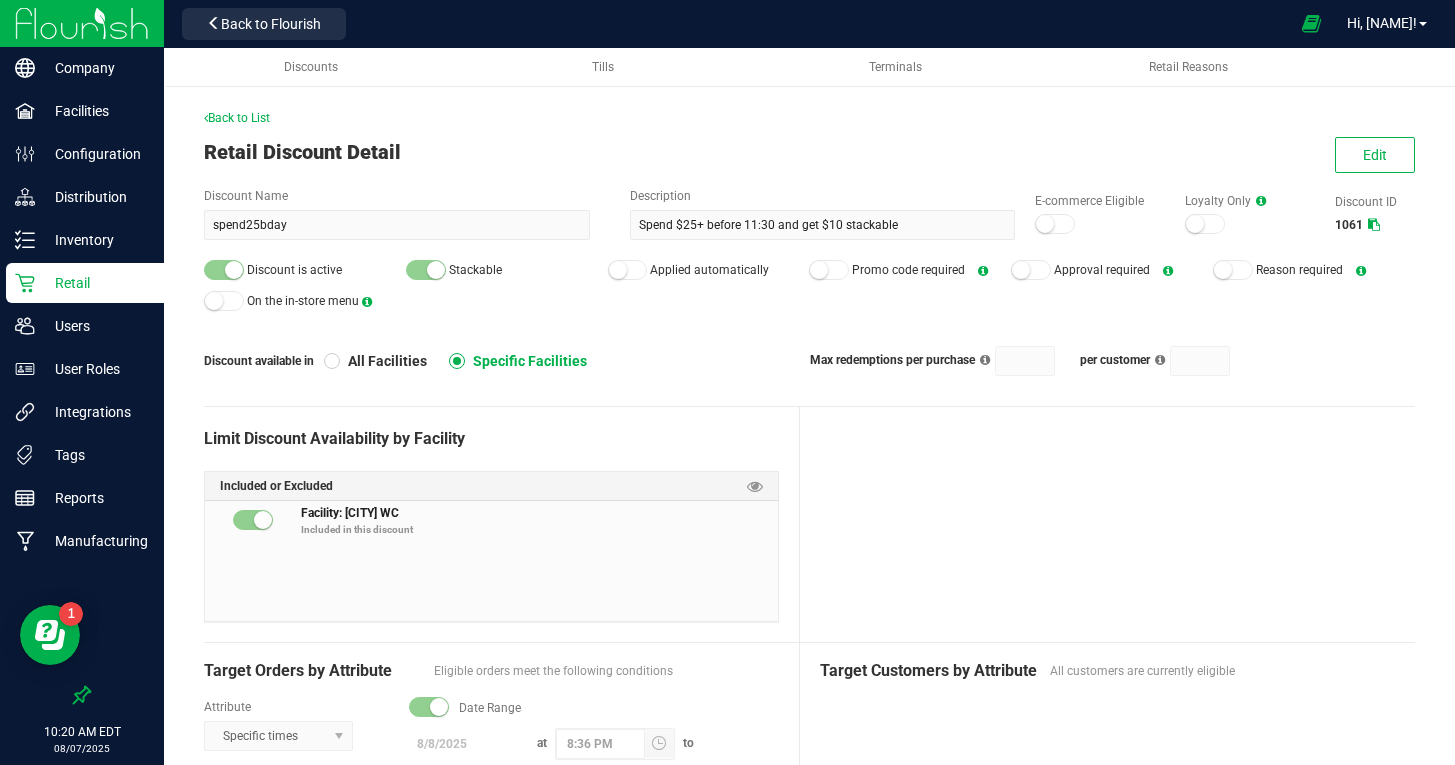 click on "Back to List   Retail Discount Detail   Edit   Discount Name  spend25bday  Description  Spend $25+ before 11:30 and get $10 stackable  E-commerce Eligible   Loyalty Only   Discount ID   1061   Discount is active   Stackable   Applied automatically   Promo code required   Approval required   Reason required   On the in-store menu   Discount available in   All Facilities   Specific Facilities   Max redemptions per purchase   per customer   Limit Discount Availability by Facility   Included or Excluded  Facility: Ft. Myers WC Included in this discount  Target Orders by Attribute   Eligible orders meet the following conditions   Attribute  Specific times  Date Range  8/8/2025 at 8:36 PM to 8/9/2025 at 8:35 PM Days of the Week (disable if all) Time Range  Target Customers by Attribute   All customers are currently eligible   The Details   Standard   Discount the entire cart or specific items   Advanced   Offer a deal based on what the customer purchases   Customer  gets $X off the entire purchase 10.00" at bounding box center (809, 609) 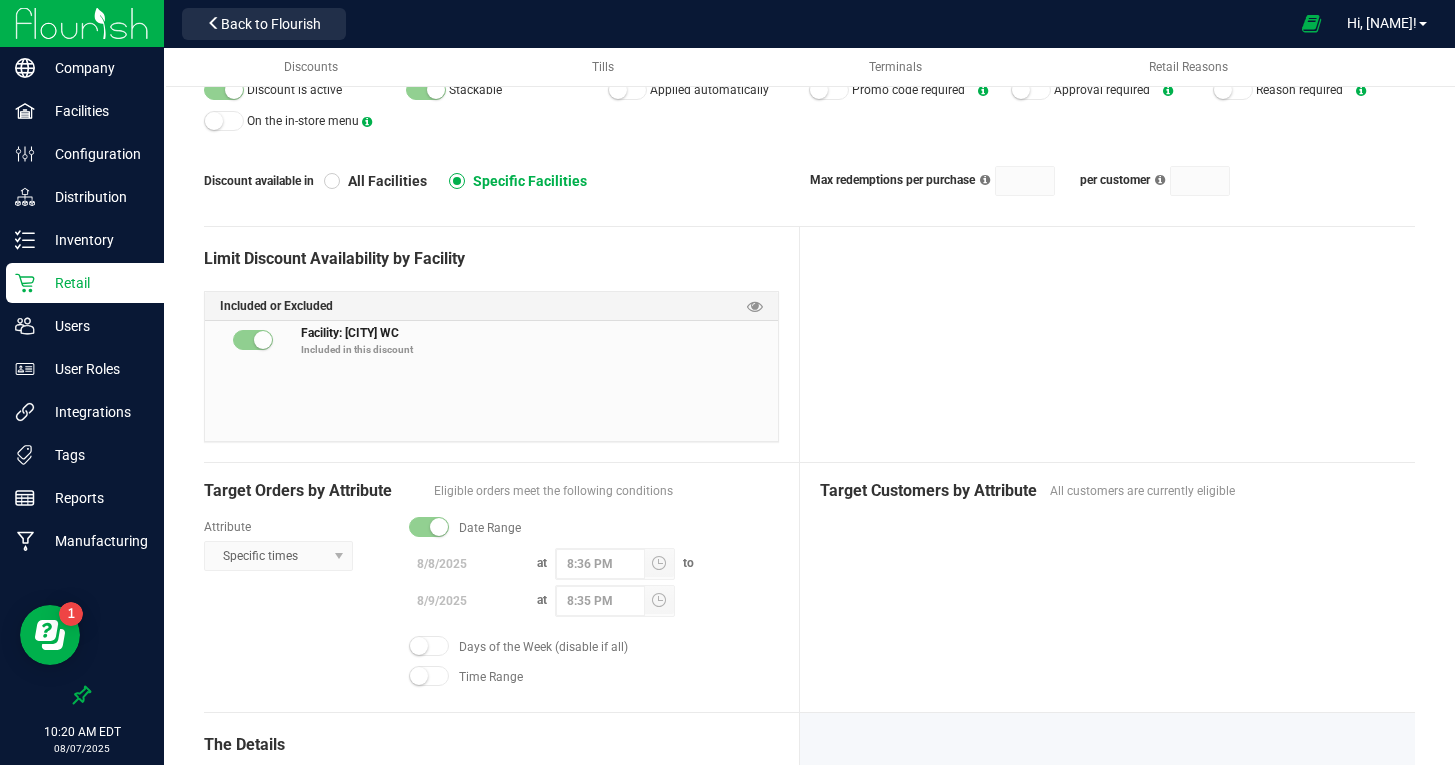 scroll, scrollTop: 0, scrollLeft: 0, axis: both 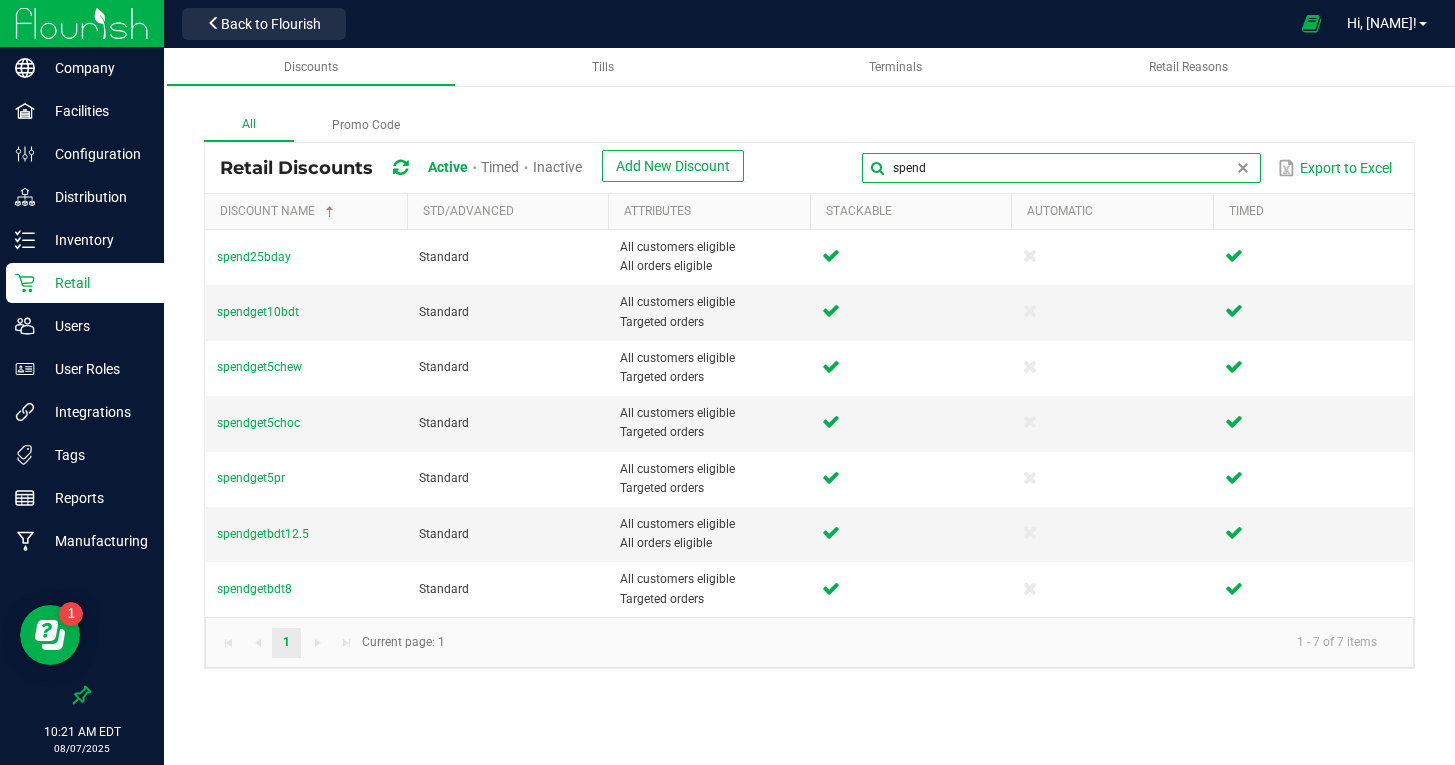drag, startPoint x: 1237, startPoint y: 170, endPoint x: 791, endPoint y: 132, distance: 447.6159 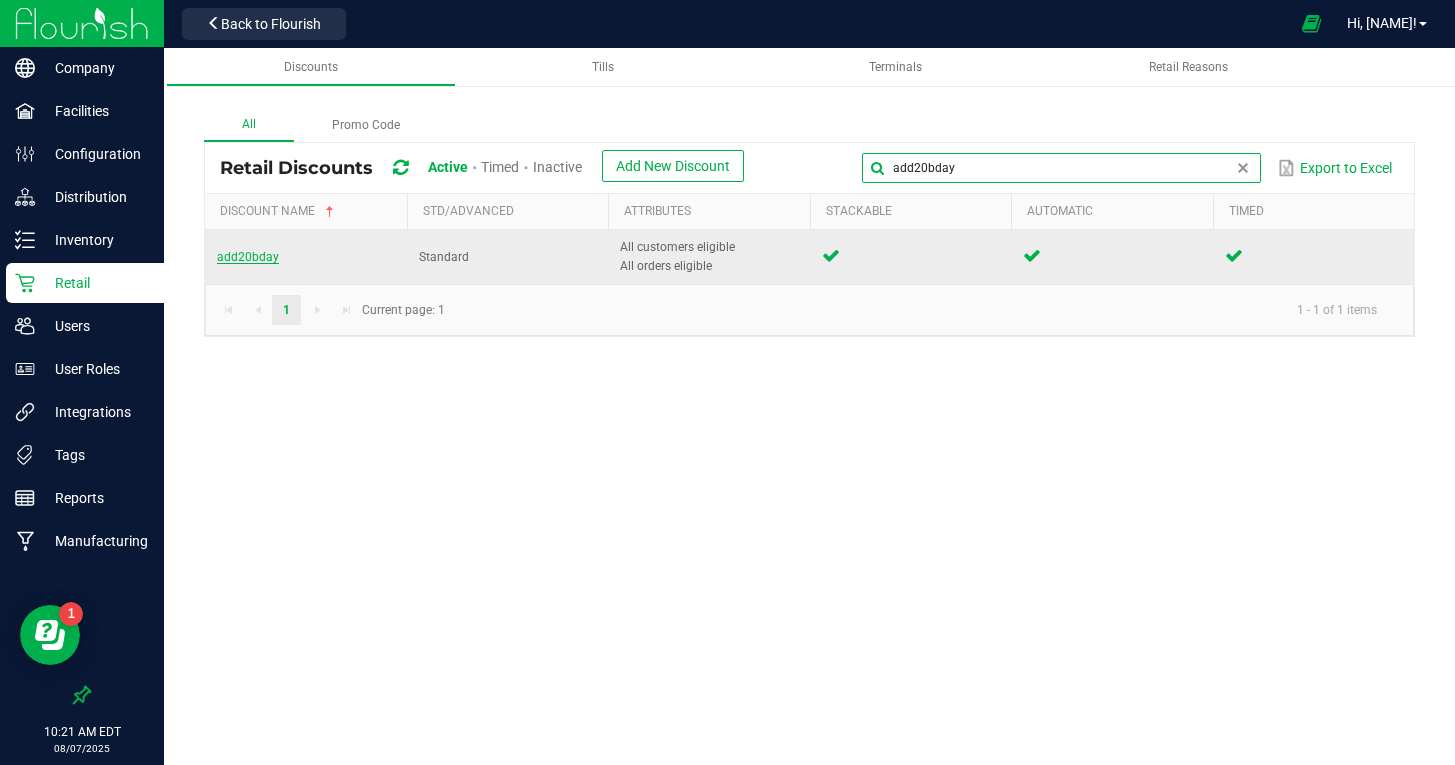 type on "add20bday" 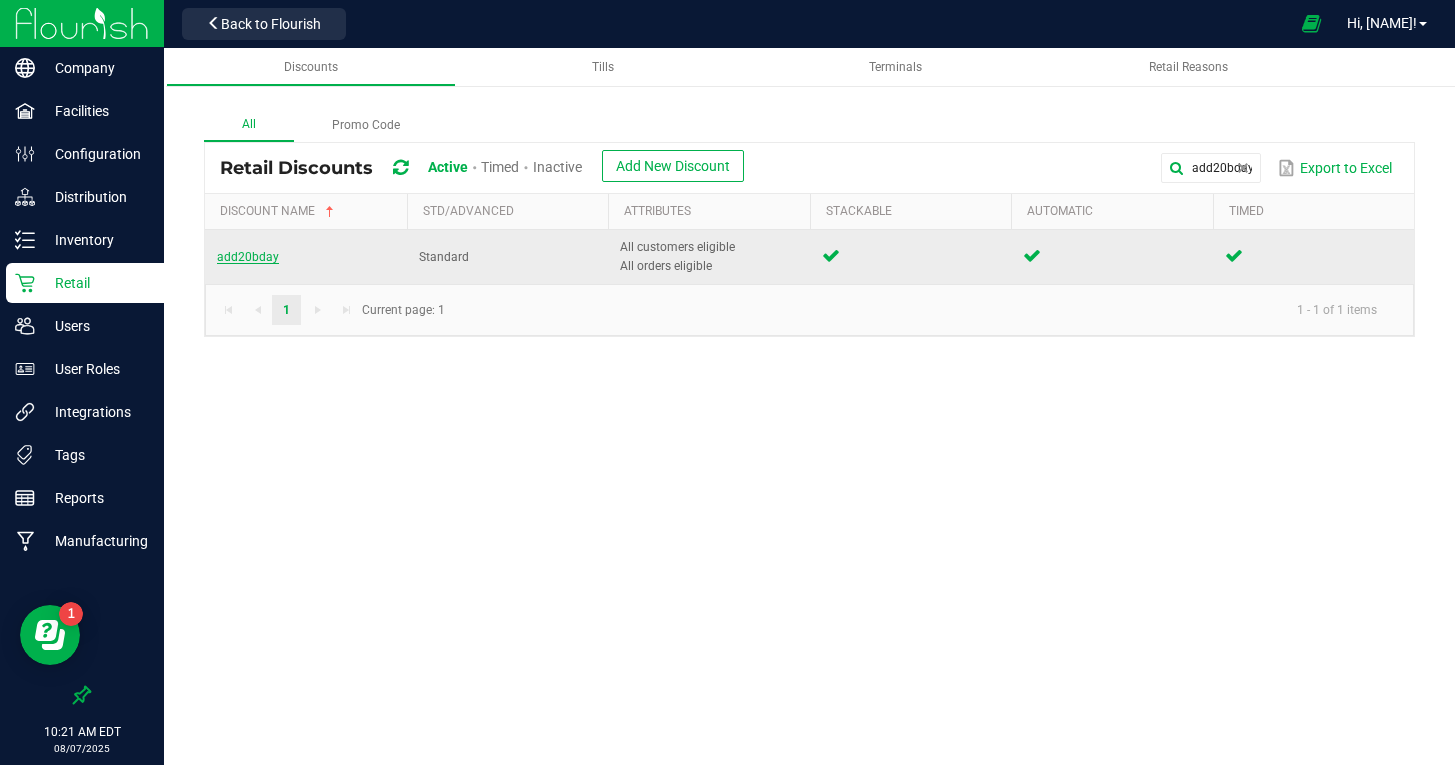 click on "add20bday" at bounding box center (248, 257) 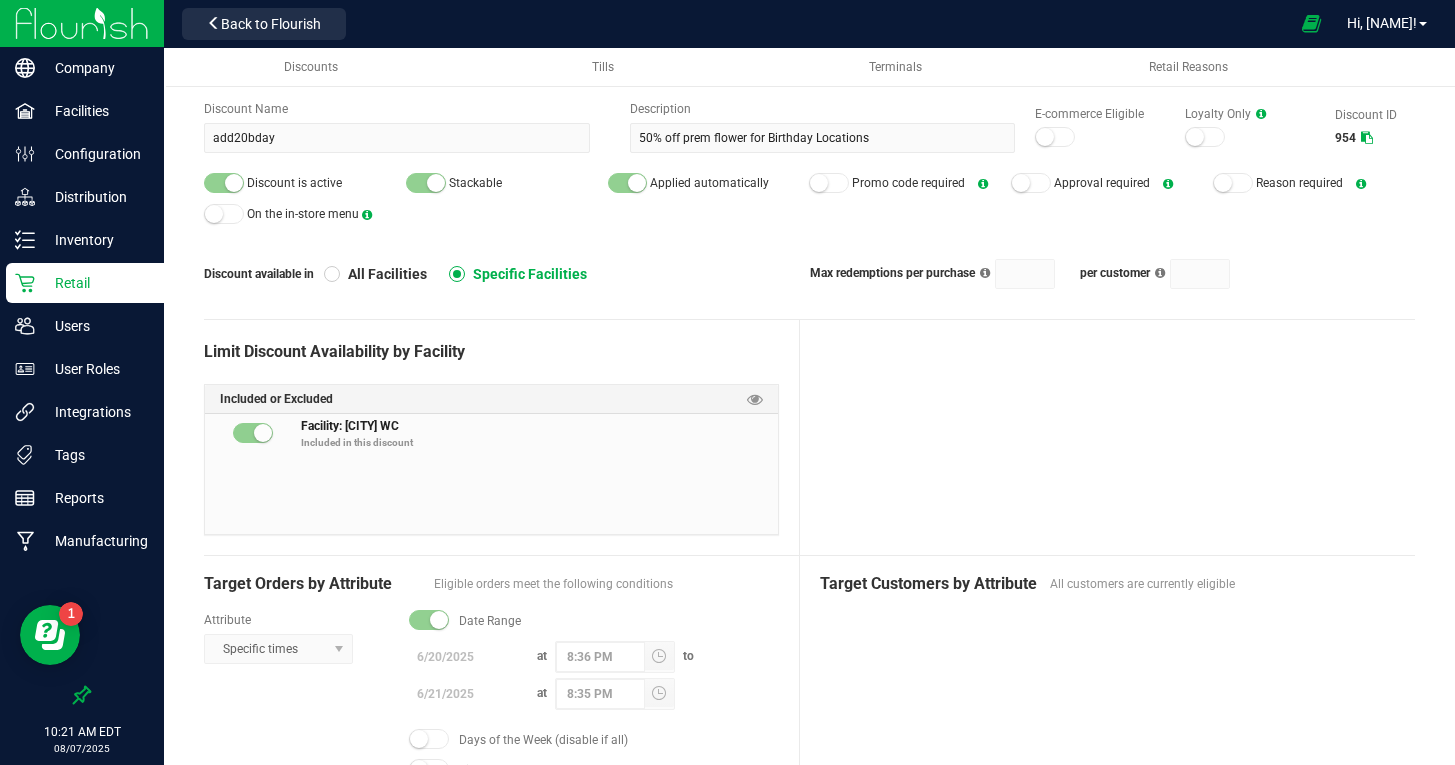 scroll, scrollTop: 0, scrollLeft: 0, axis: both 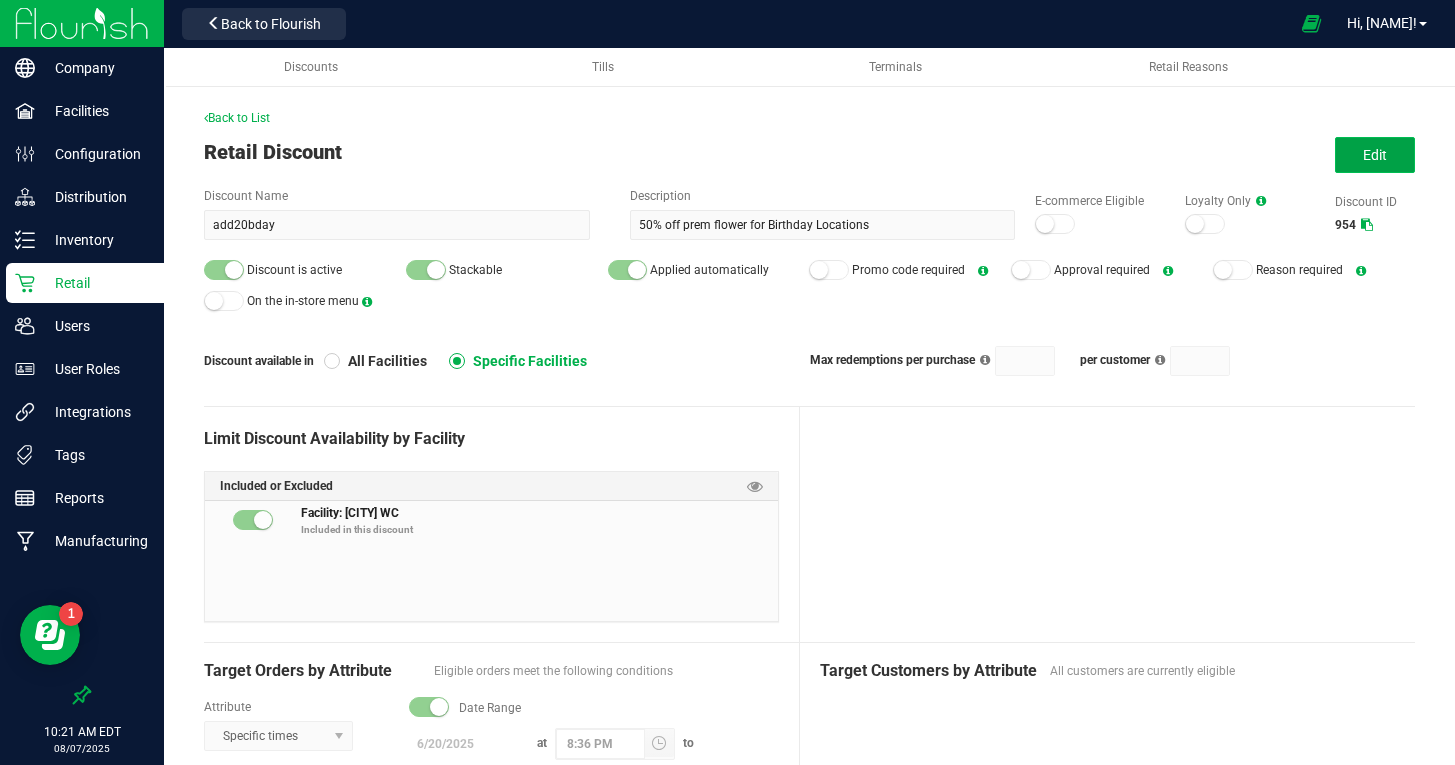 click on "Edit" at bounding box center (1375, 155) 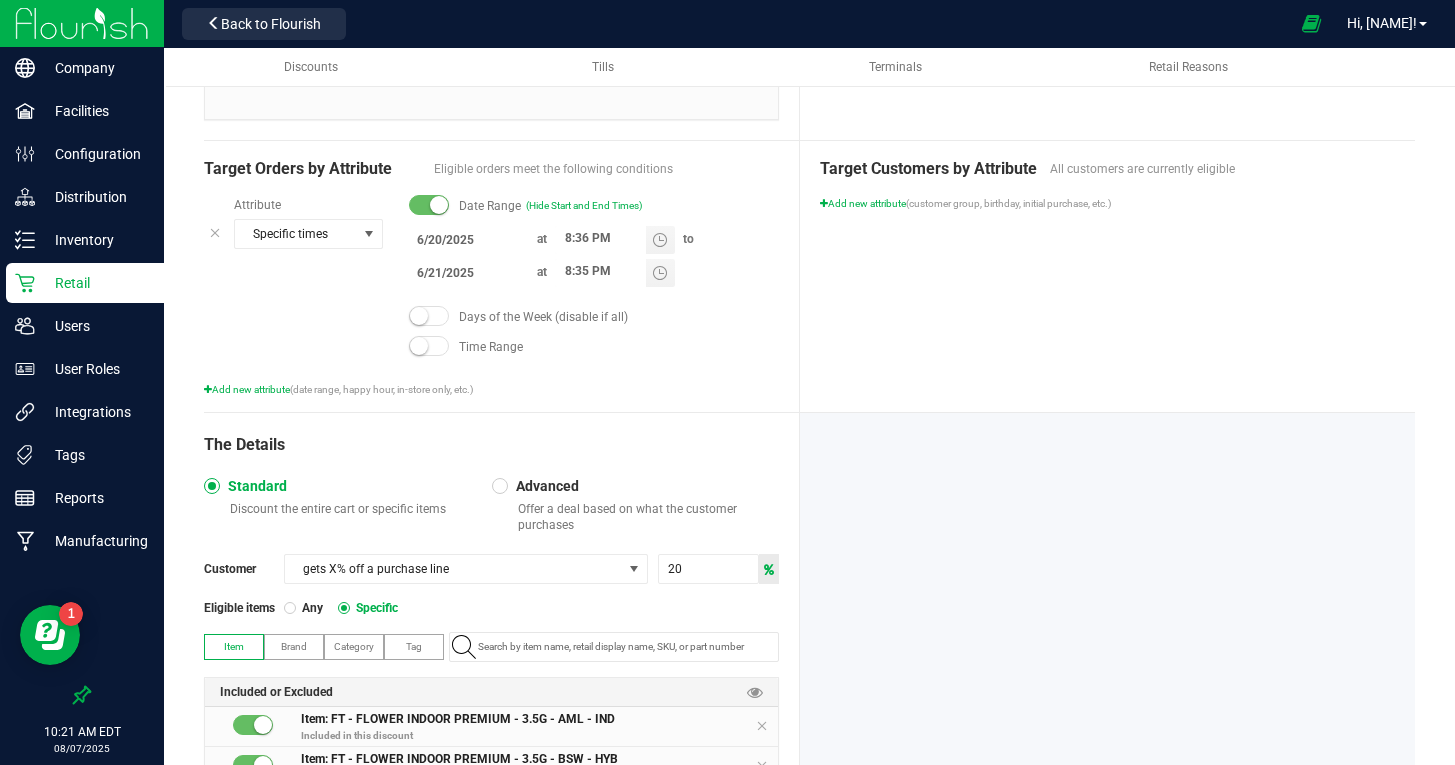 scroll, scrollTop: 545, scrollLeft: 0, axis: vertical 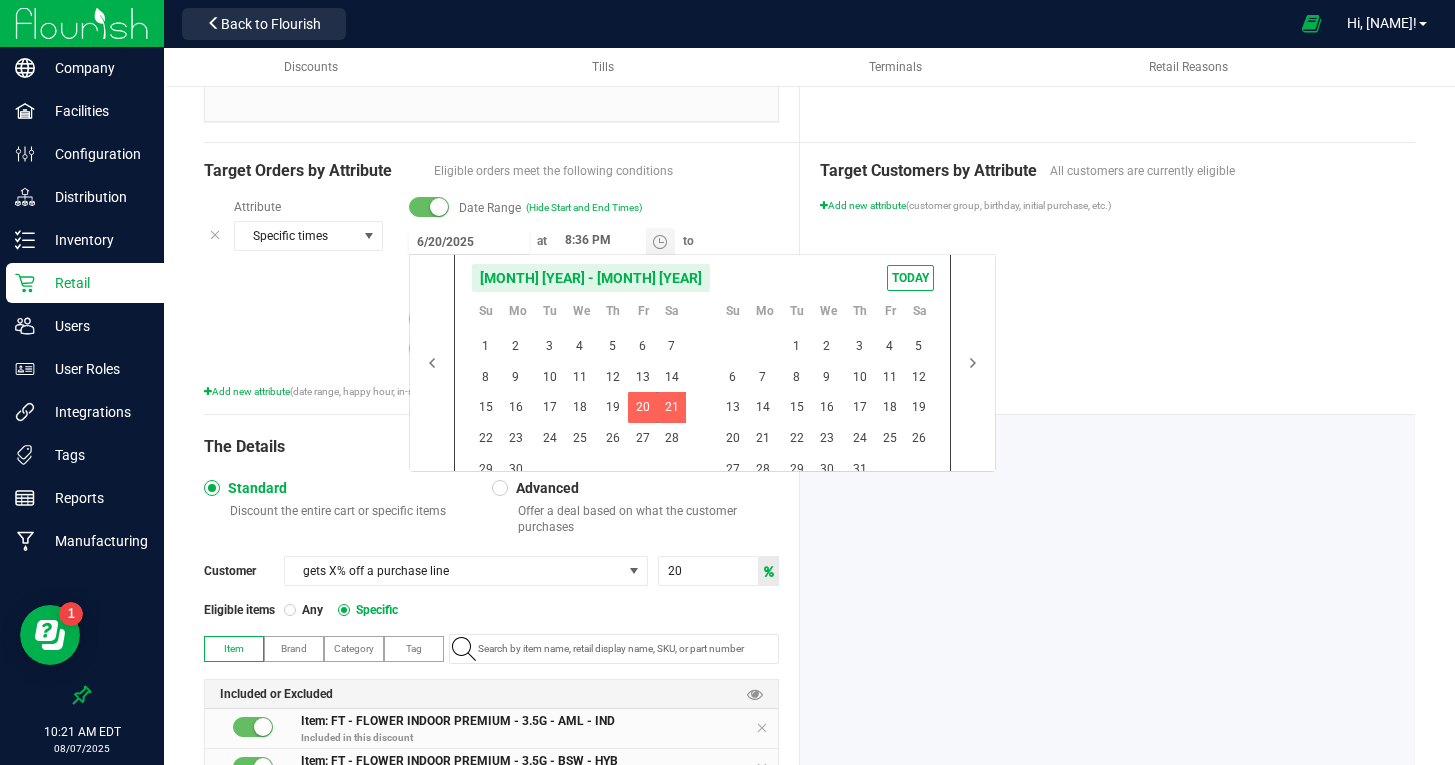click on "6/20/2025" at bounding box center (469, 241) 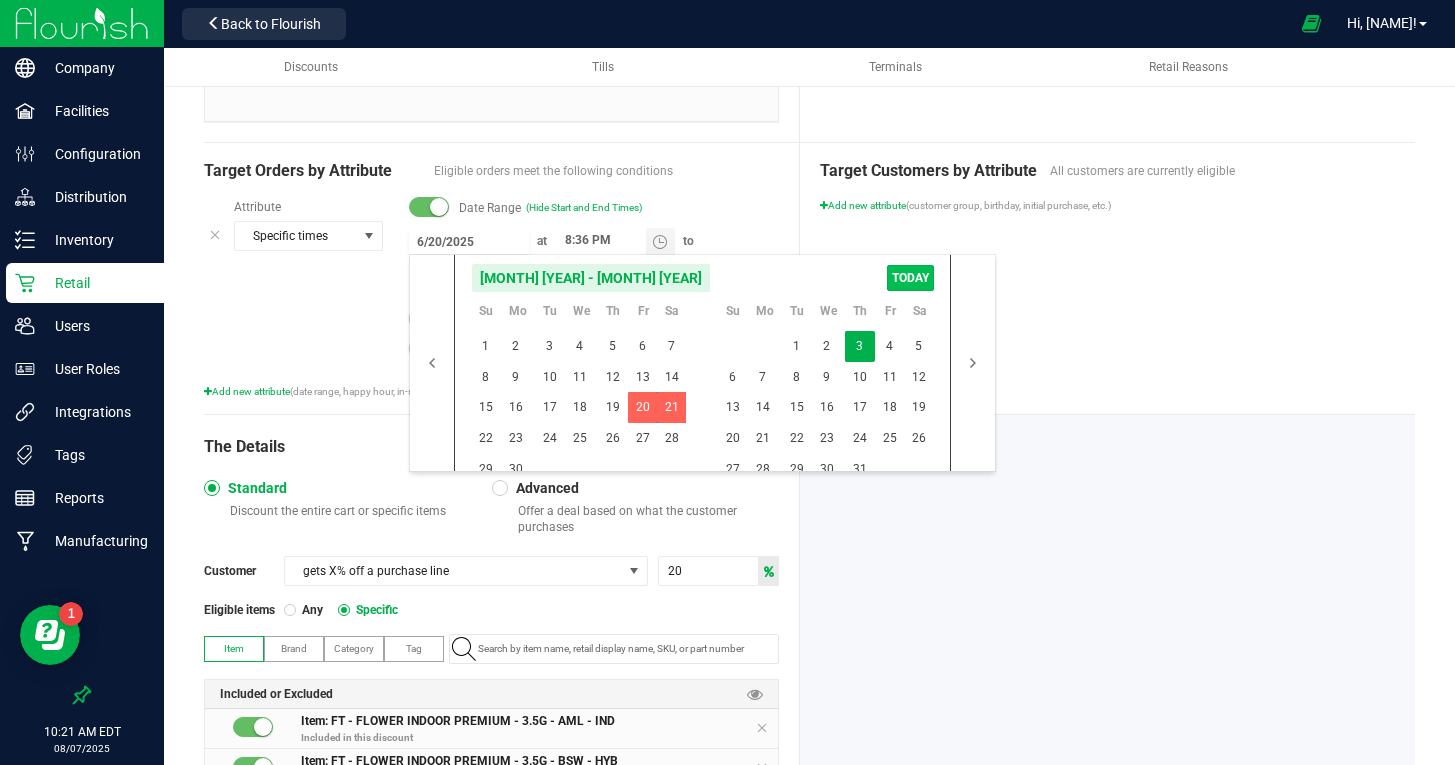 click on "TODAY" at bounding box center (910, 278) 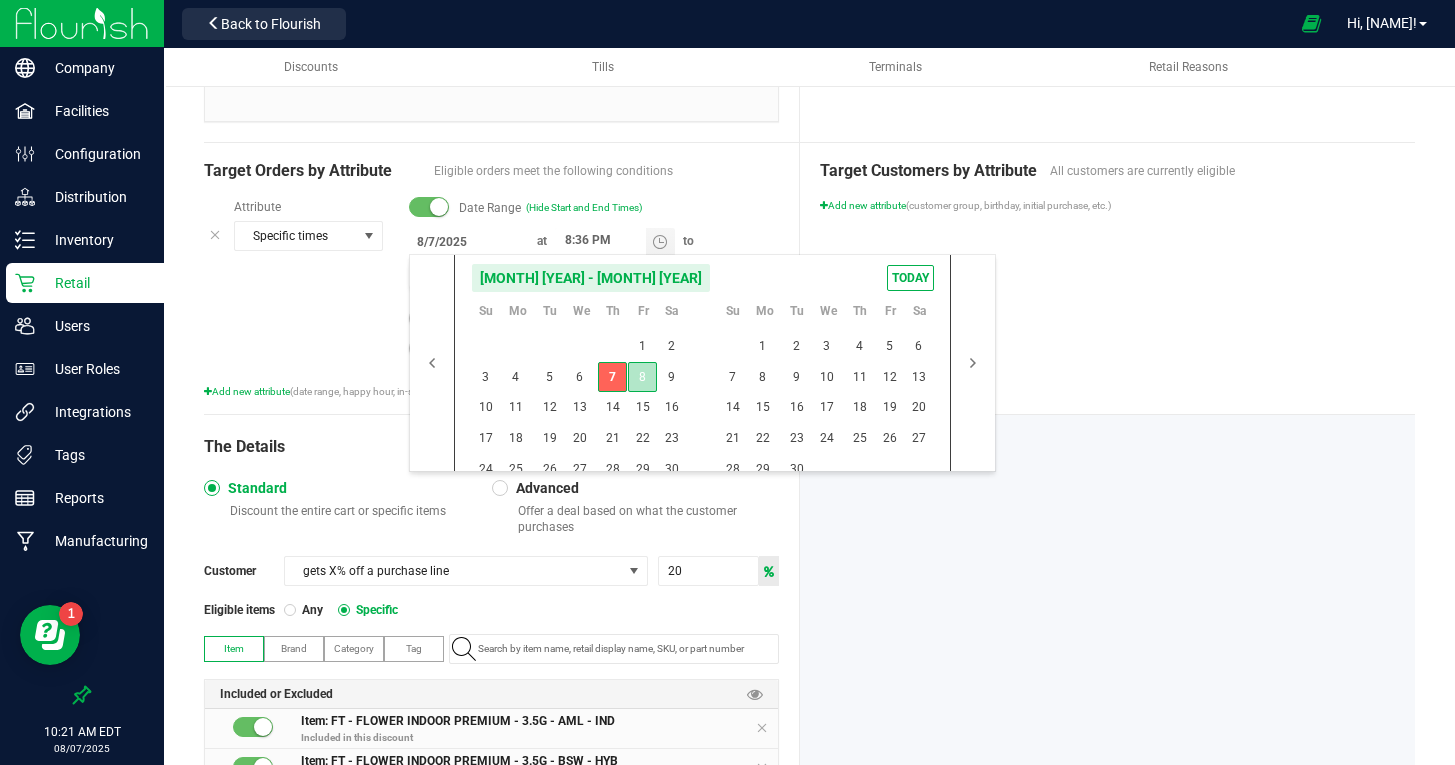 click on "8" at bounding box center (642, 377) 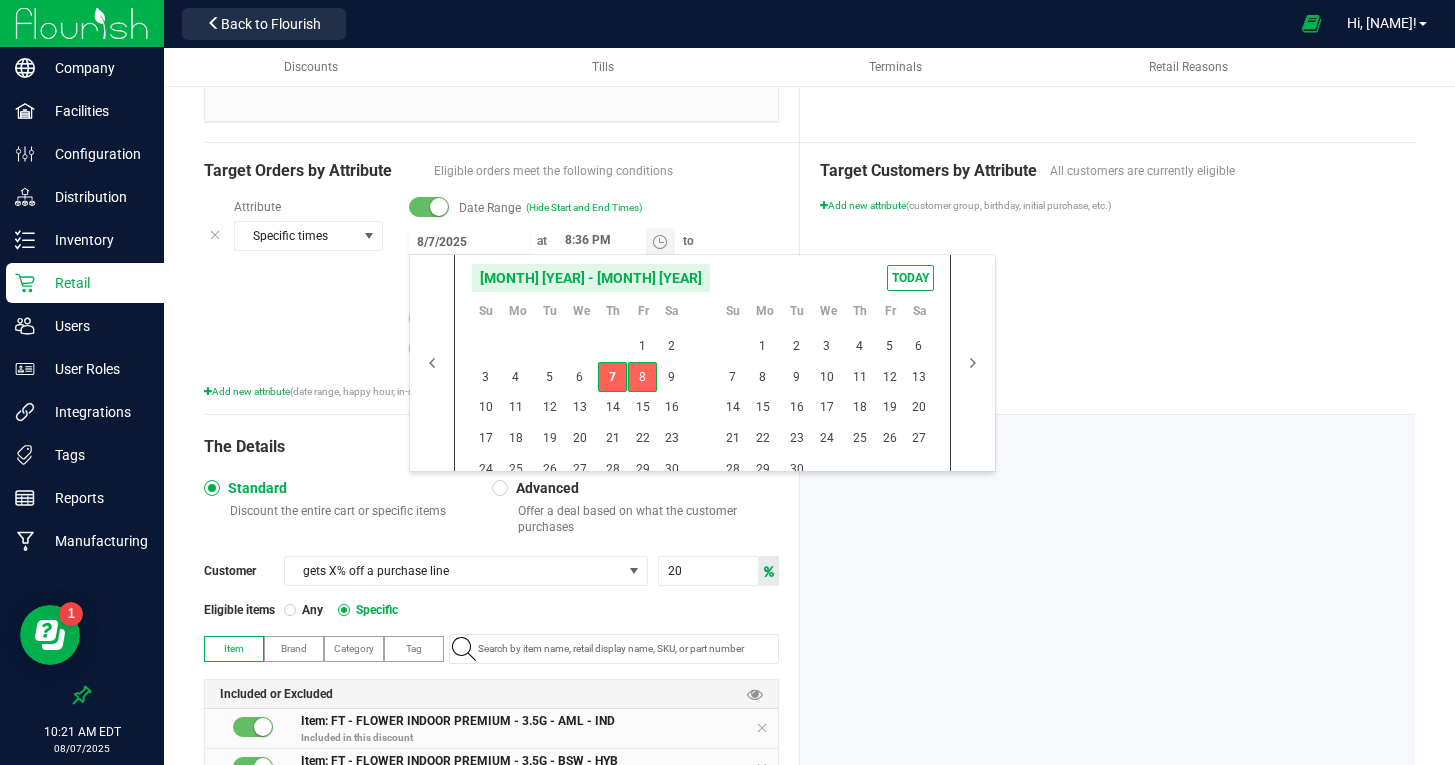 click on "8" at bounding box center [642, 377] 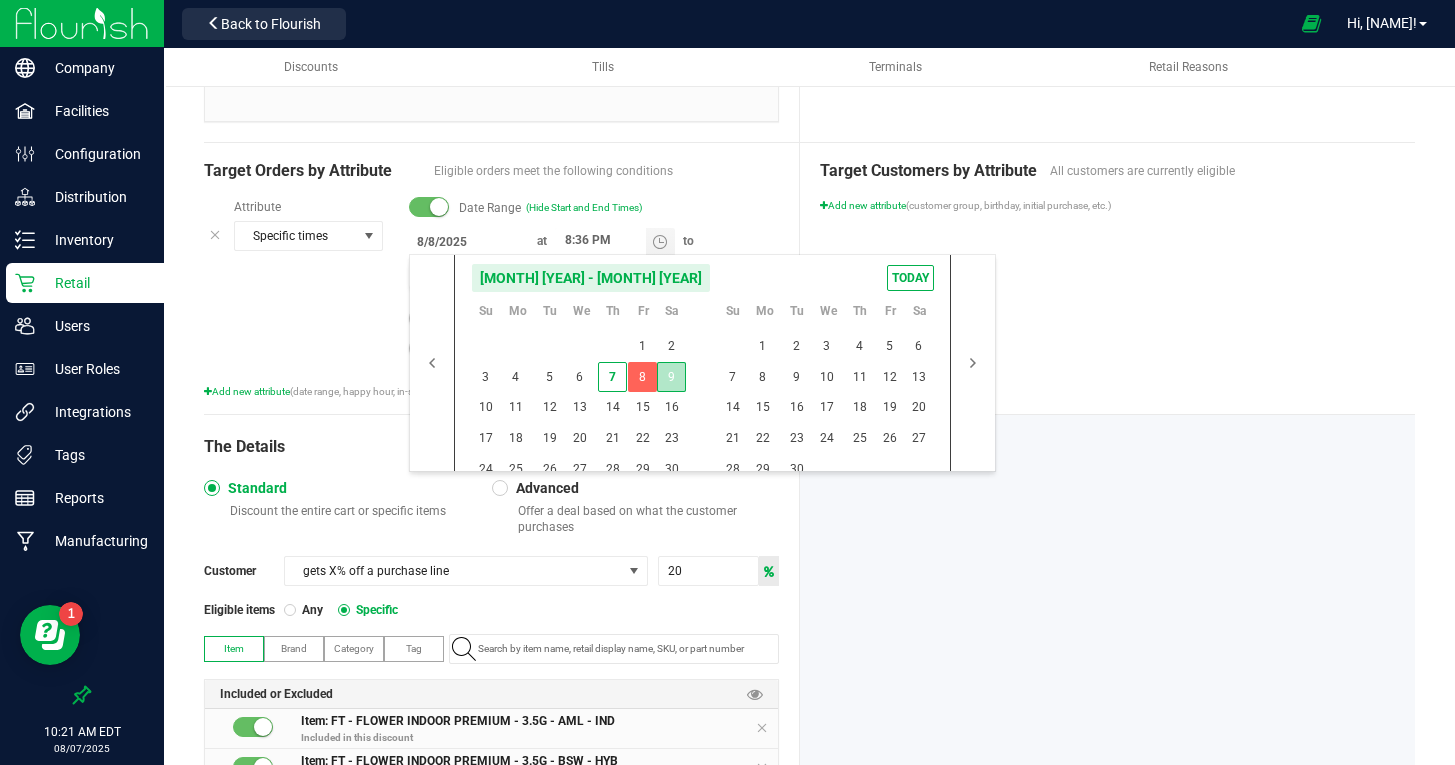 click on "9" at bounding box center (671, 377) 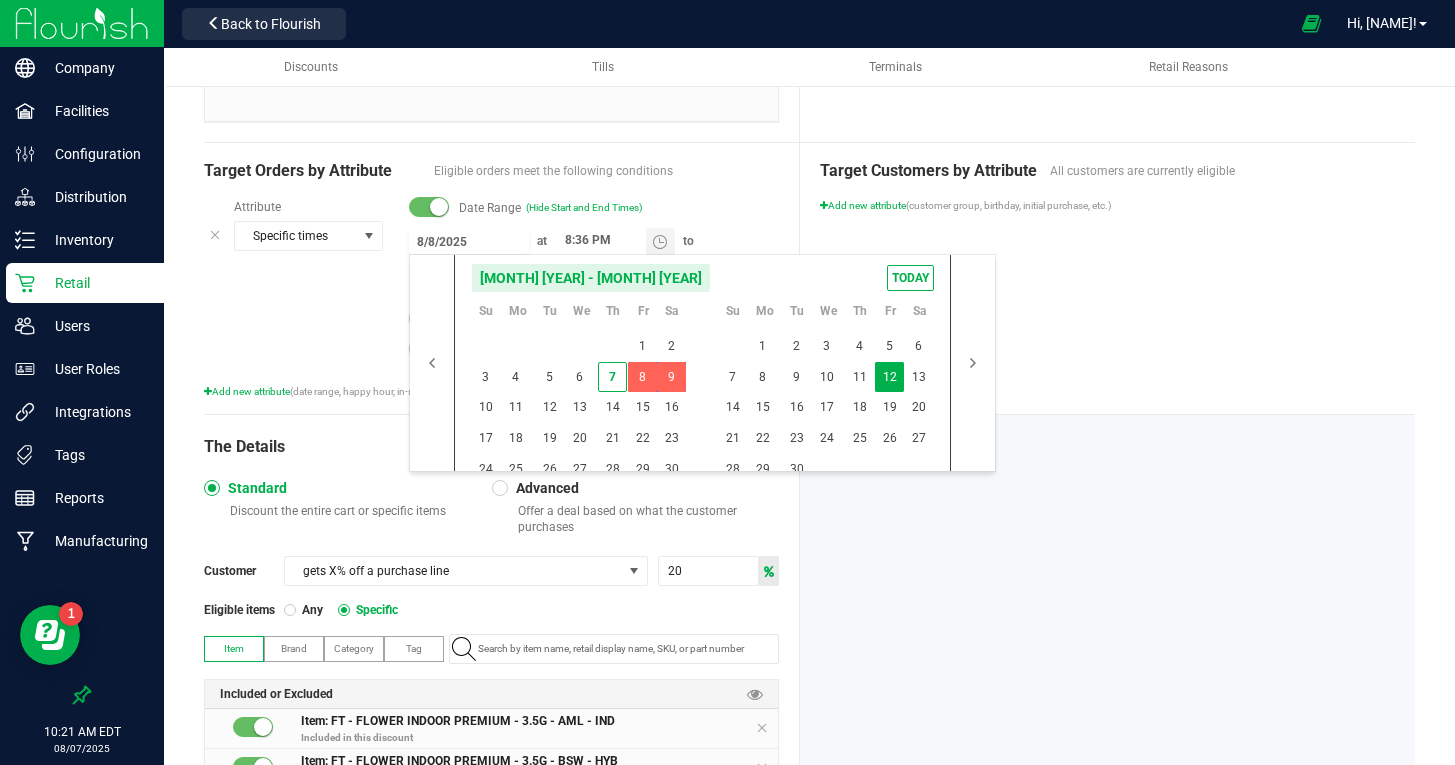 click on "Target Customers by Attribute   All customers are currently eligible   Add new attribute   (customer group, birthday, initial purchase, etc.)" at bounding box center (1107, 278) 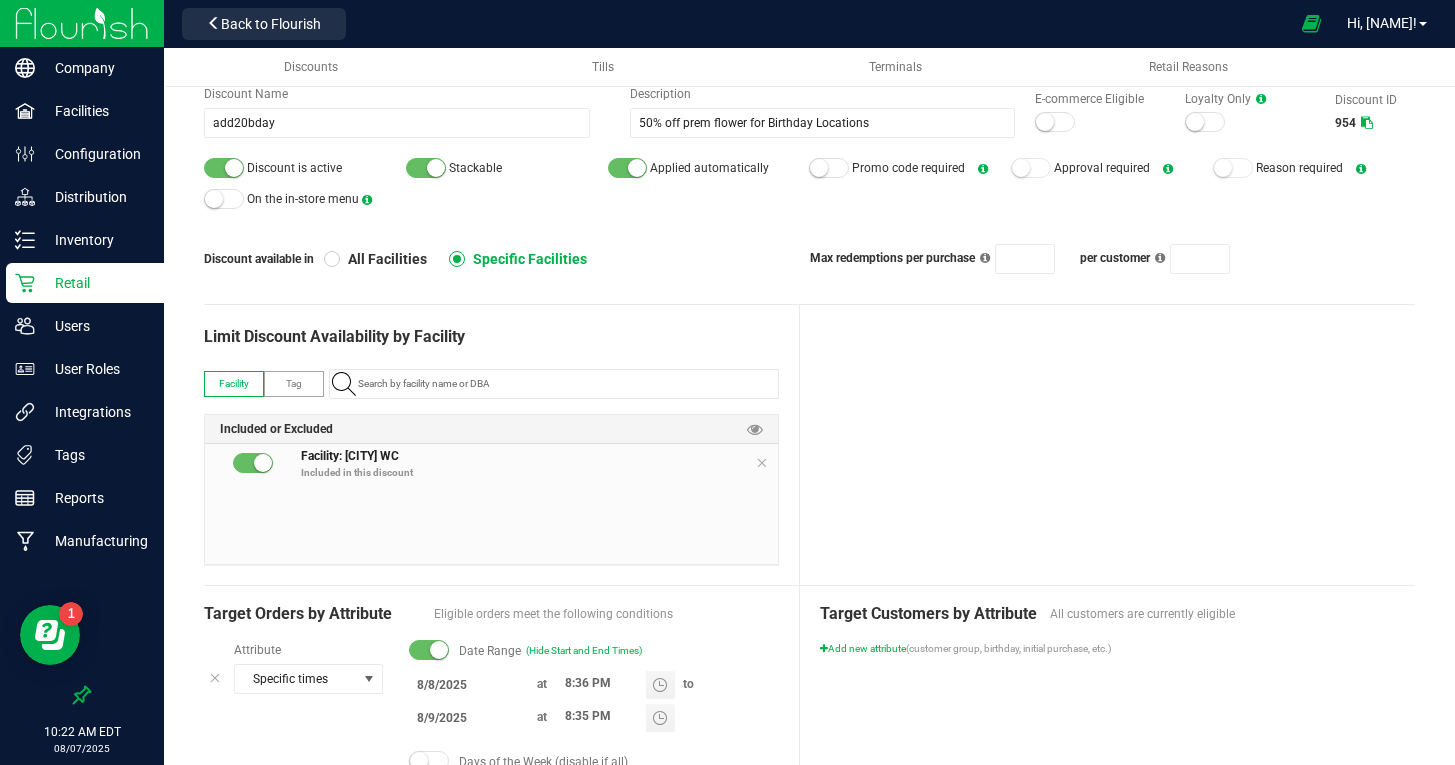 scroll, scrollTop: 0, scrollLeft: 0, axis: both 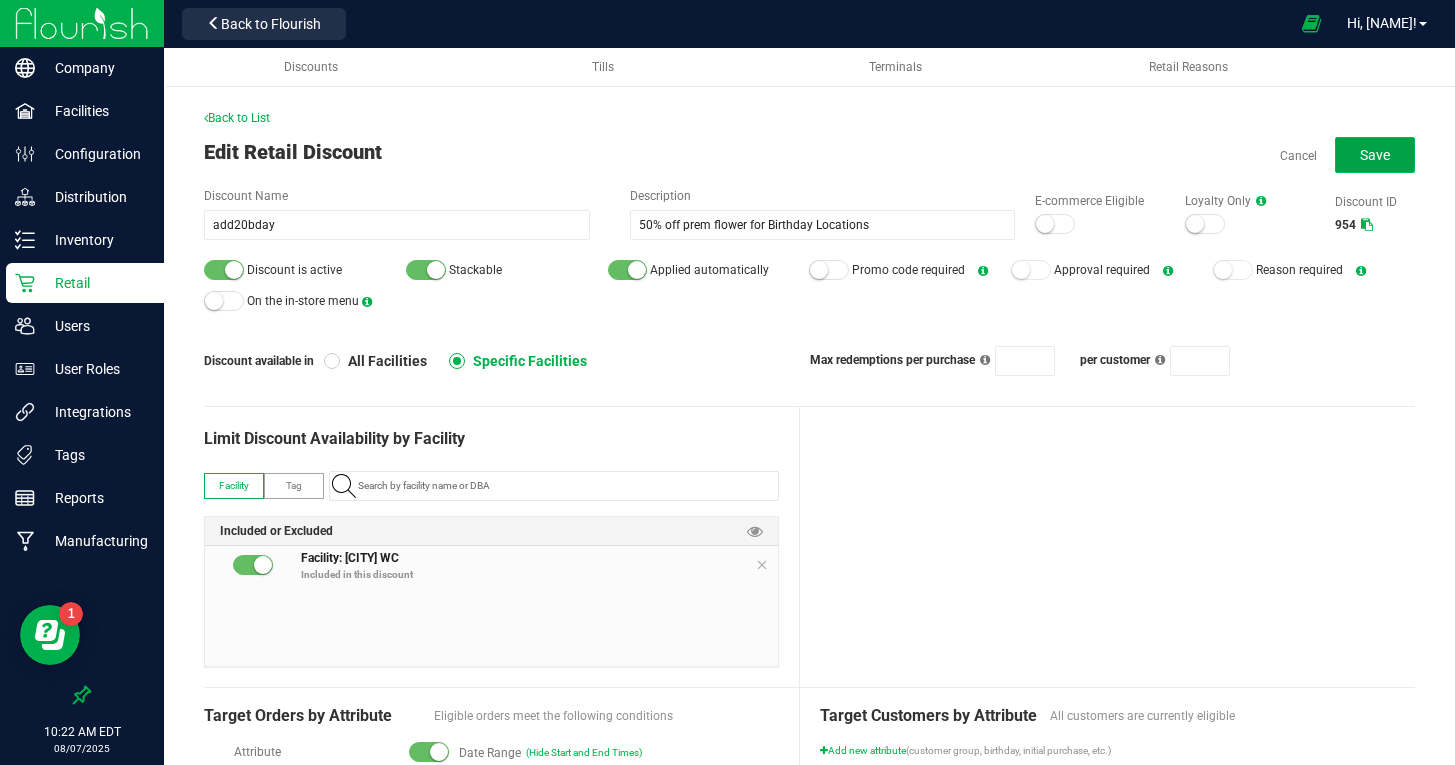click on "Save" at bounding box center [1375, 155] 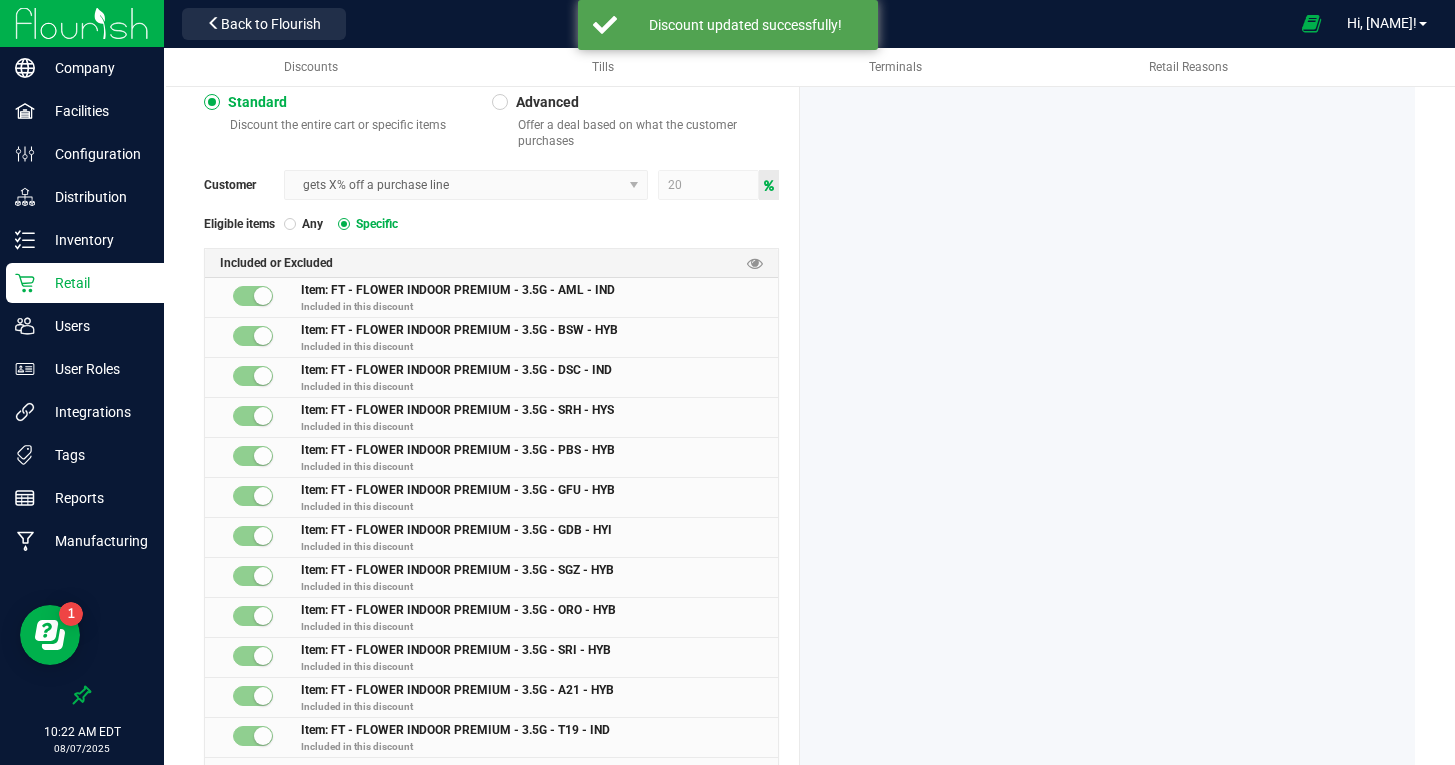 scroll, scrollTop: 862, scrollLeft: 0, axis: vertical 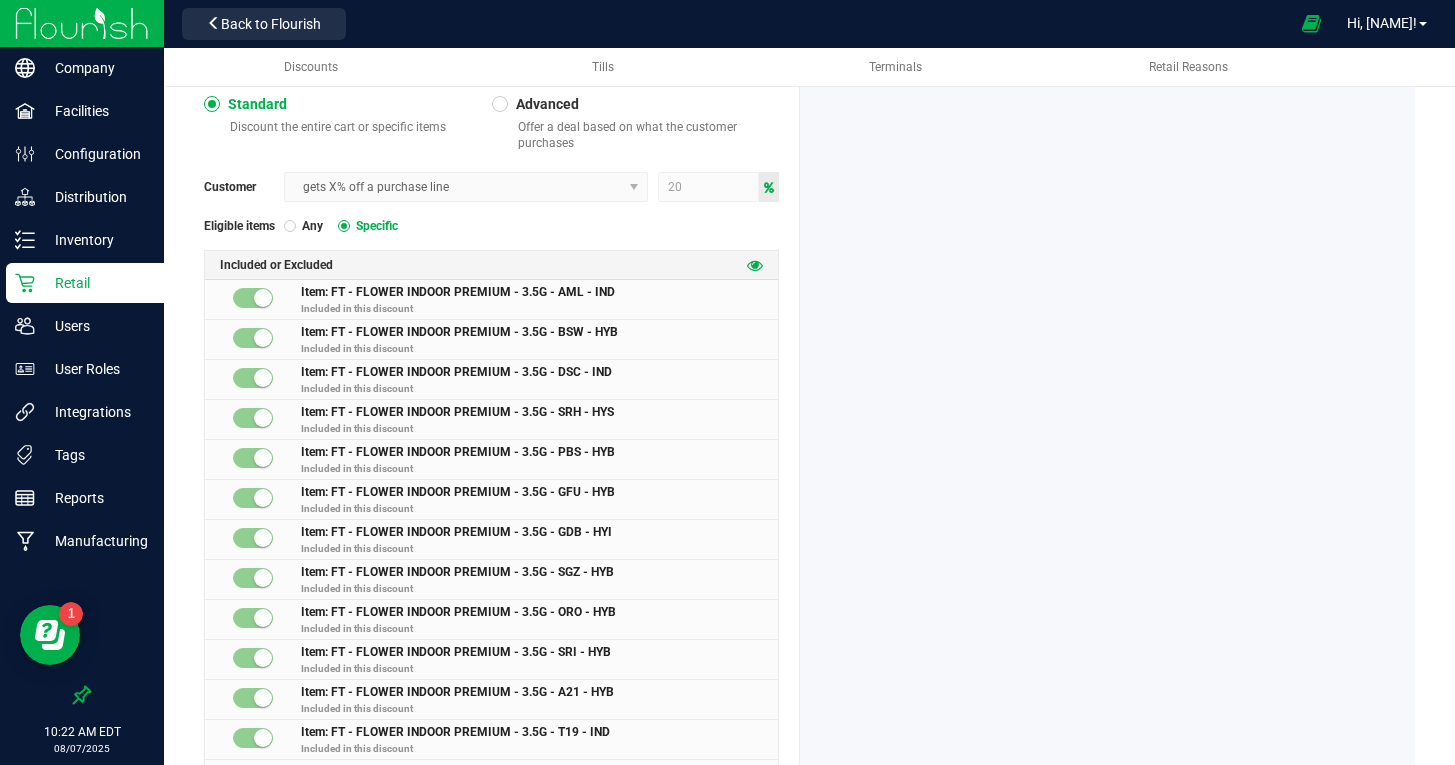 click at bounding box center [755, 265] 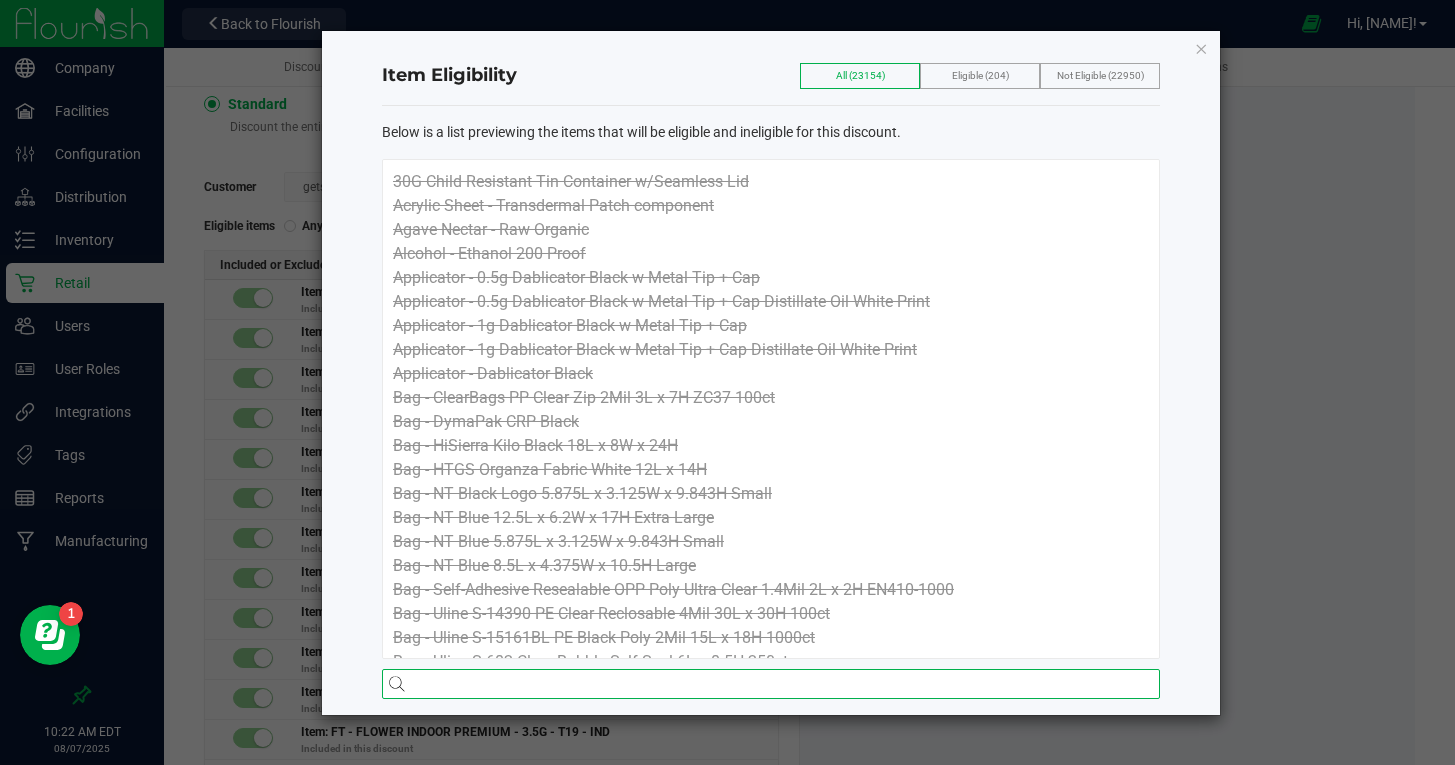 click at bounding box center [771, 684] 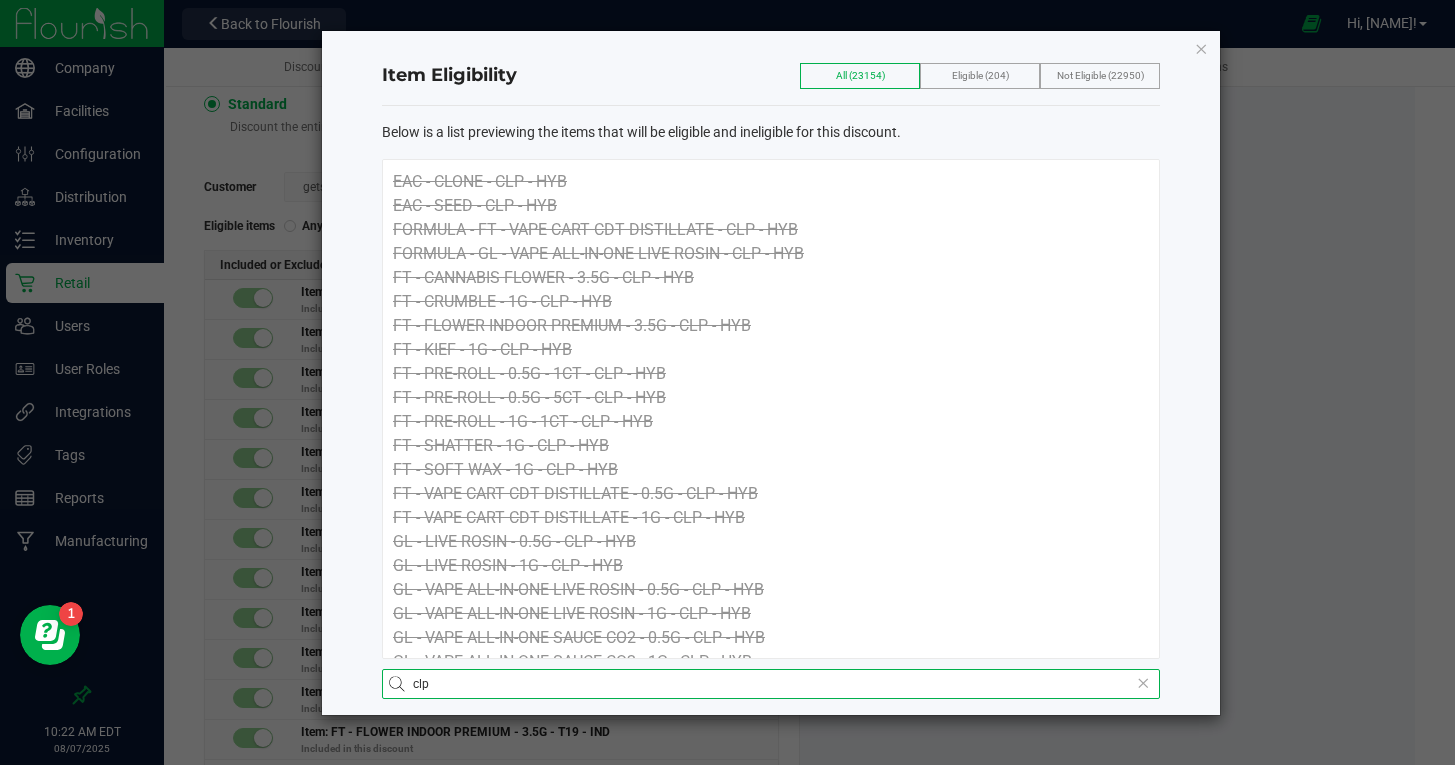 click on "clp" at bounding box center (771, 684) 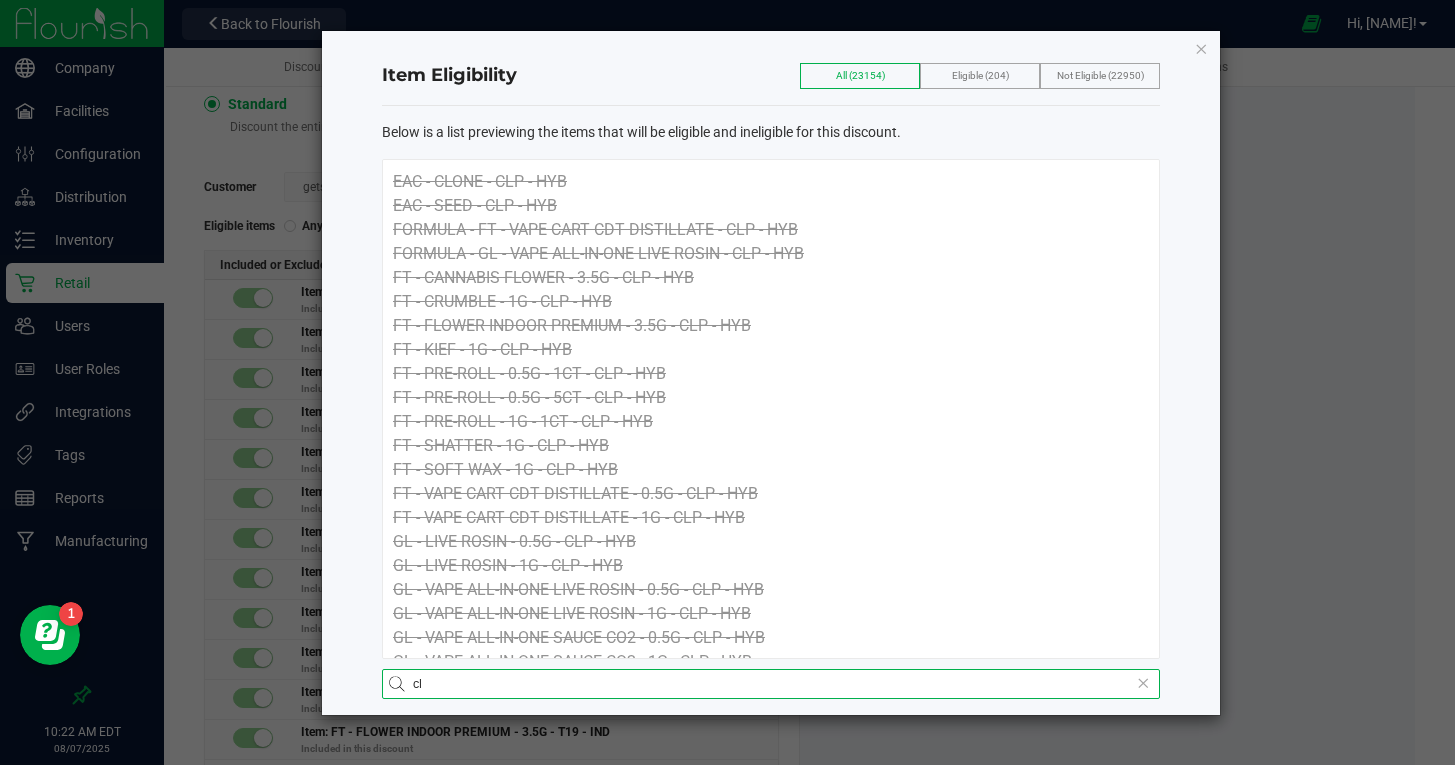 type on "c" 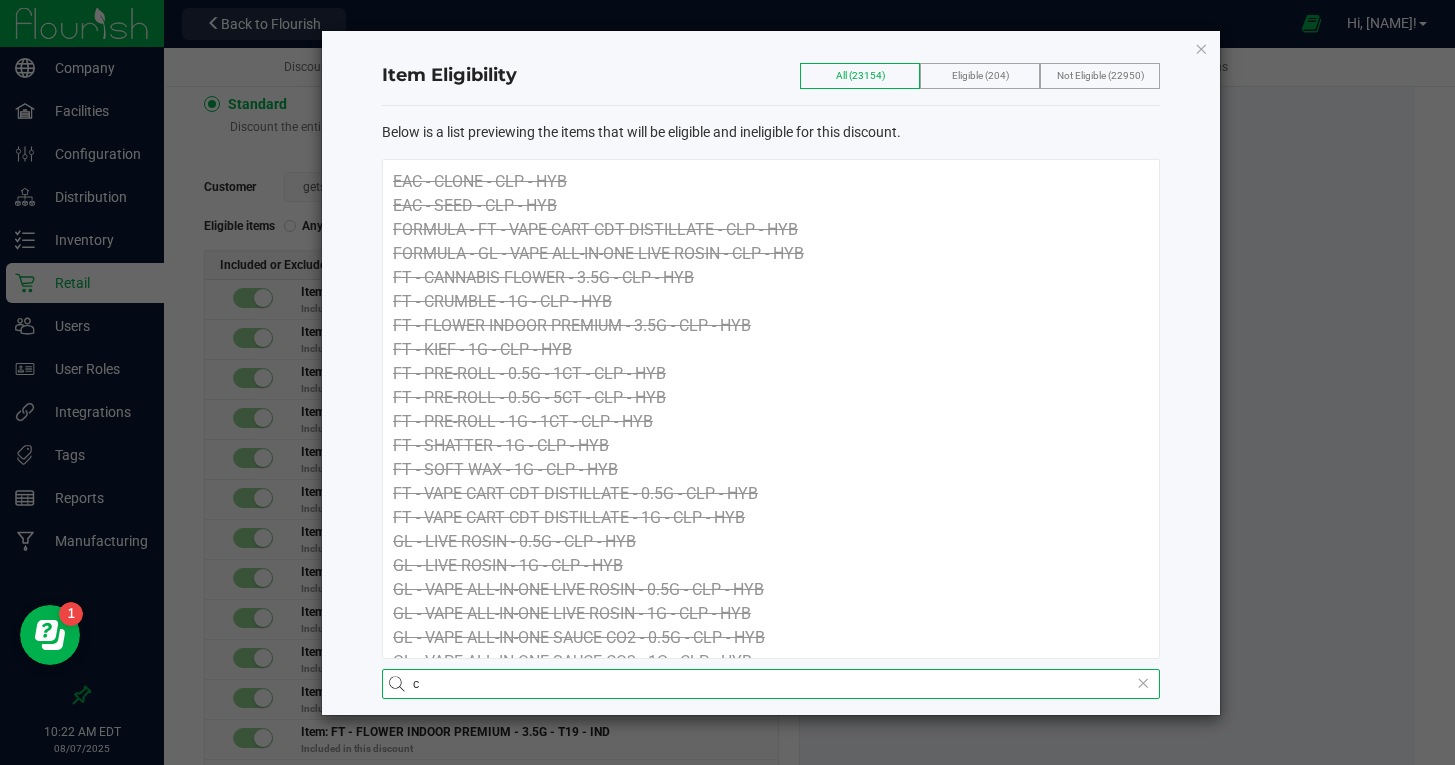 type 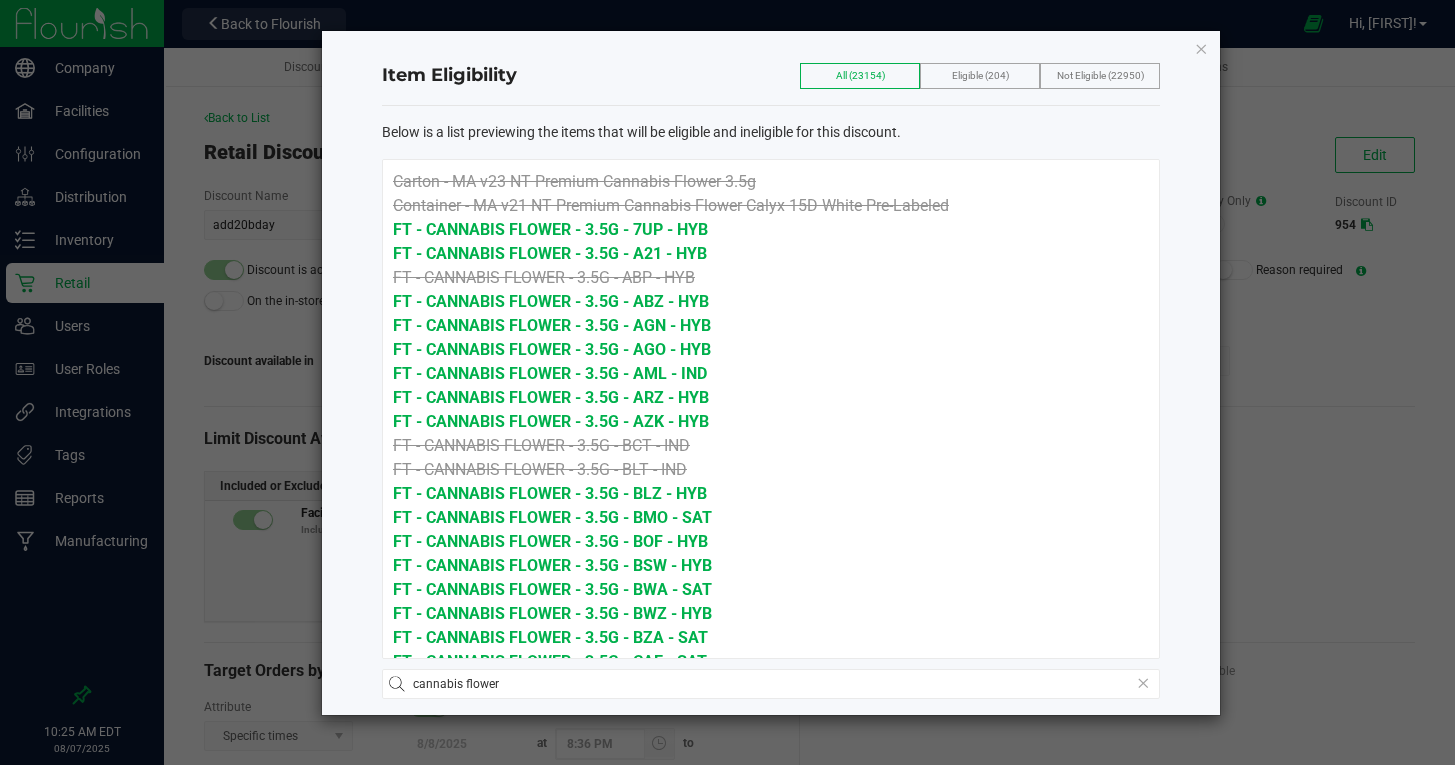scroll, scrollTop: 0, scrollLeft: 0, axis: both 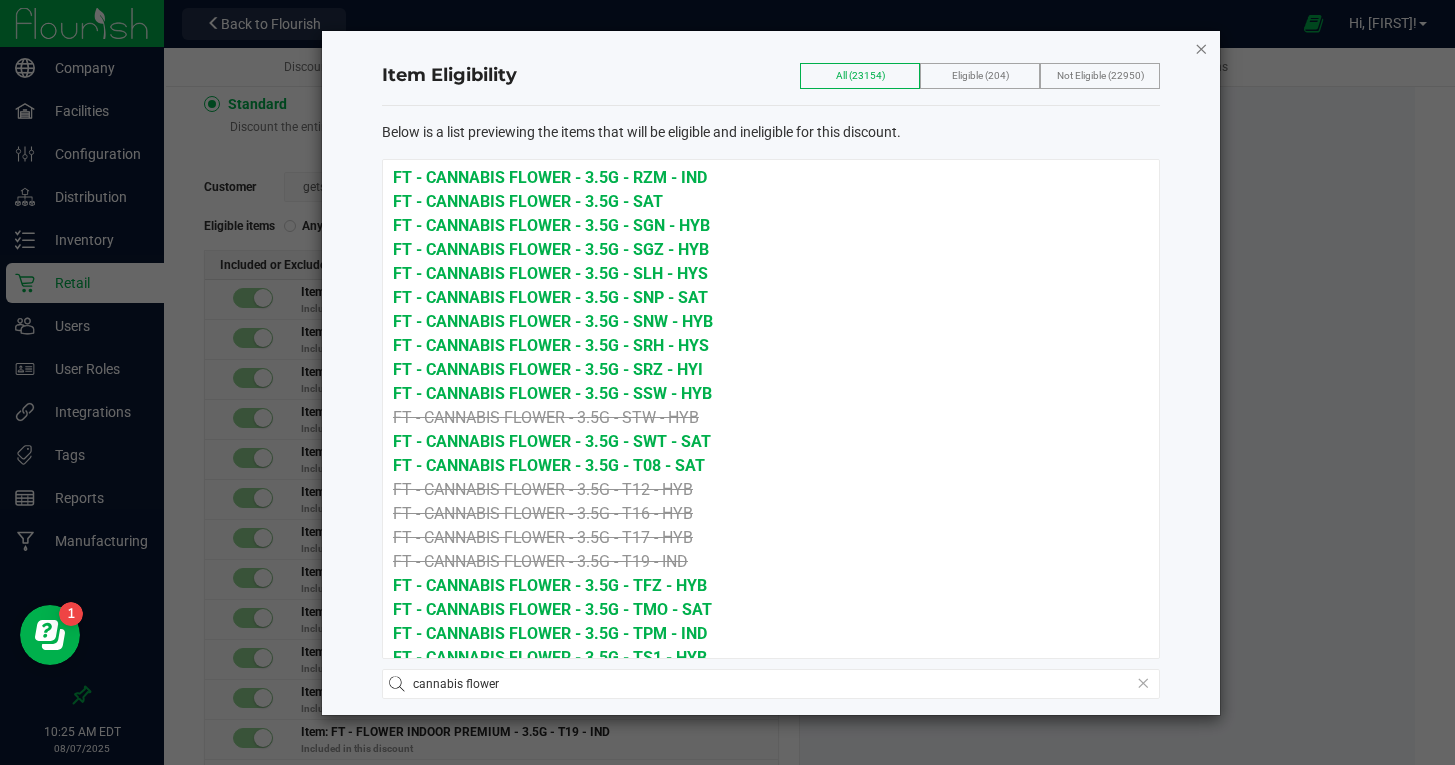 click 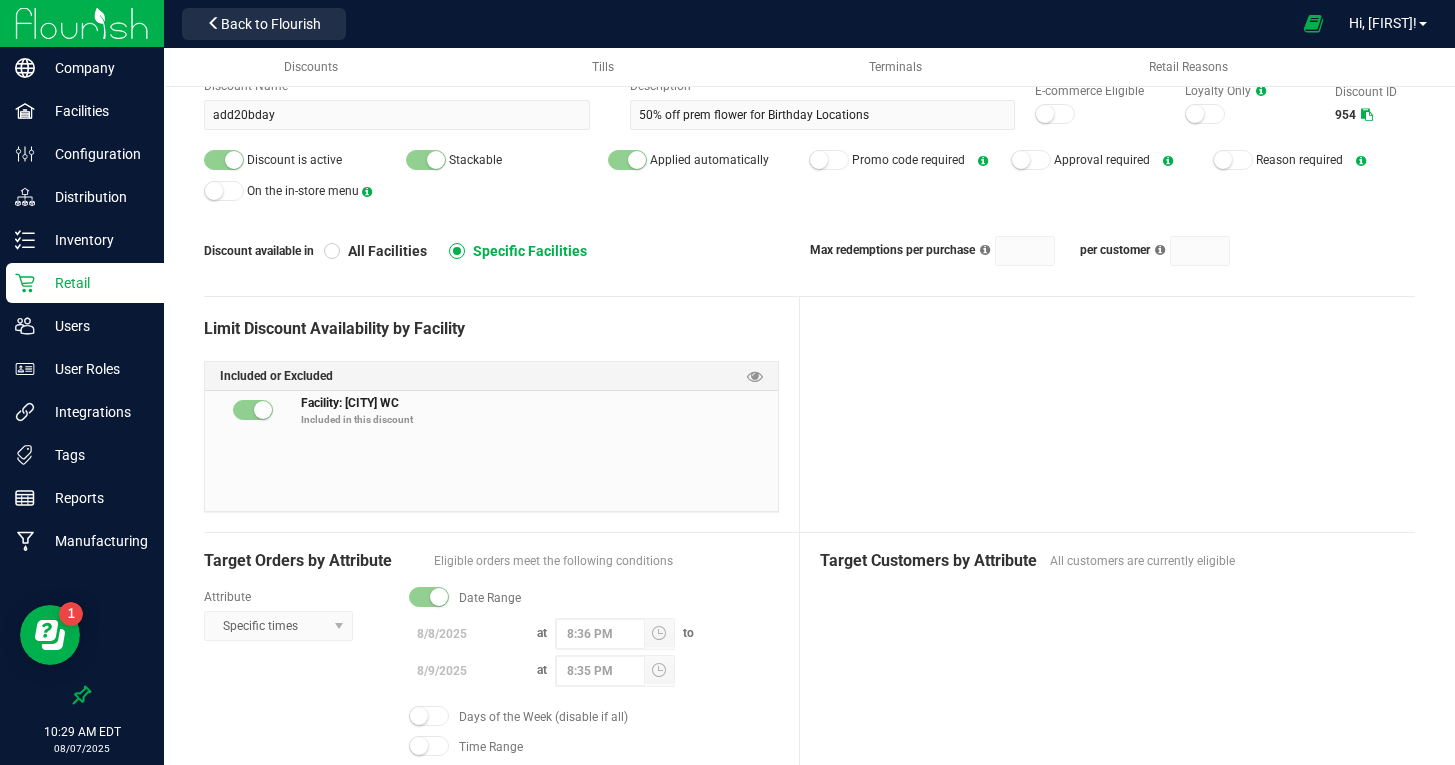 scroll, scrollTop: 0, scrollLeft: 0, axis: both 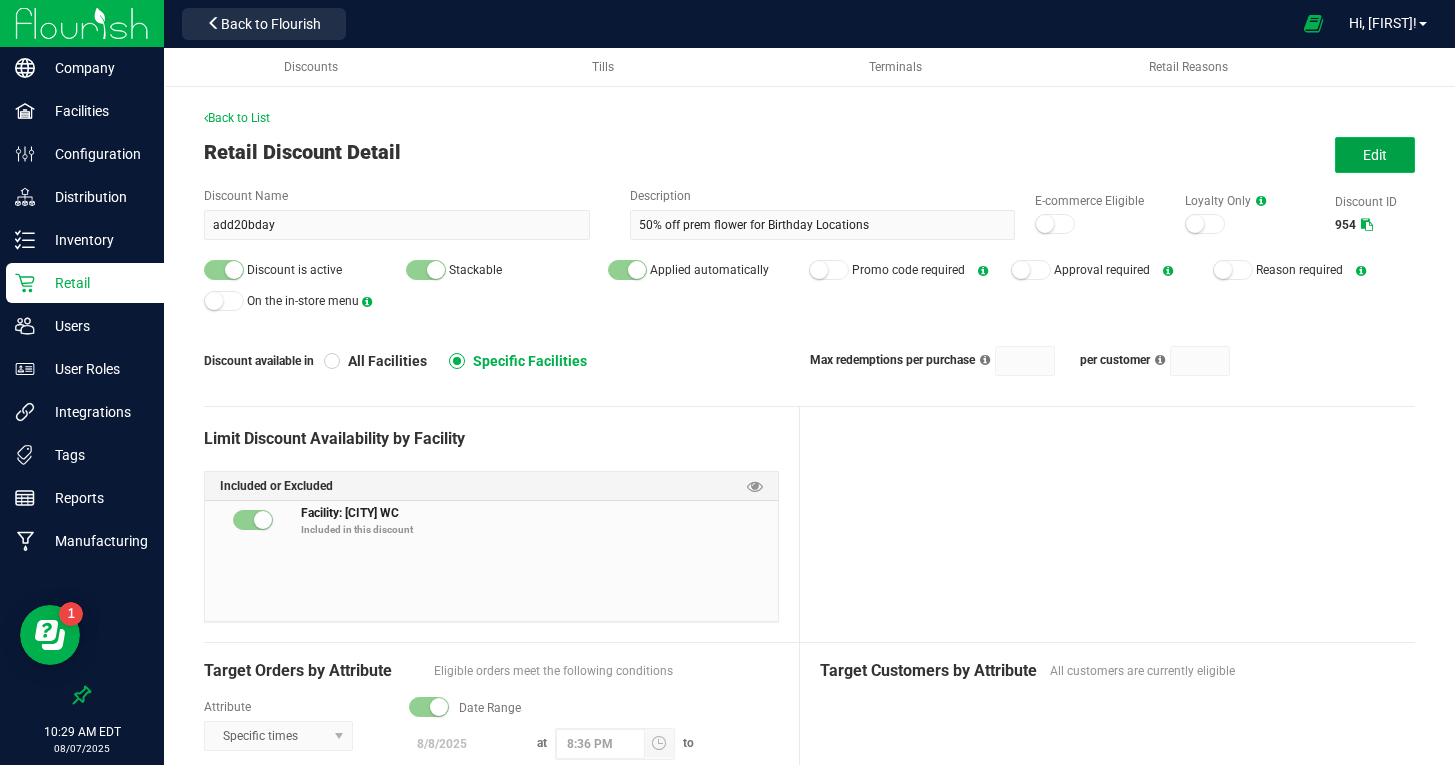 click on "Edit" at bounding box center (1375, 155) 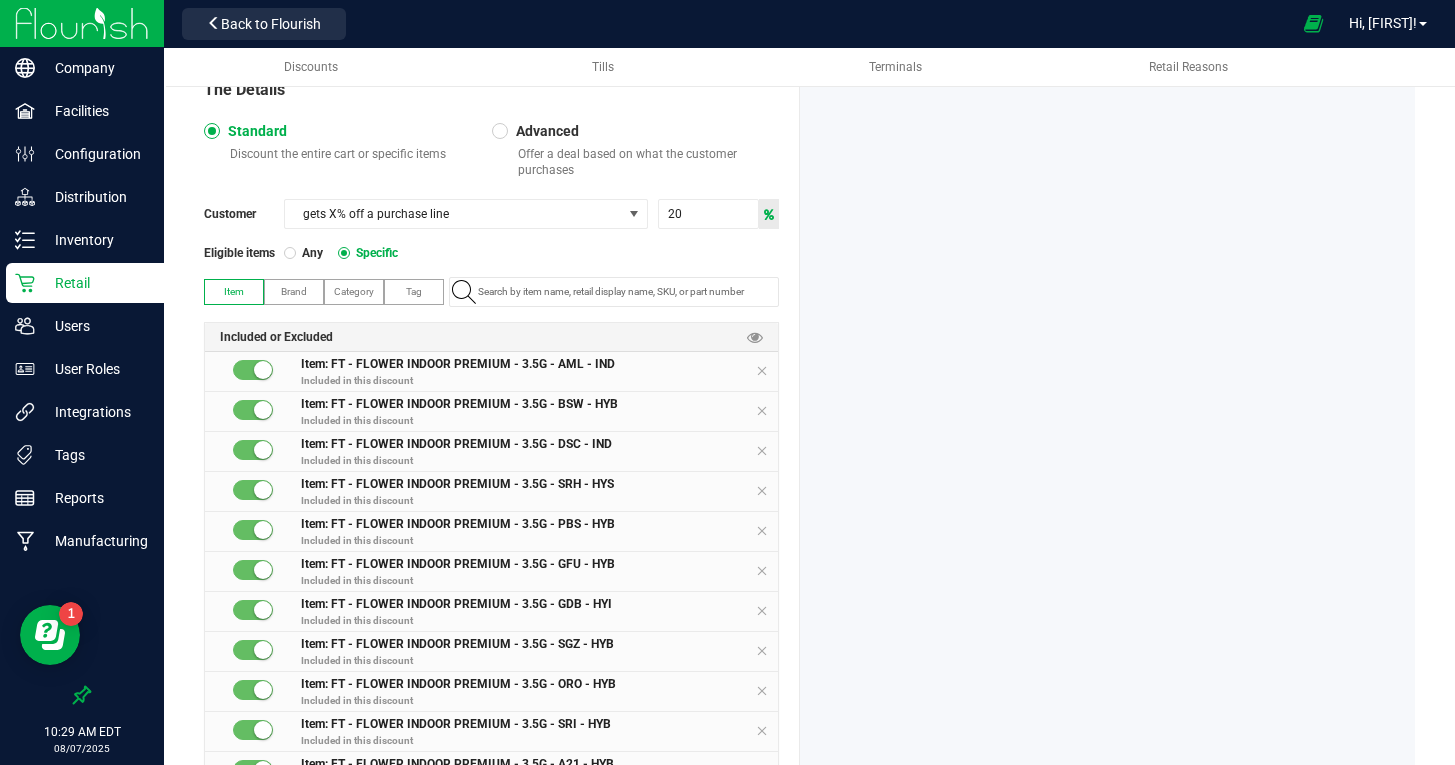 scroll, scrollTop: 924, scrollLeft: 0, axis: vertical 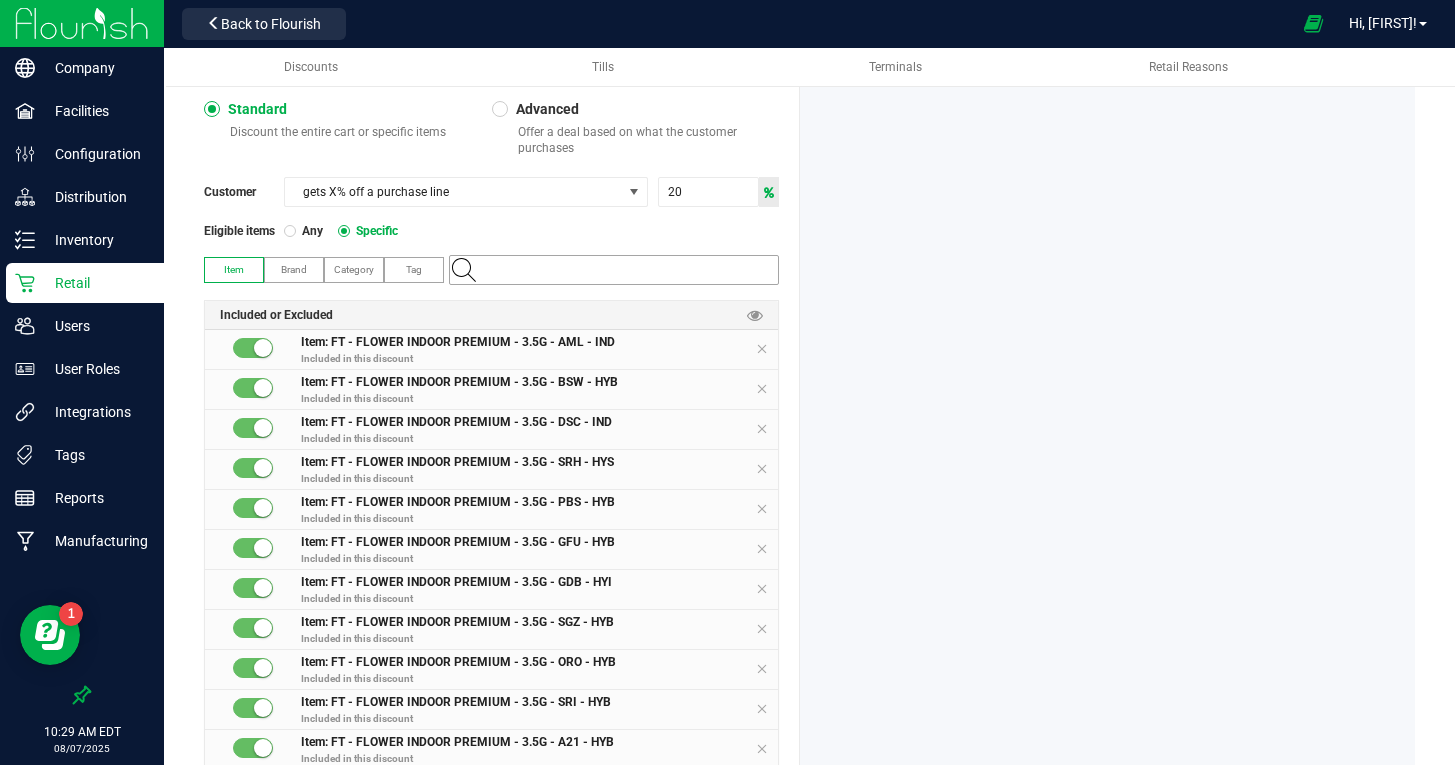 click at bounding box center [624, 270] 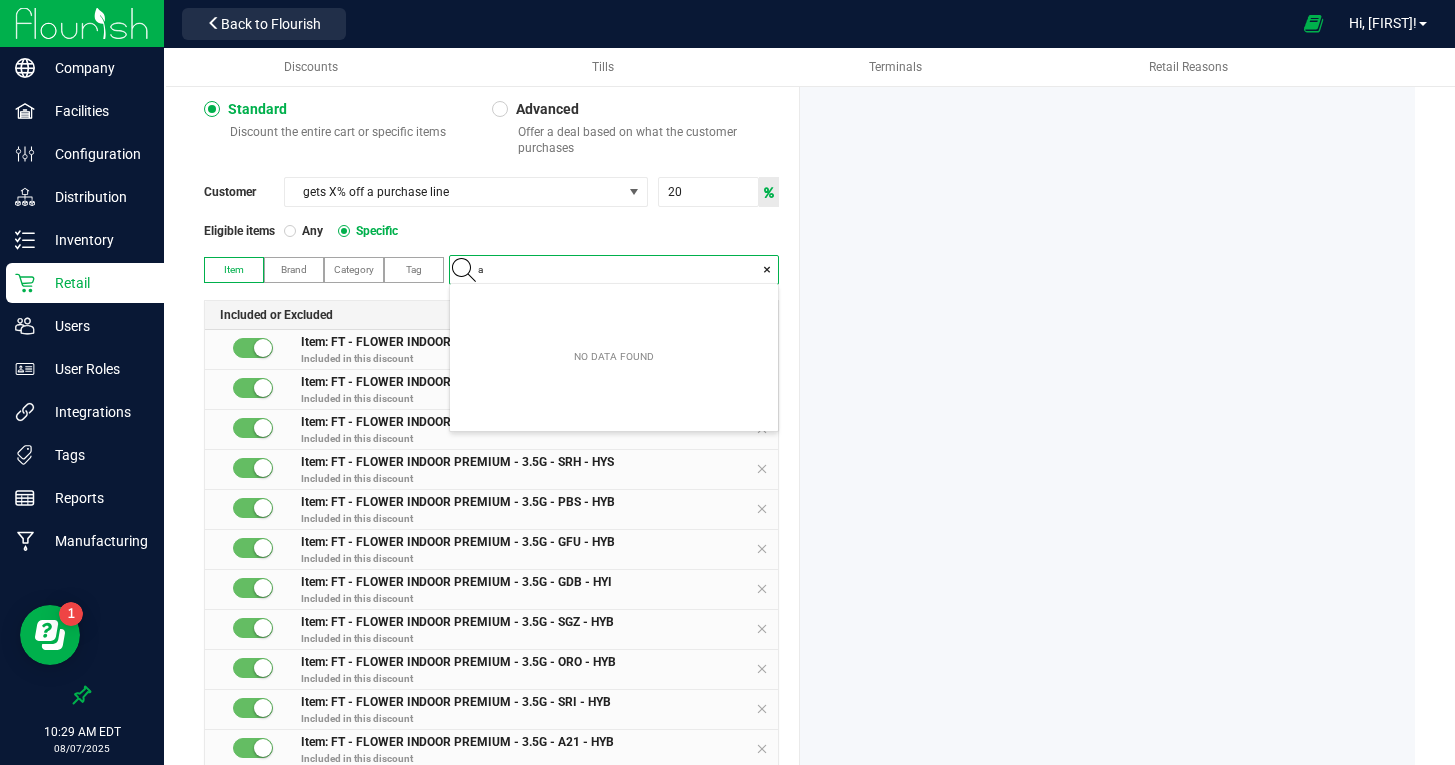 scroll, scrollTop: 99972, scrollLeft: 99672, axis: both 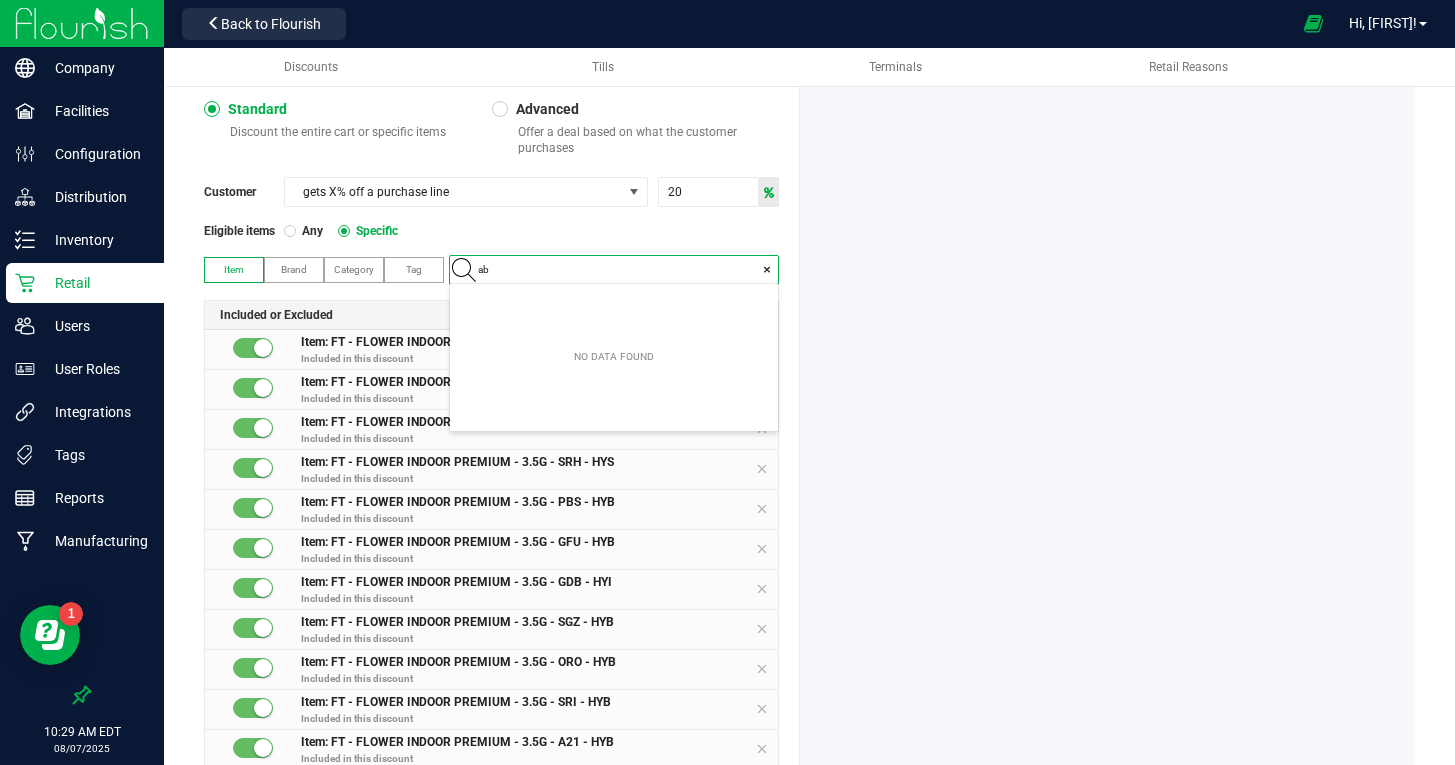 type on "abp" 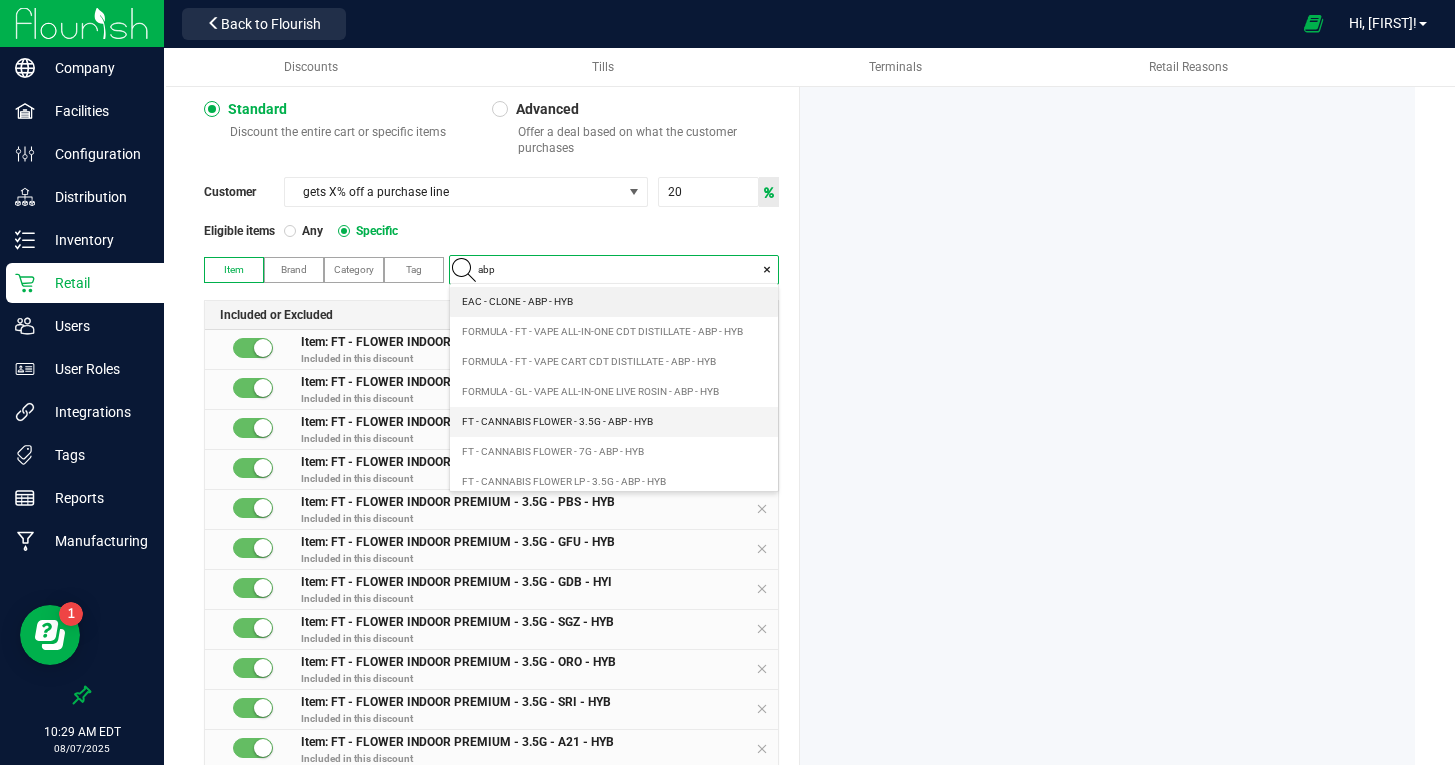 click on "FT - CANNABIS FLOWER - 3.5G - ABP - HYB" at bounding box center [557, 422] 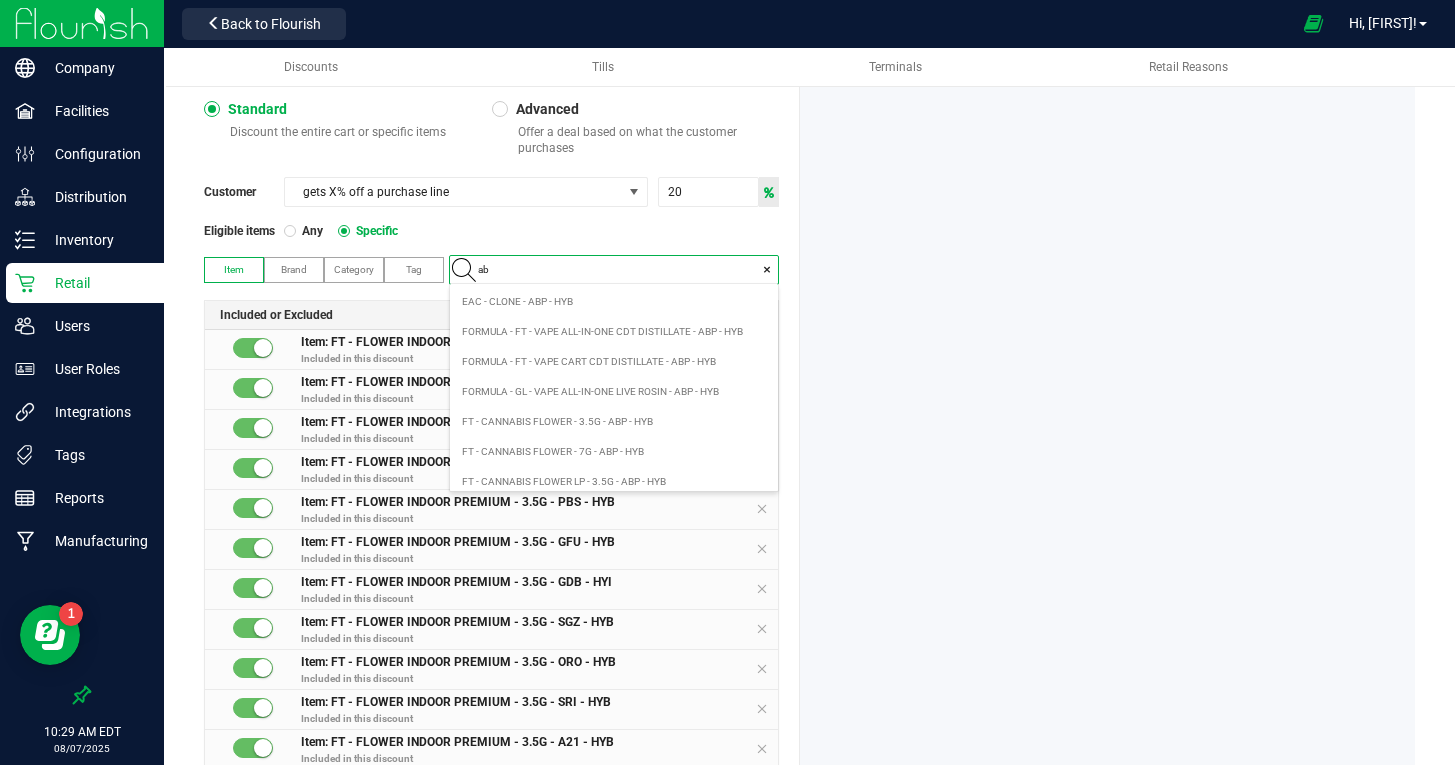scroll, scrollTop: 99972, scrollLeft: 99672, axis: both 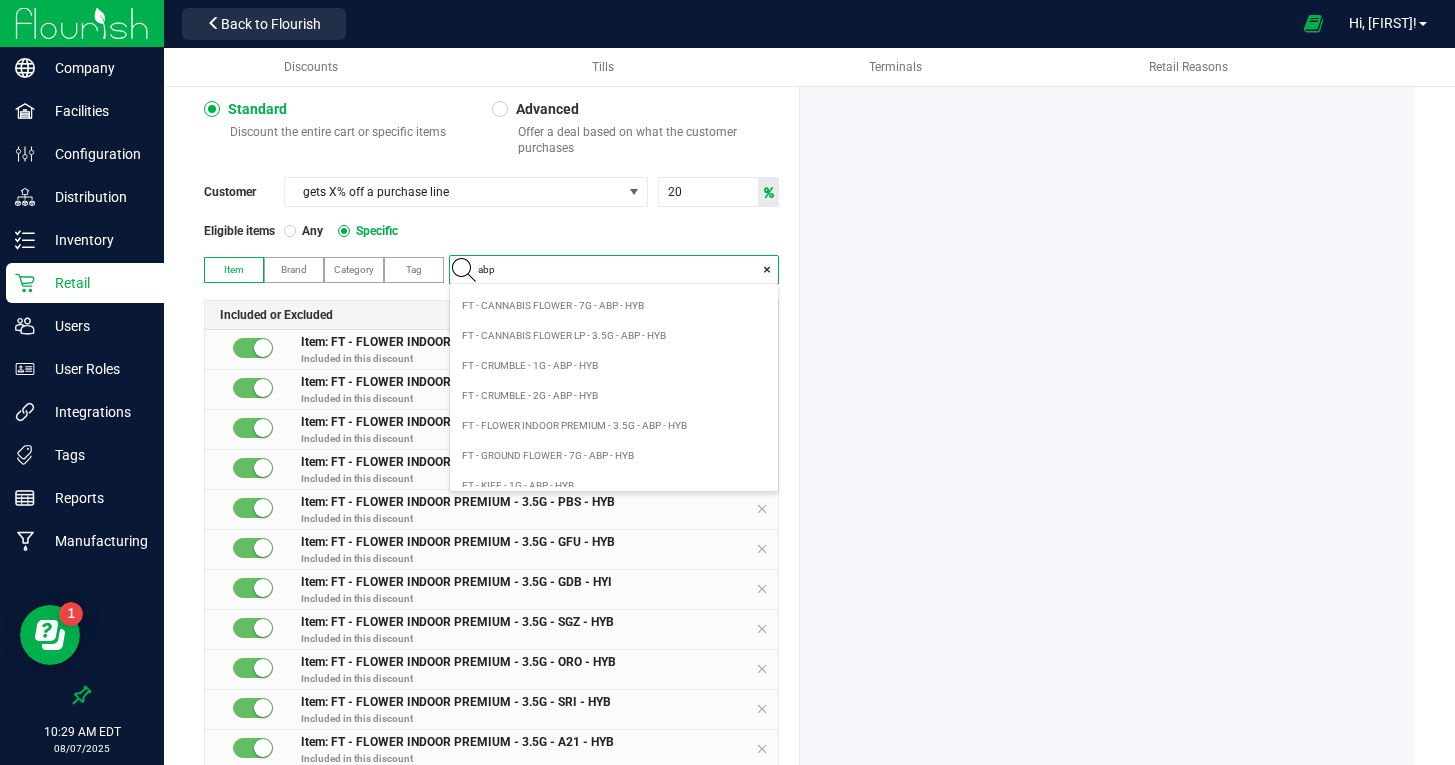 click on "FT - FLOWER INDOOR PREMIUM - 3.5G - ABP - HYB" at bounding box center (574, 426) 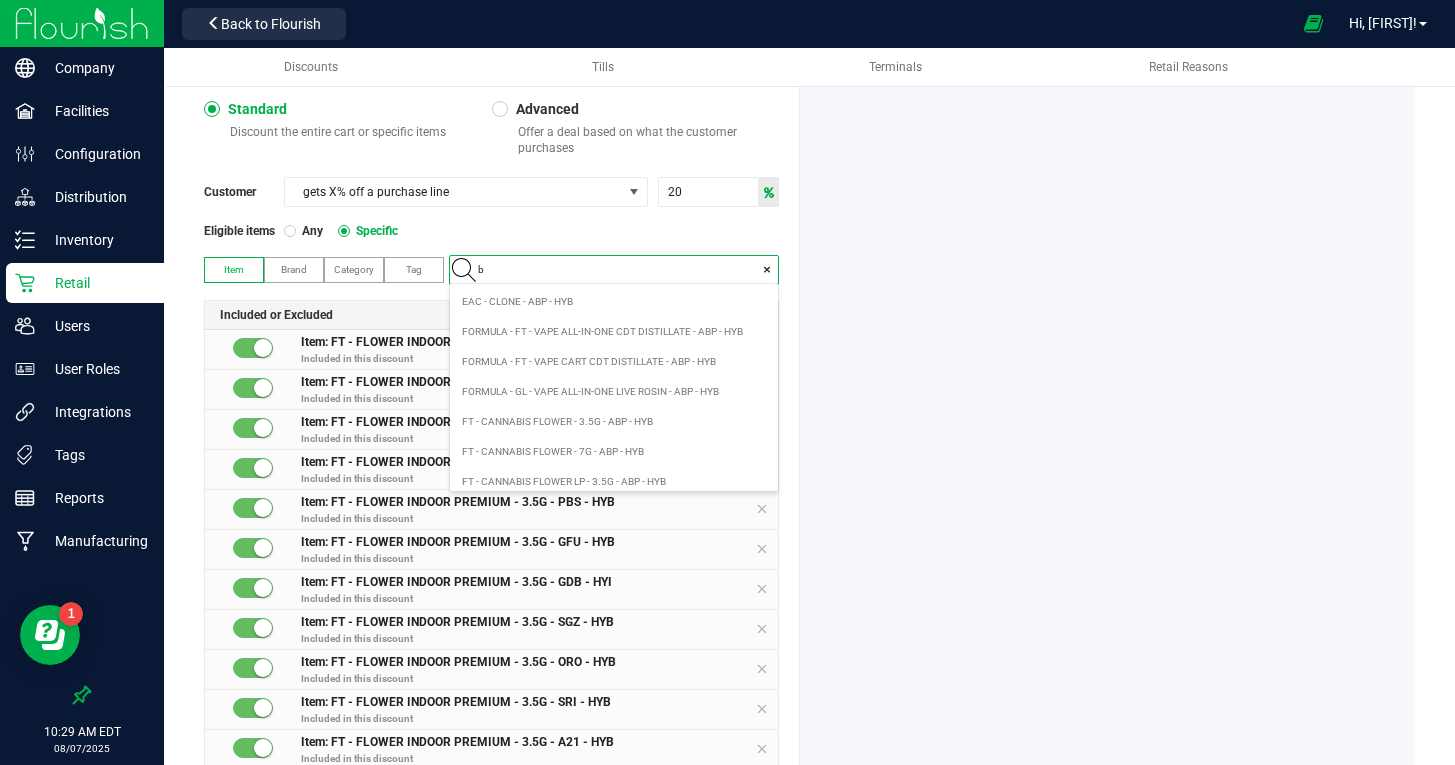 scroll, scrollTop: 99972, scrollLeft: 99672, axis: both 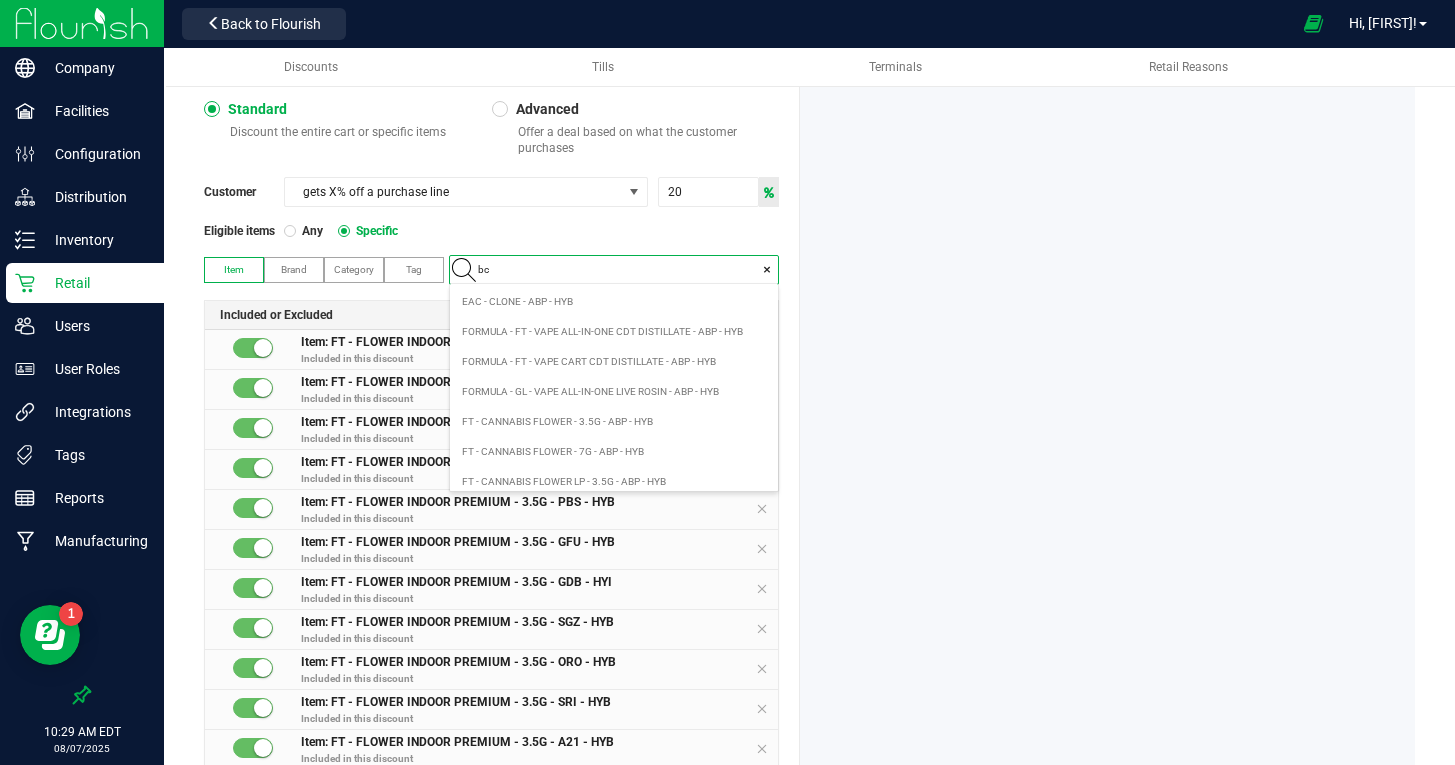 type on "bct" 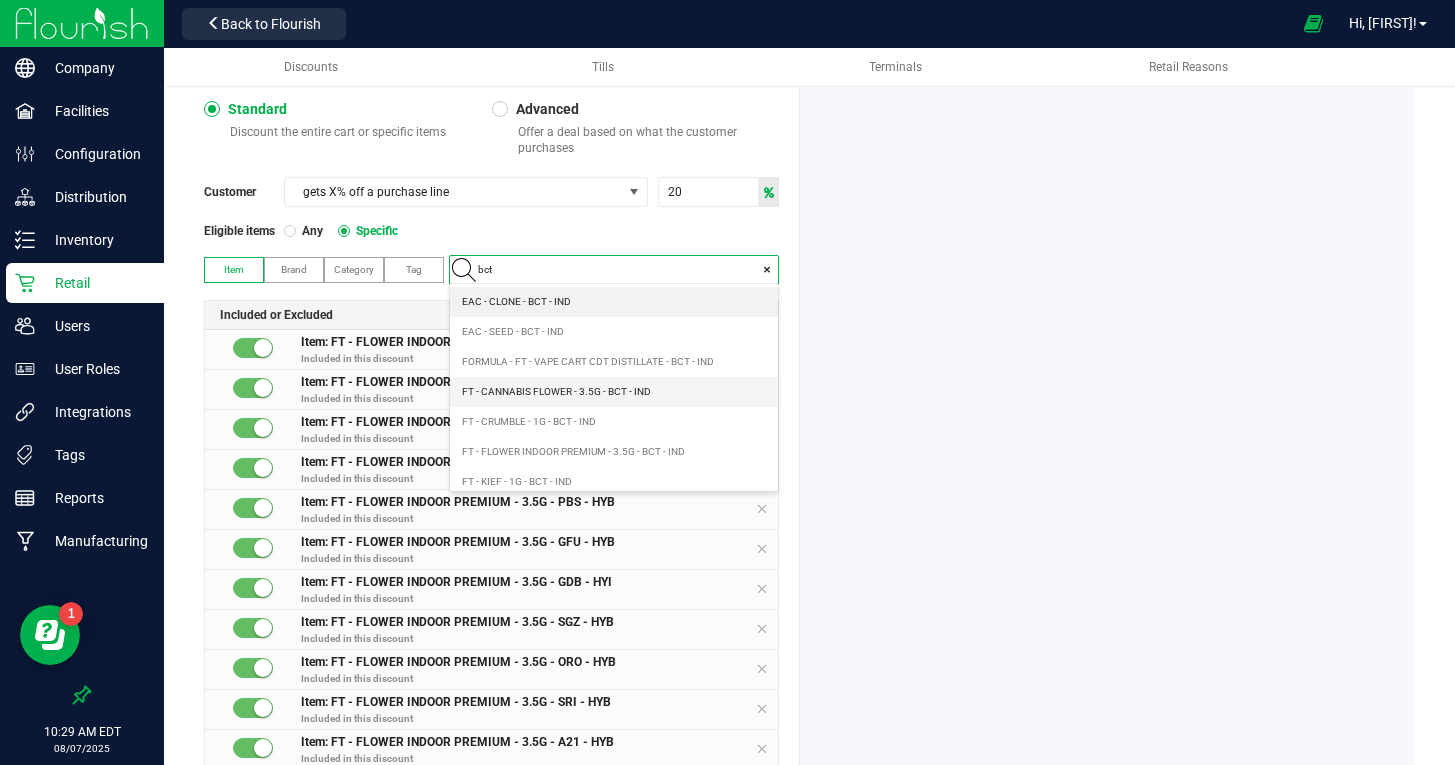 click on "FT - CANNABIS FLOWER - 3.5G - BCT - IND" at bounding box center (556, 392) 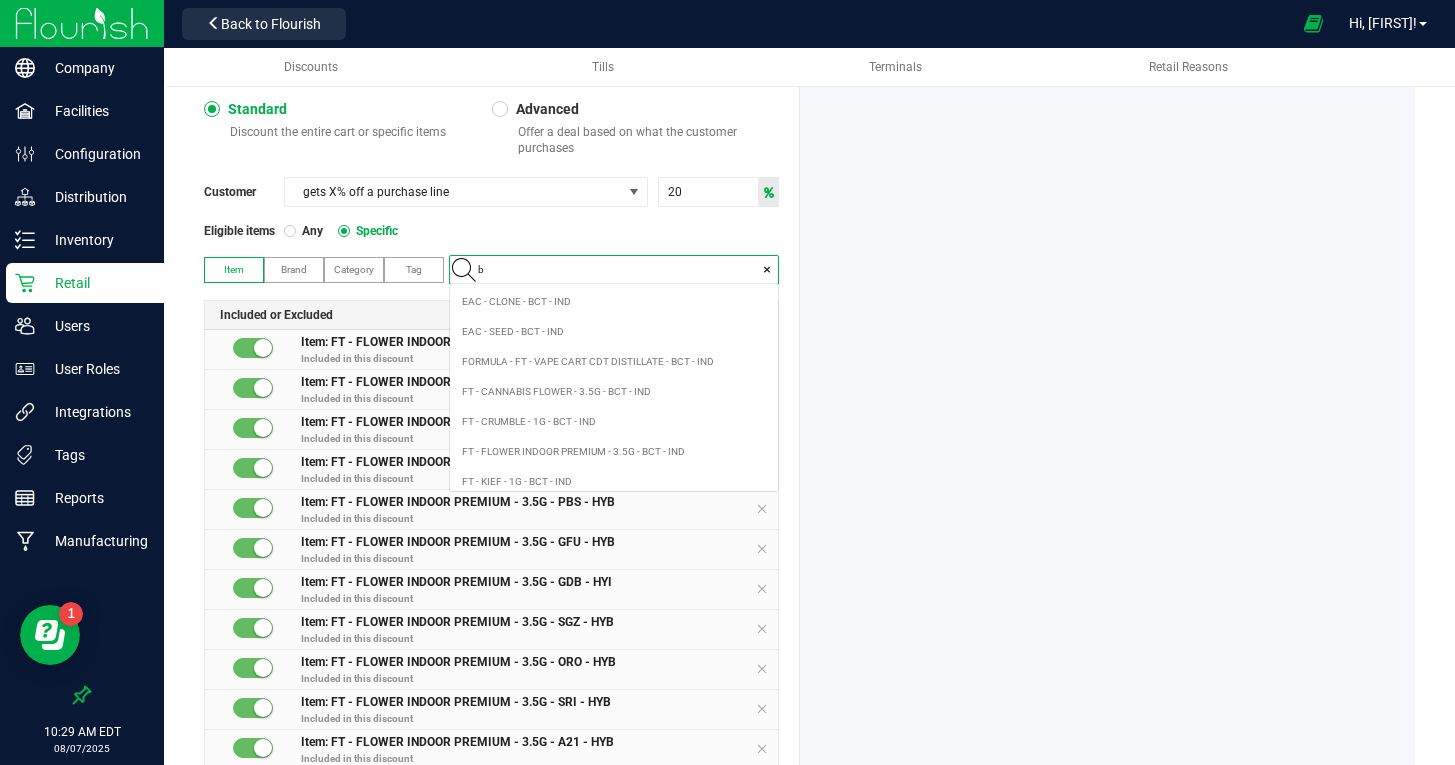 scroll, scrollTop: 99972, scrollLeft: 99672, axis: both 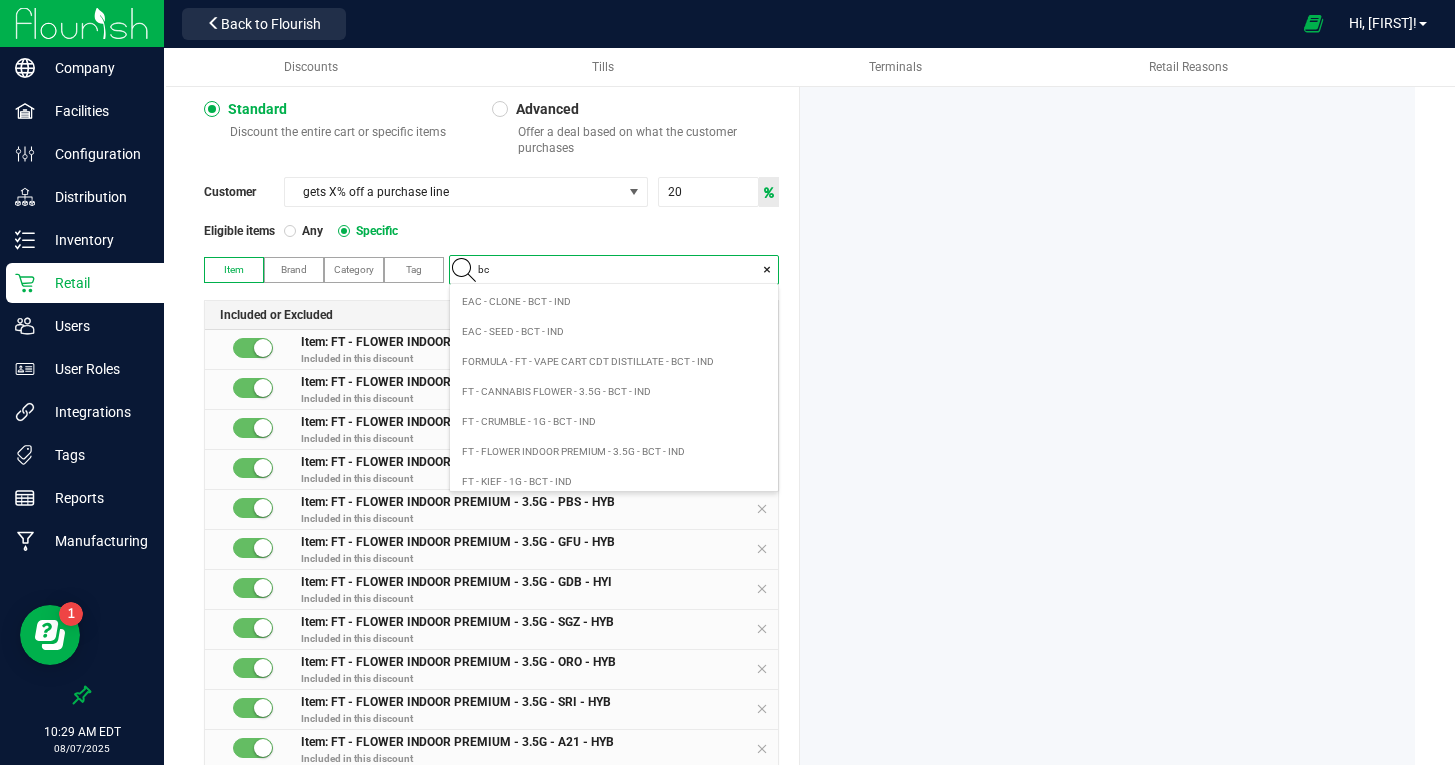 type on "bct" 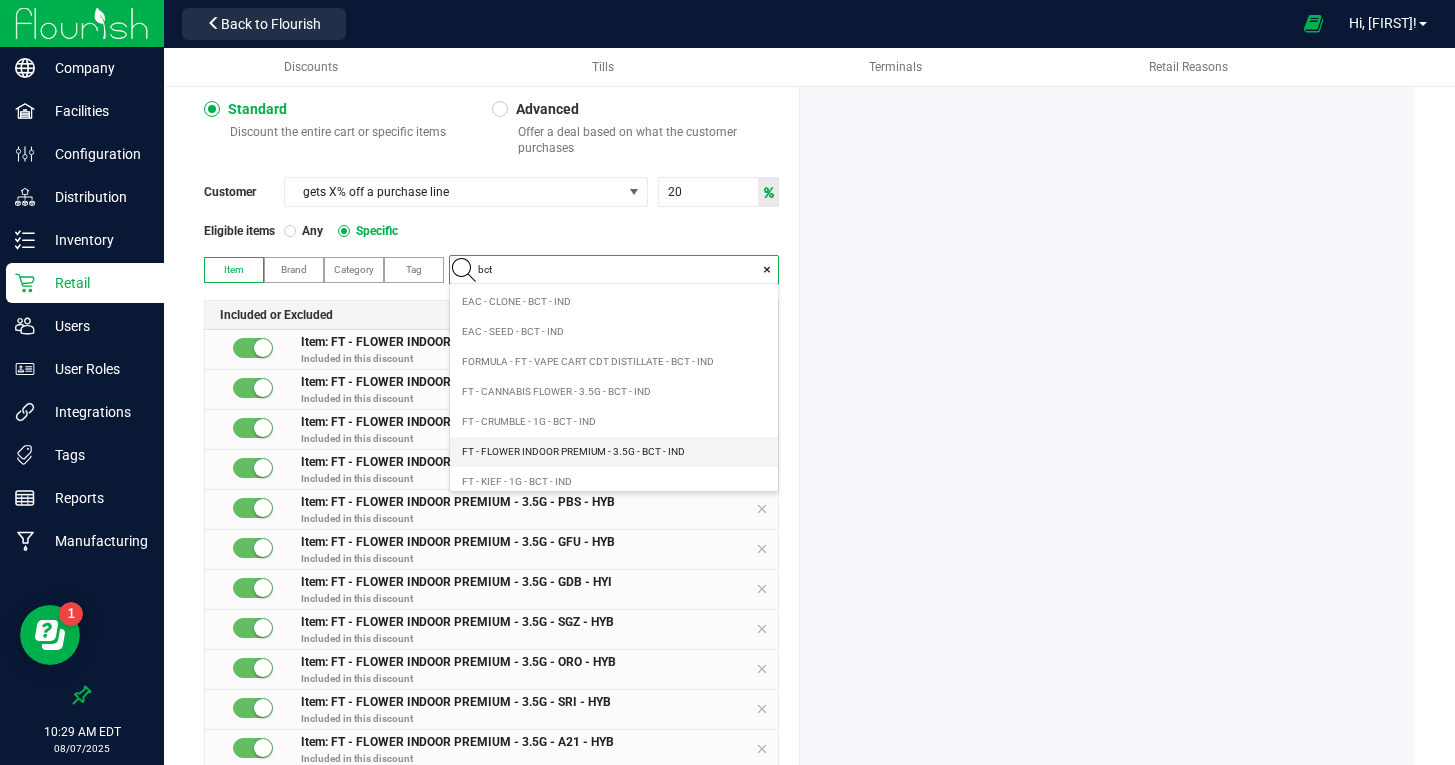 click on "FT - FLOWER INDOOR PREMIUM - 3.5G - BCT - IND" at bounding box center (573, 452) 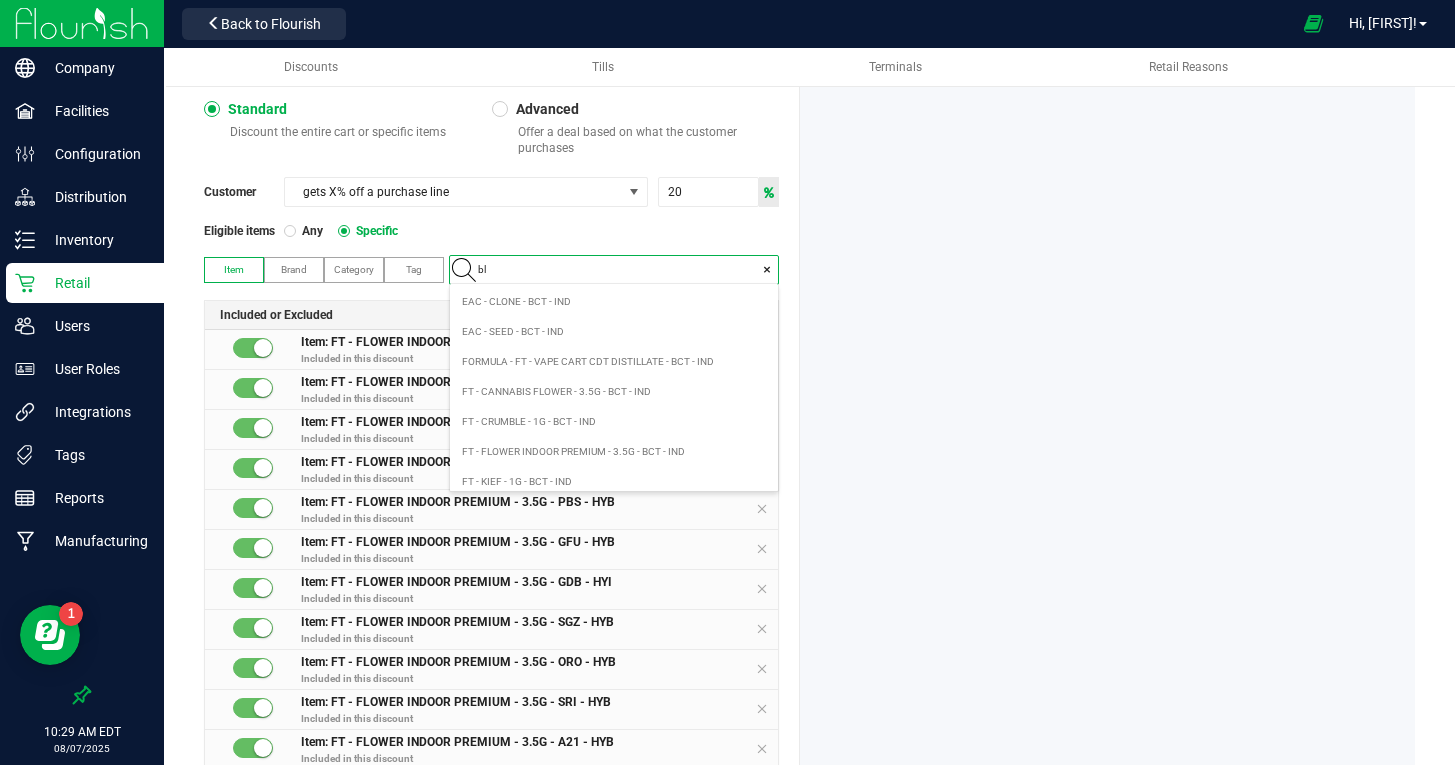 type on "blt" 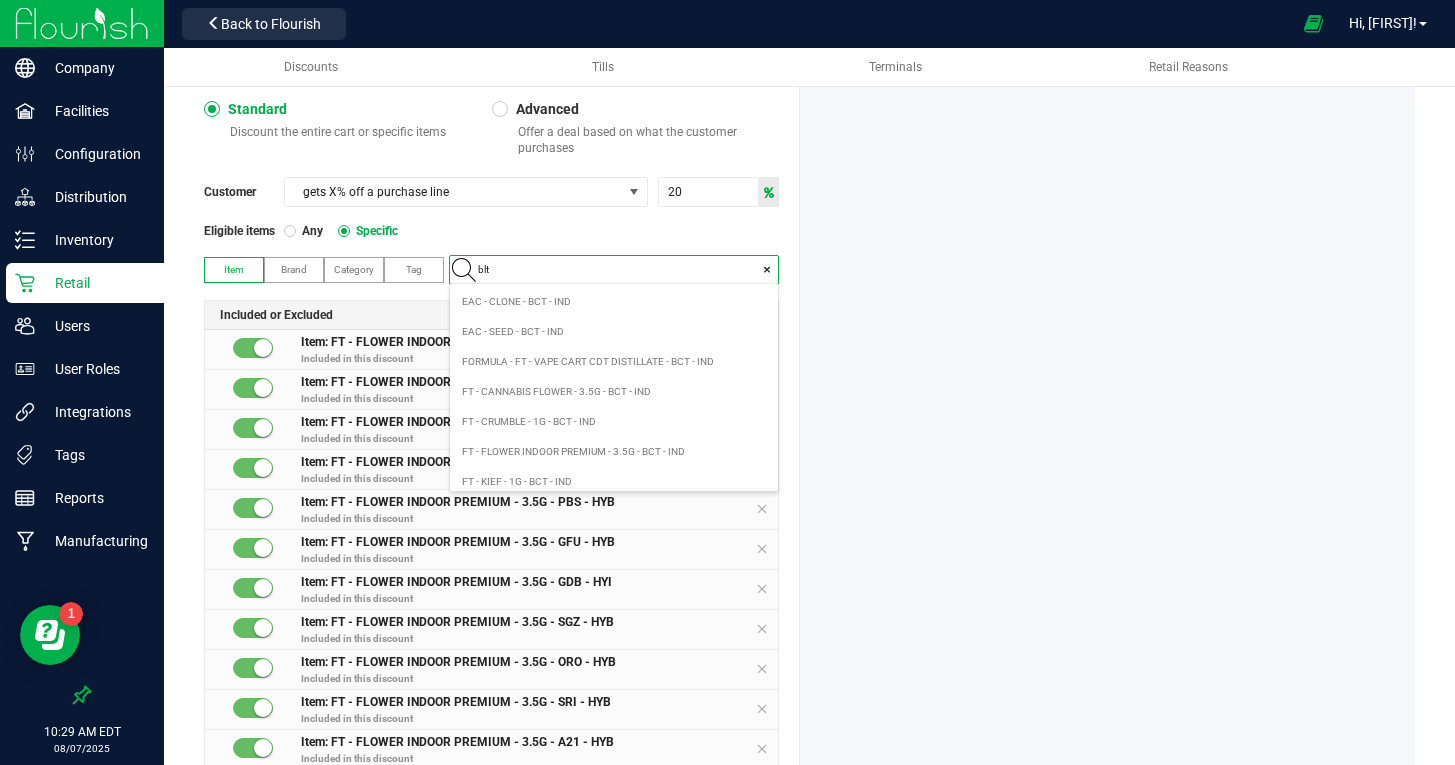 scroll, scrollTop: 99972, scrollLeft: 99672, axis: both 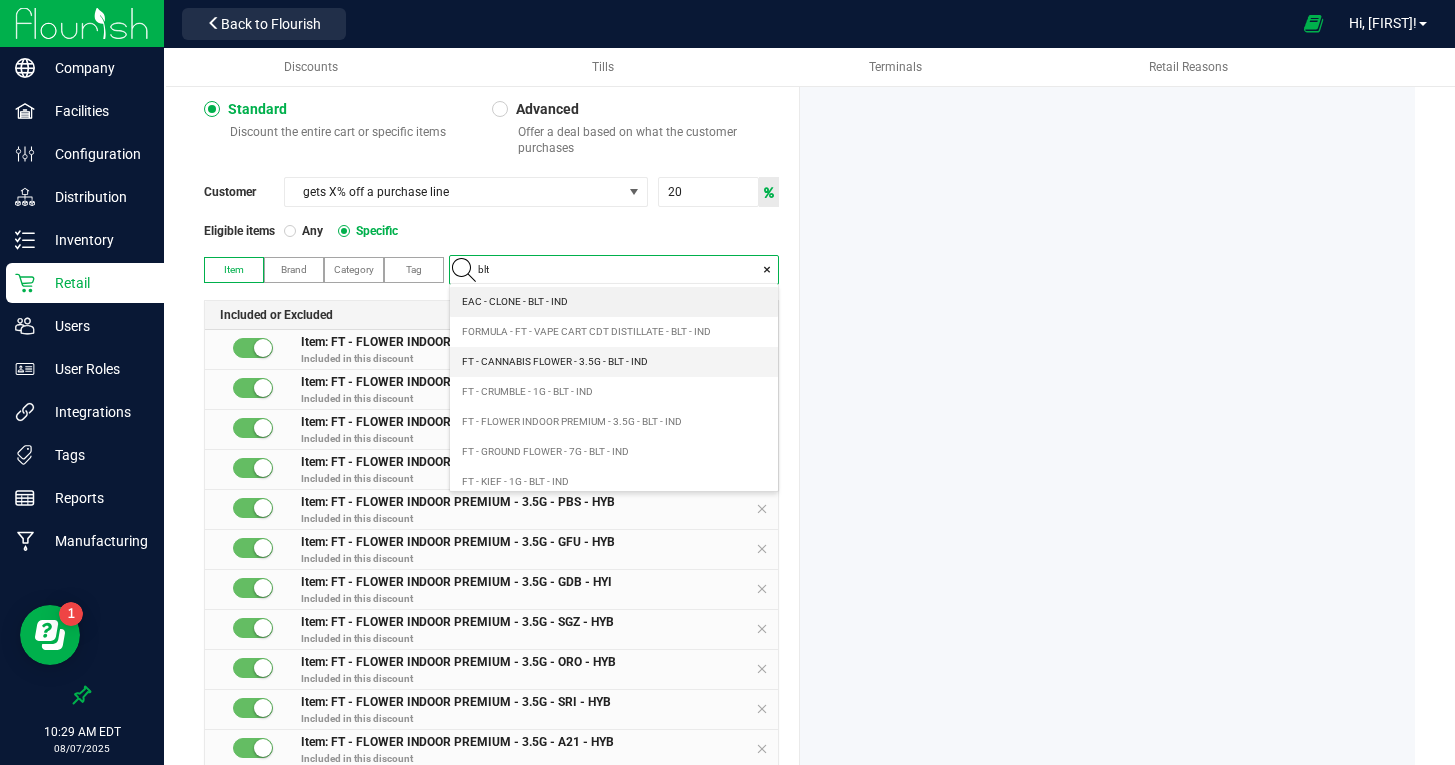 click on "FT - CANNABIS FLOWER - 3.5G - BLT - IND" at bounding box center (555, 362) 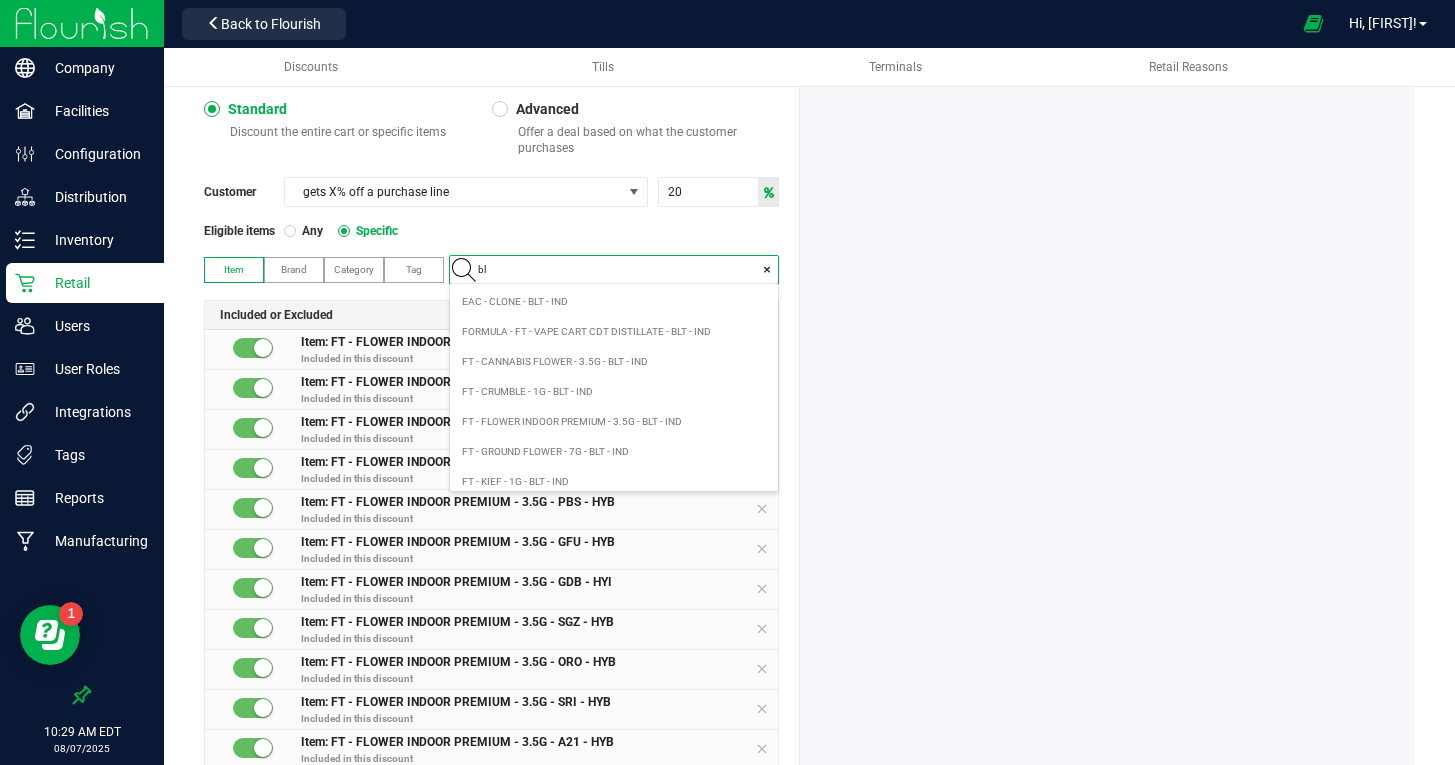 type on "blt" 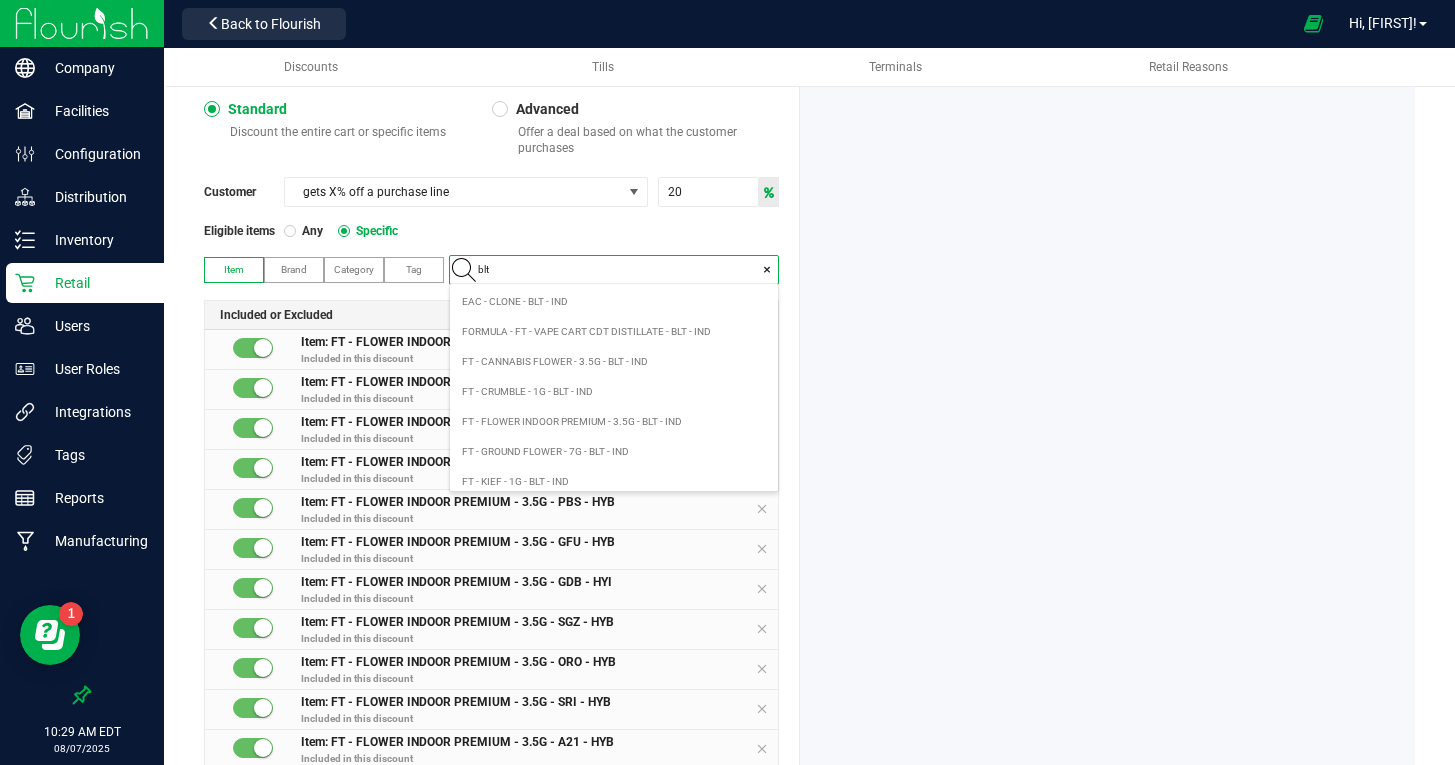 scroll, scrollTop: 99972, scrollLeft: 99672, axis: both 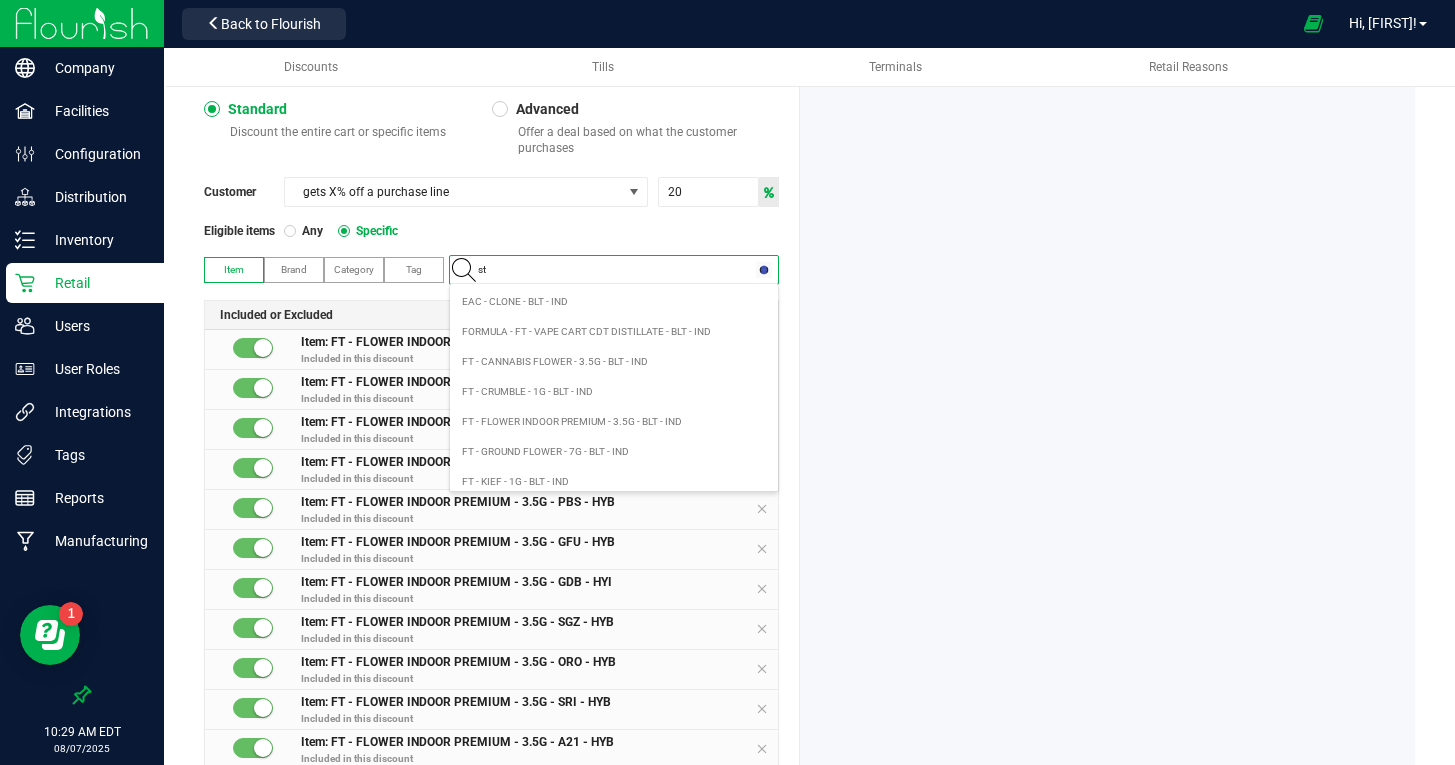 type on "stw" 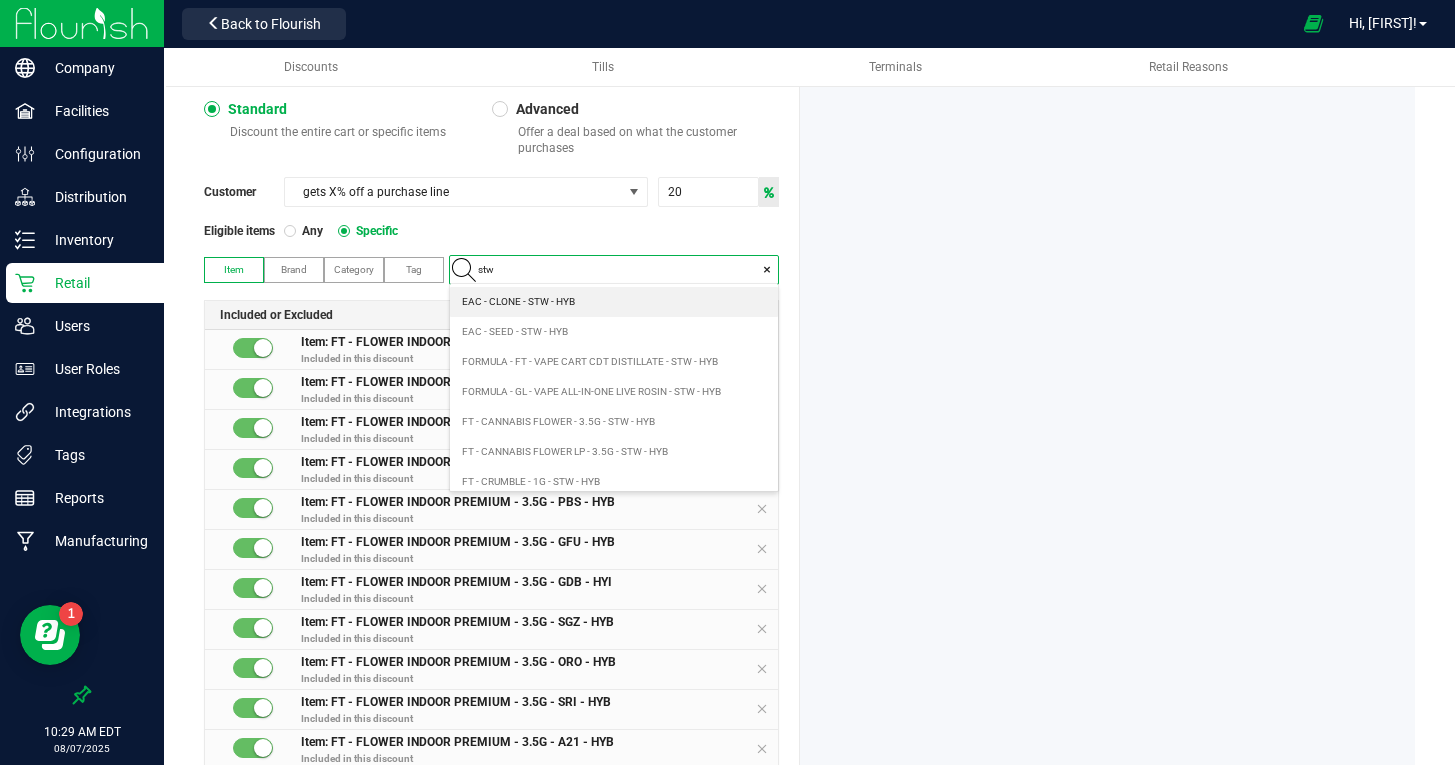 click on "FT - CANNABIS FLOWER - 3.5G - STW - HYB" at bounding box center (558, 422) 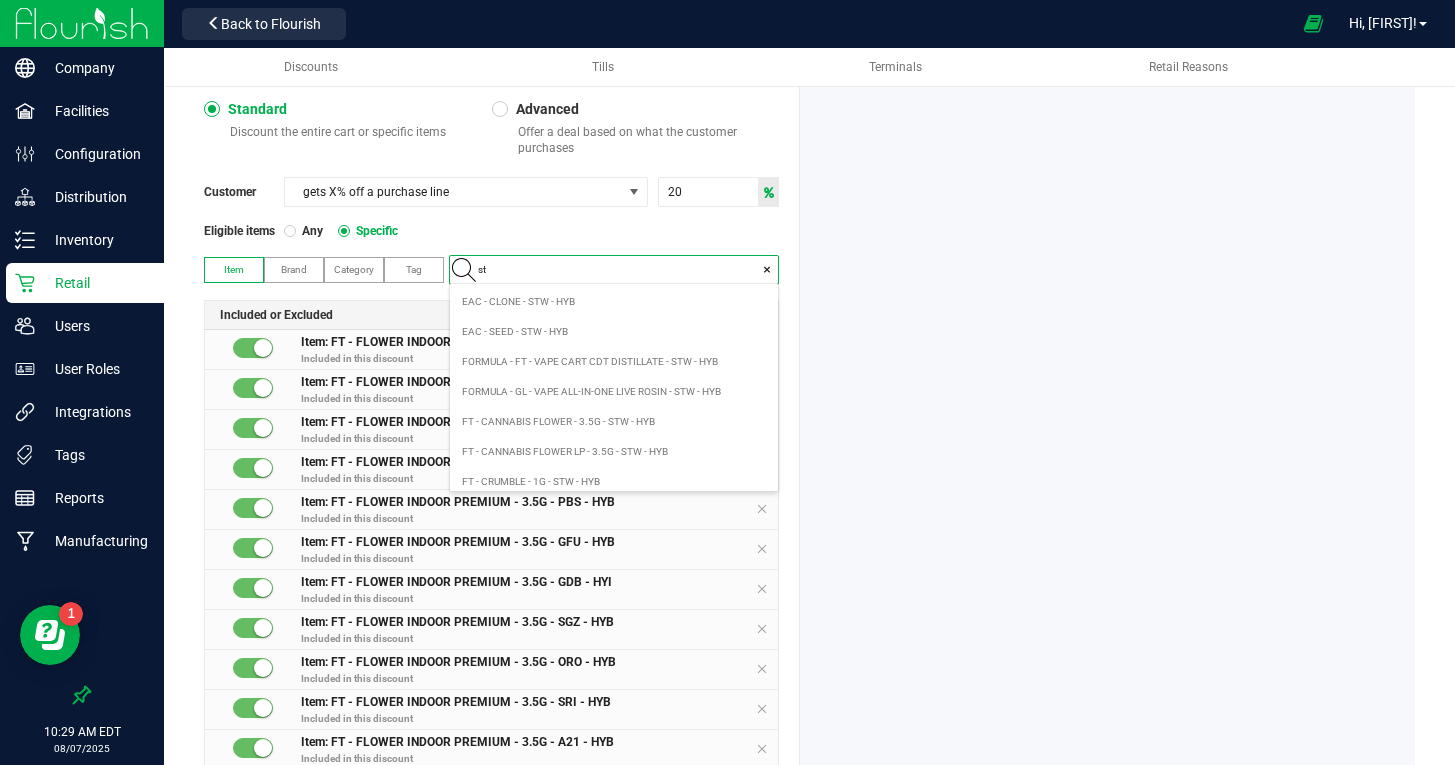 scroll, scrollTop: 99972, scrollLeft: 99672, axis: both 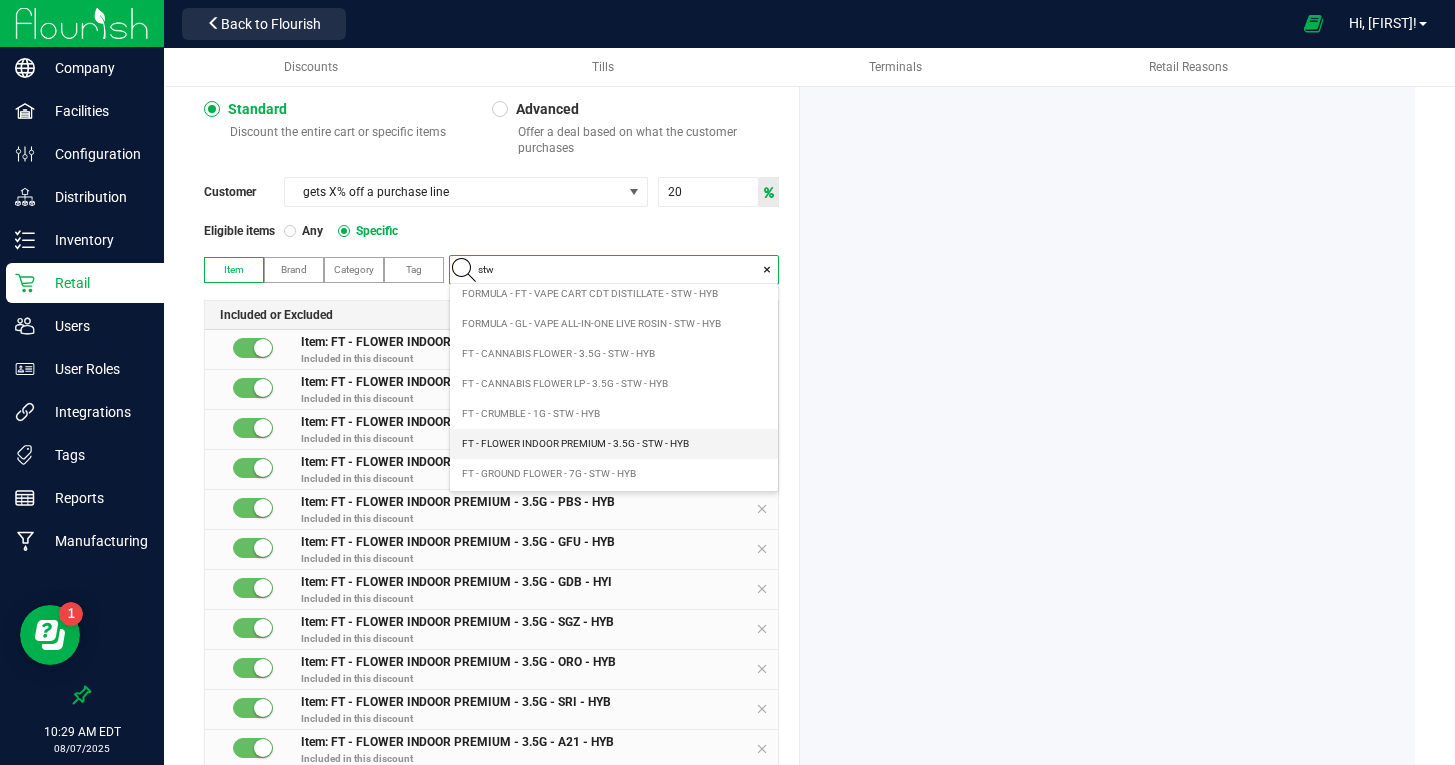 click on "FT - FLOWER INDOOR PREMIUM - 3.5G - STW - HYB" at bounding box center [575, 444] 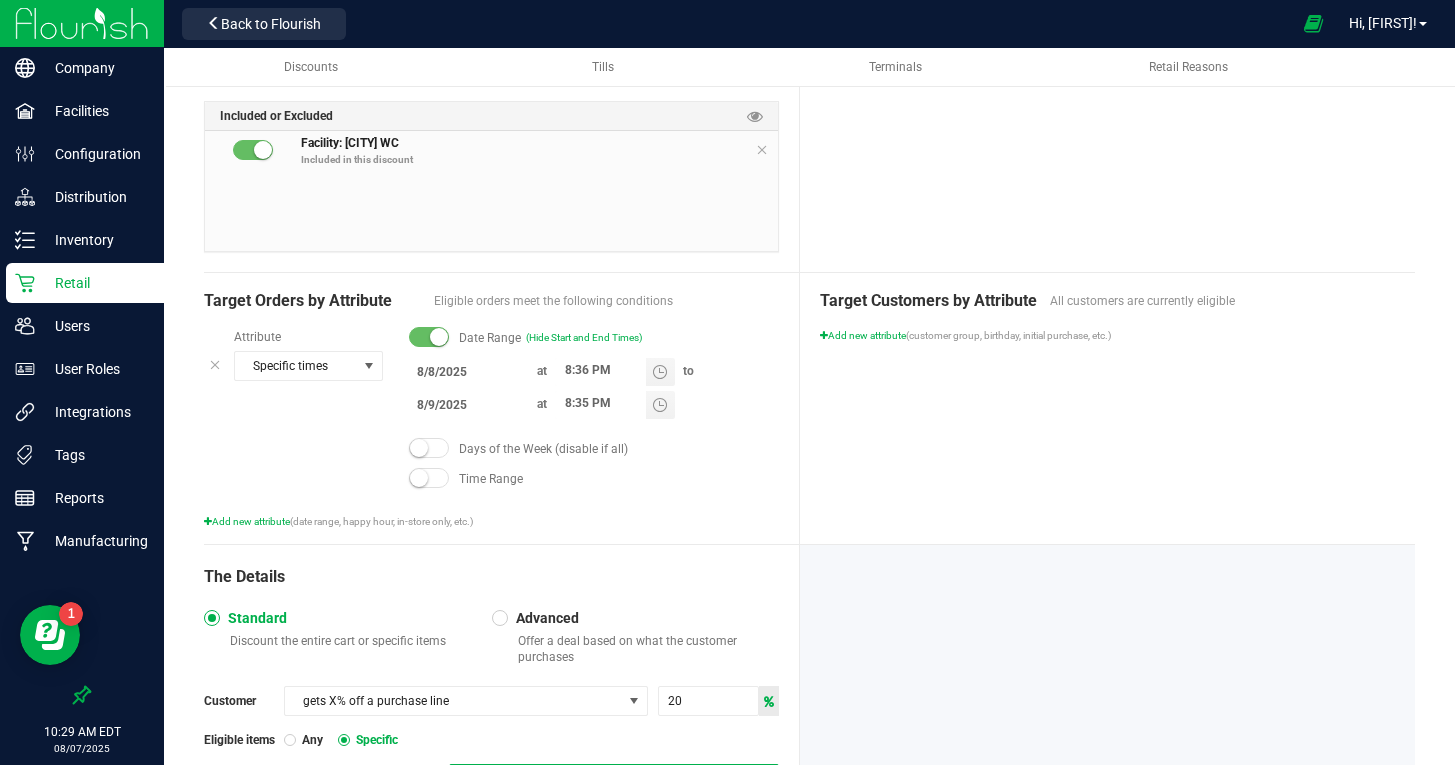 scroll, scrollTop: 0, scrollLeft: 0, axis: both 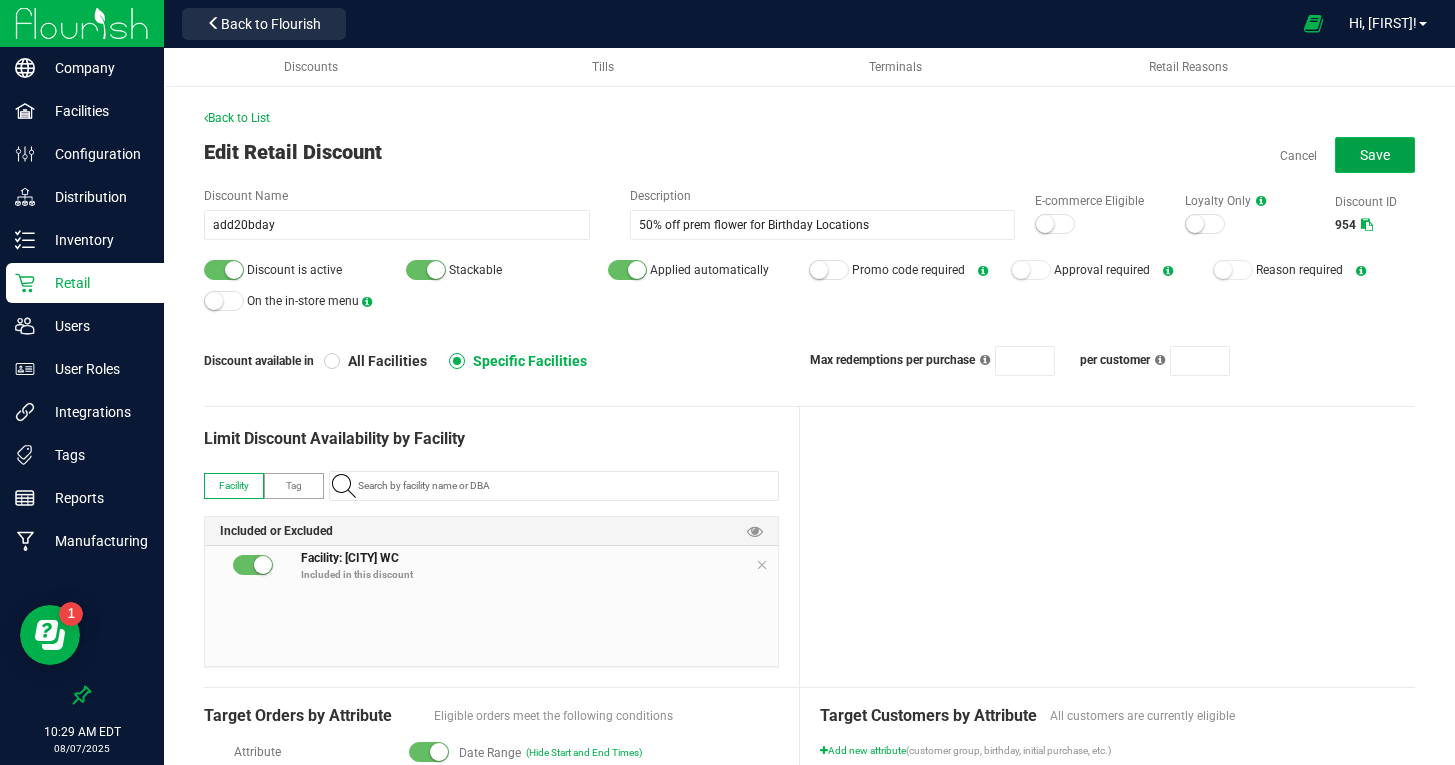 click on "Save" at bounding box center [1375, 155] 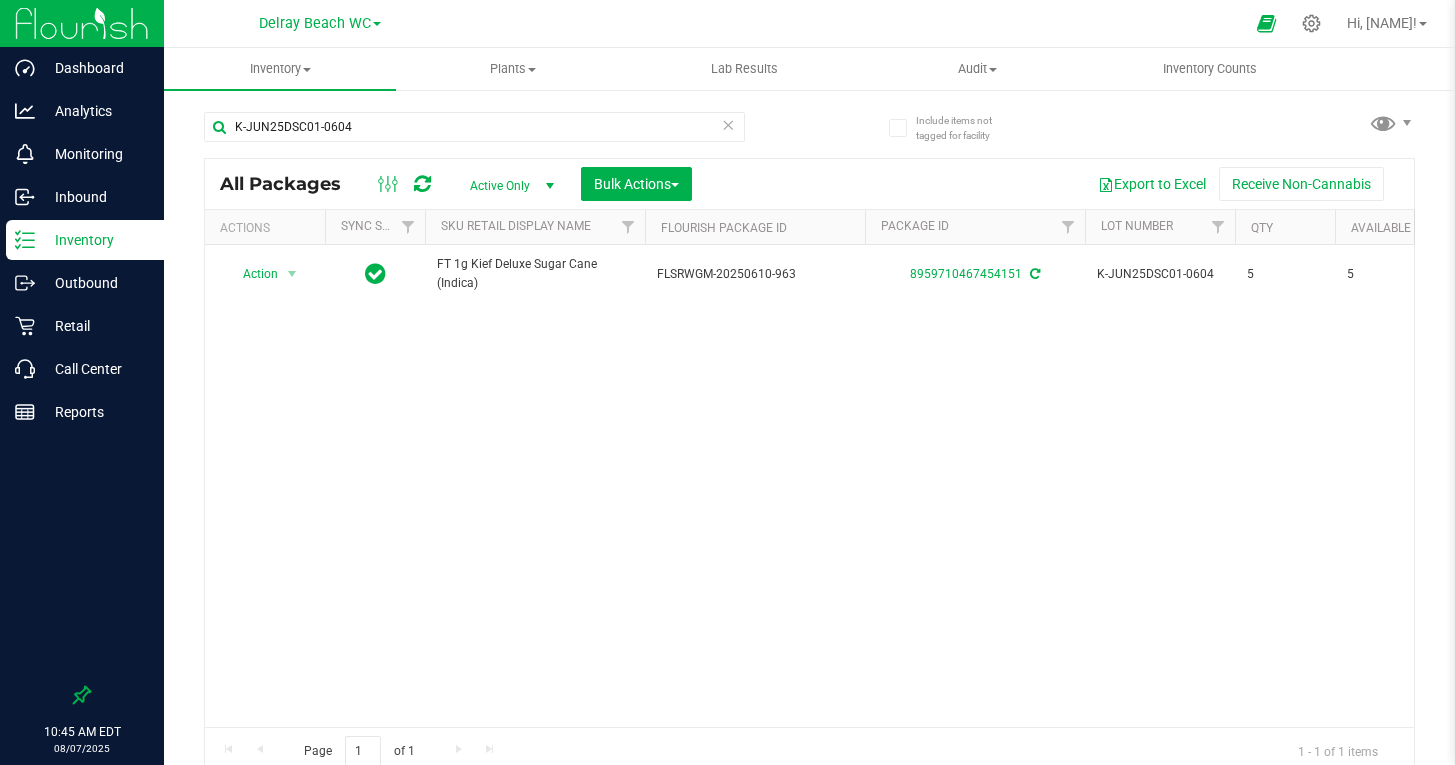 scroll, scrollTop: 0, scrollLeft: 0, axis: both 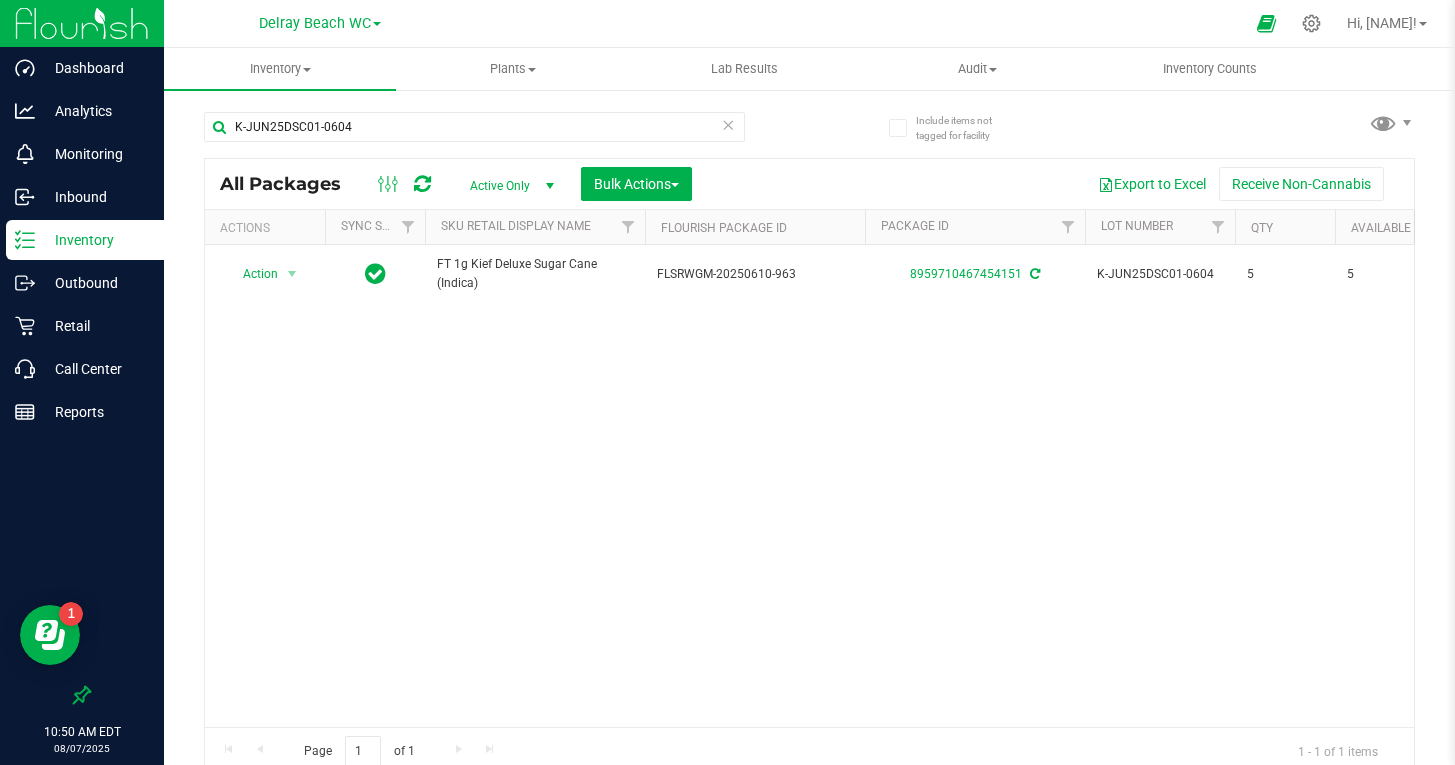 click on "Delray Beach WC   Bonita Springs WC   Boynton Beach WC   Bradenton WC   Brandon WC   Brooksville WC   Call Center   Clermont WC   Crestview WC   Deerfield Beach WC   Delray Beach WC   Deltona WC   Ft Walton Beach WC   Ft. Lauderdale WC   Ft. Myers WC   Gainesville WC   Green Acres Cultivation   Green Acres Manufacturing   Jax Atlantic WC   Jax DC REP   Jax WC   Key West WC   Lakeland WC   Largo WC   Lehigh Acres DC REP   MA 5 Forge   Merritt Island WC   Miami 72nd WC   Miami Beach WC   Miami Dadeland WC   Miramar DC REP   New Port Richey WC   North Palm Beach WC   North Port WC   Ocala WC   Orange Park WC   Orlando Colonial WC   Orlando DC REP   Orlando Kitchen   Orlando WC   Oviedo WC   PA New Beaver E&I   Palm Bay WC   Palm Coast WC   Panama City WC   Pensacola WC   Port Orange WC   Port St. Lucie WC   Sebring WC   South Tampa WC   St. Pete WC   Summerfield WC   Sunshine Cultivation   Sunshine Manufacturing   Tallahassee DC REP   Tallahassee WC   Tampa DC Testing   Tampa Warehouse   Tampa WC   WPB DC" at bounding box center [320, 23] 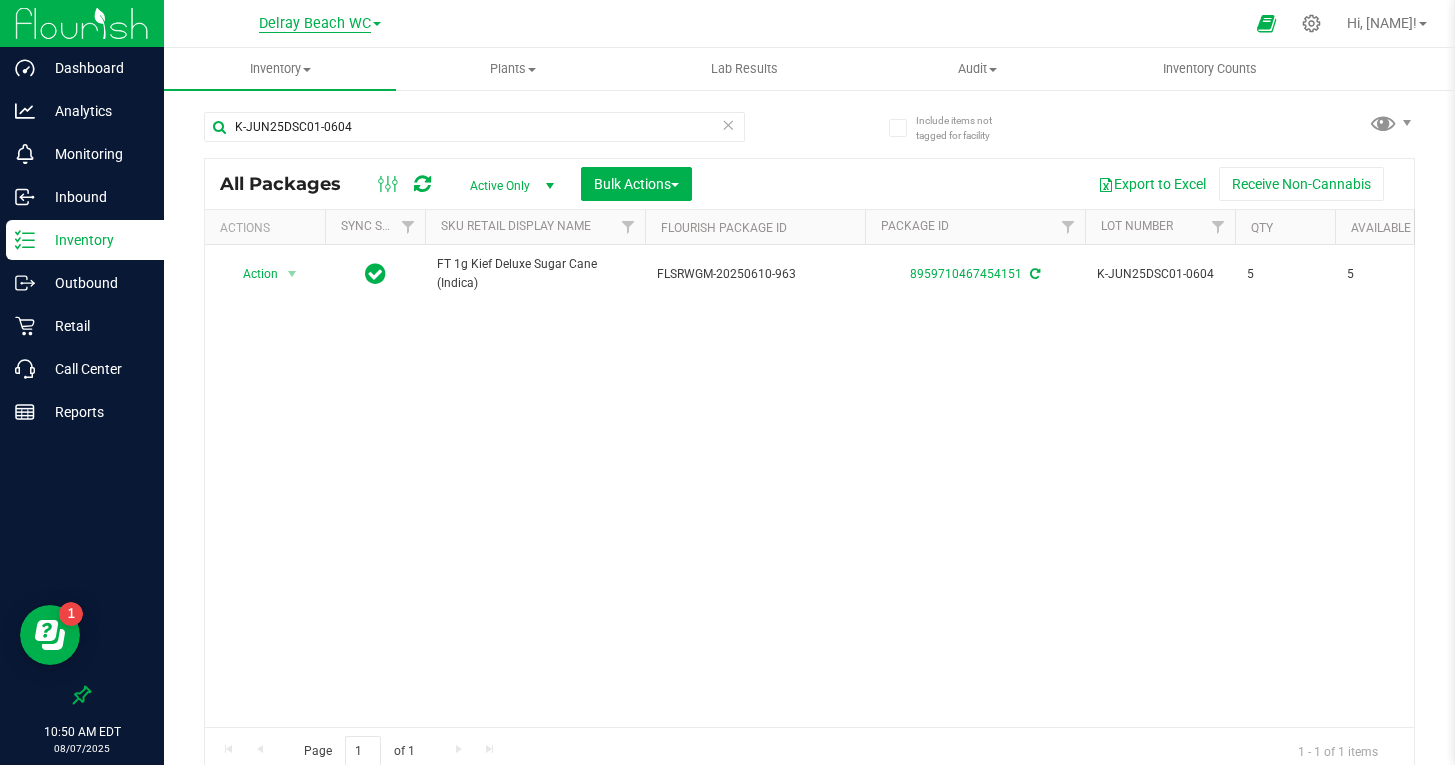 click on "Delray Beach WC" at bounding box center (315, 24) 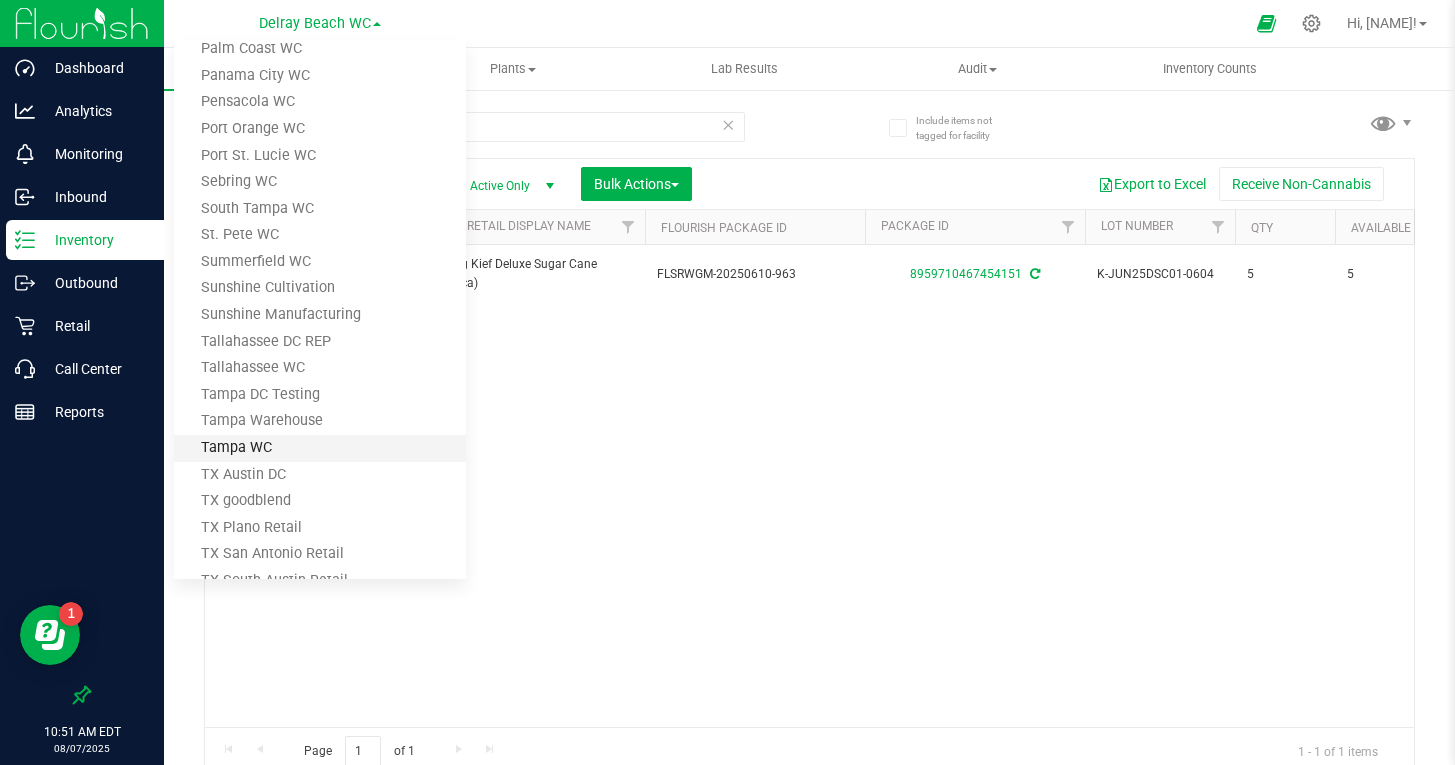 scroll, scrollTop: 1135, scrollLeft: 0, axis: vertical 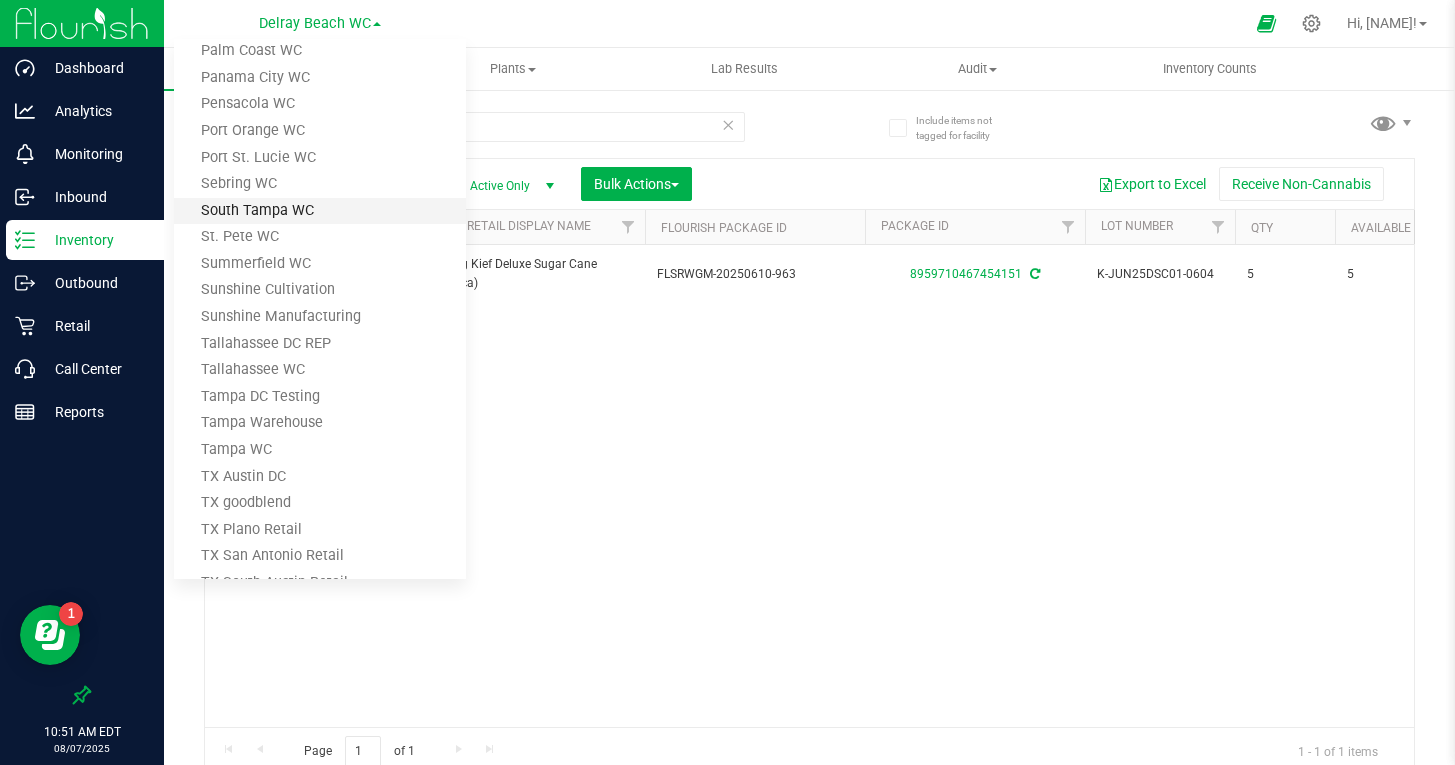 click on "South Tampa WC" at bounding box center [320, 211] 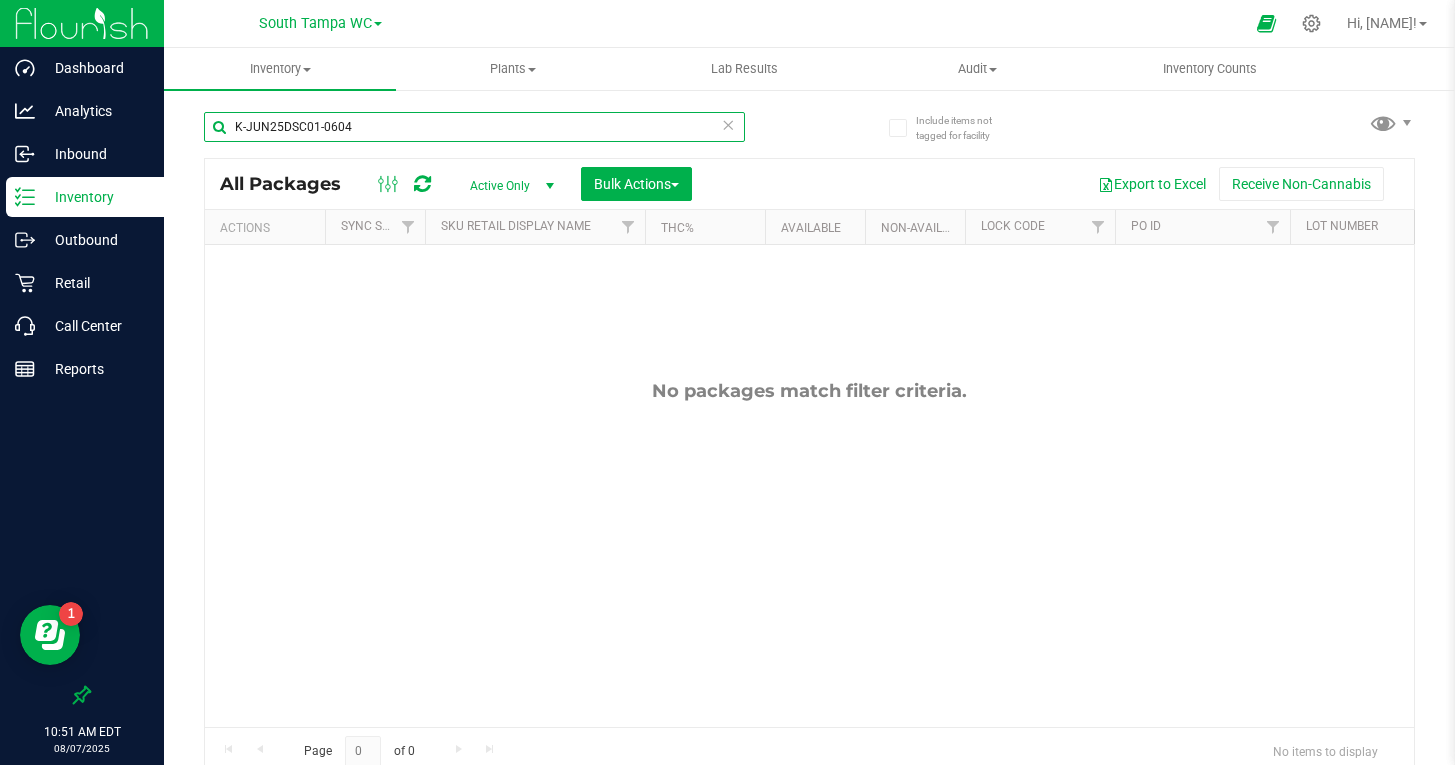 drag, startPoint x: 372, startPoint y: 123, endPoint x: 175, endPoint y: 115, distance: 197.16237 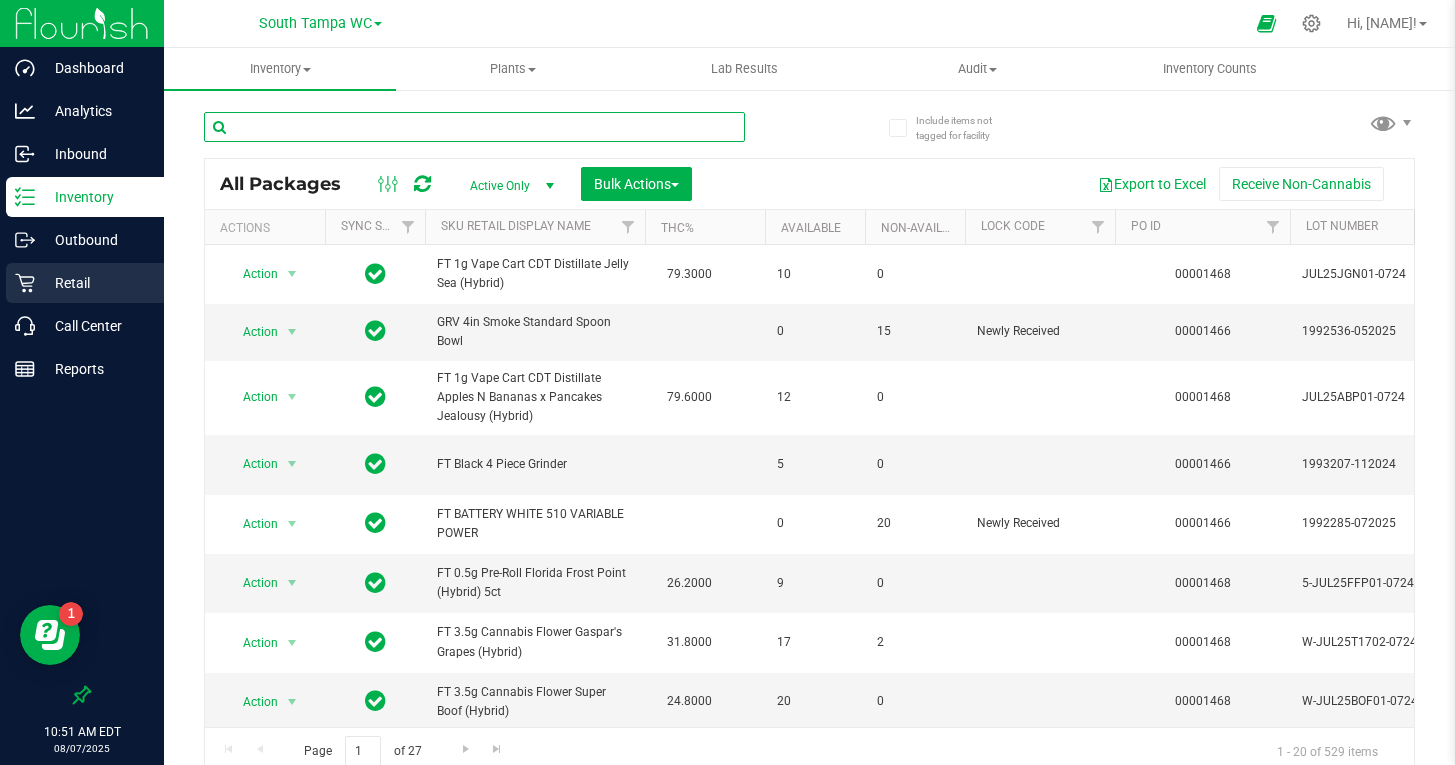 type 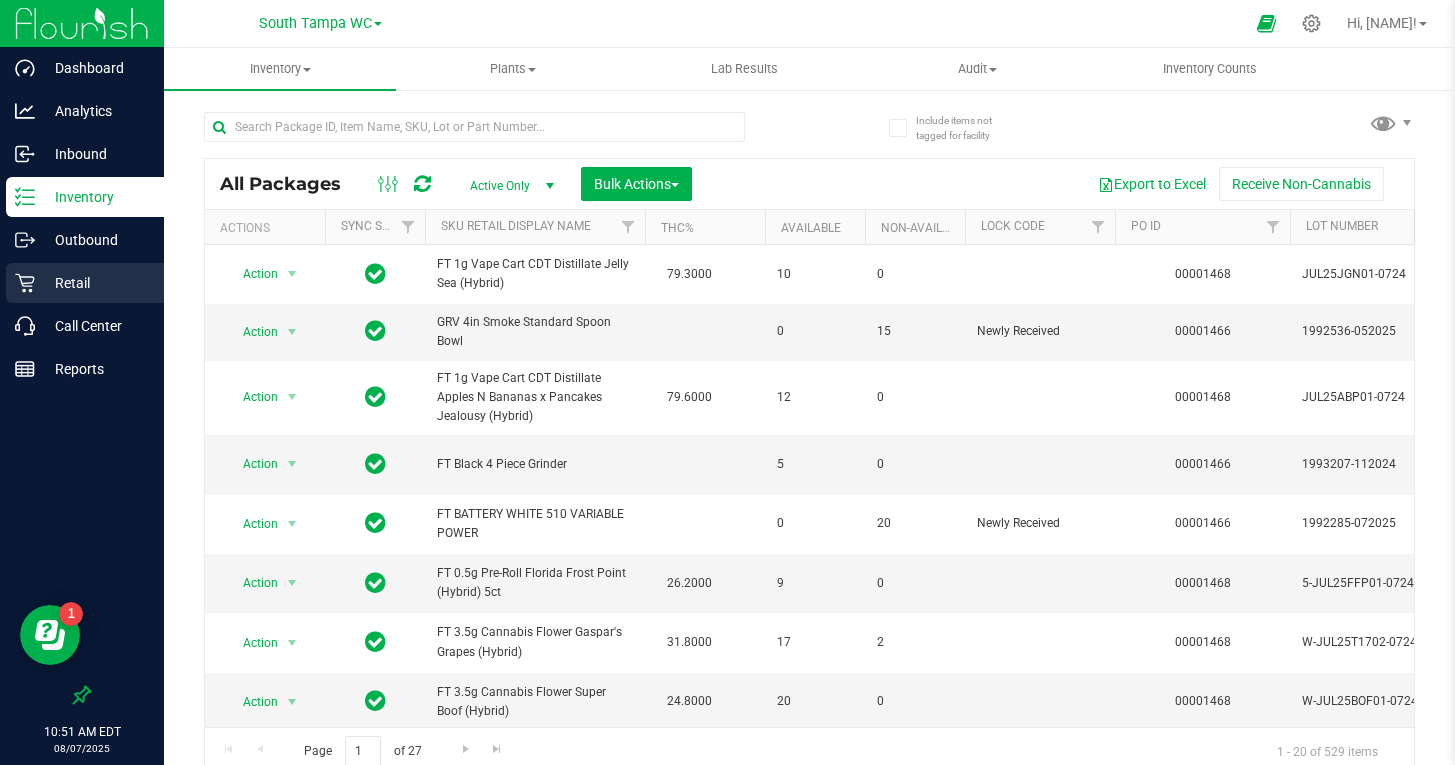 click on "Retail" at bounding box center [95, 283] 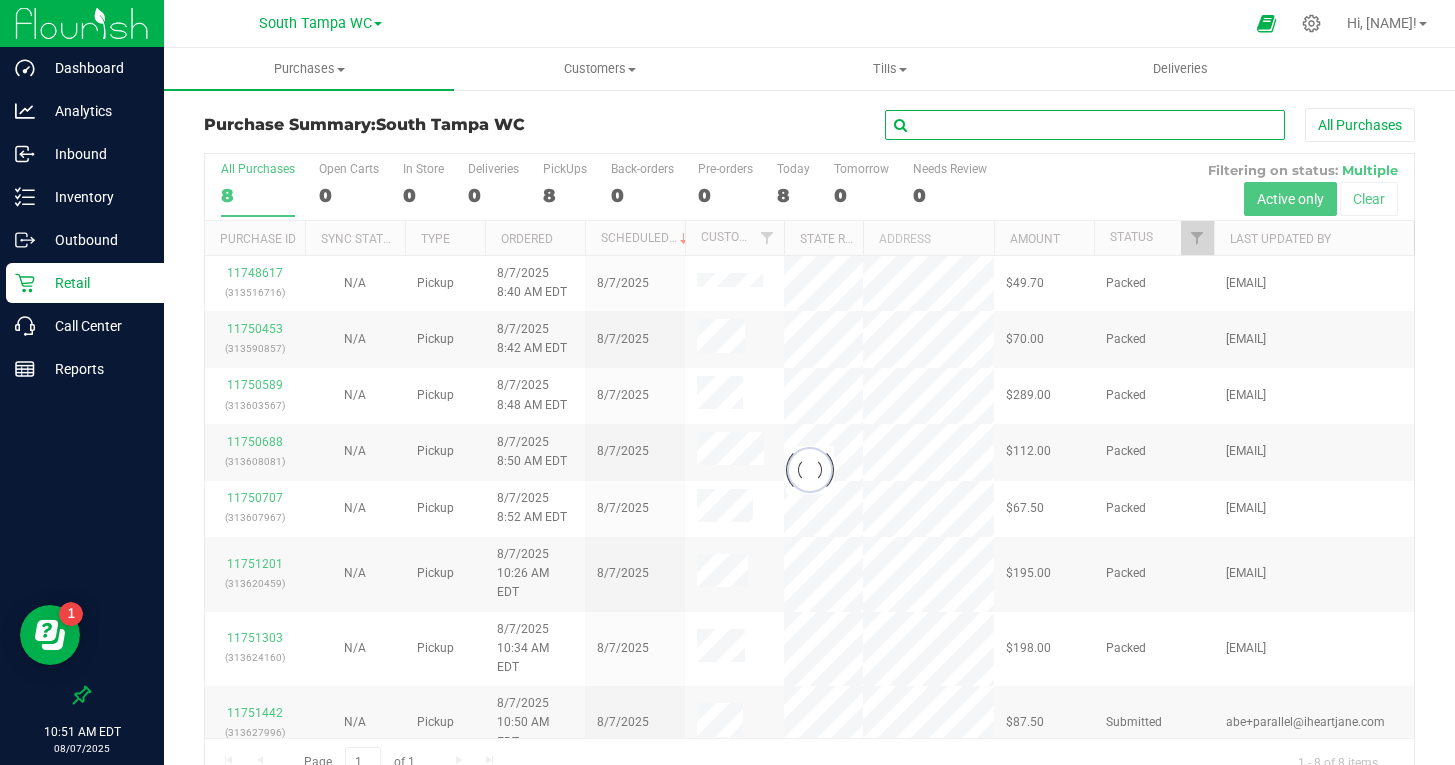 click at bounding box center [1085, 125] 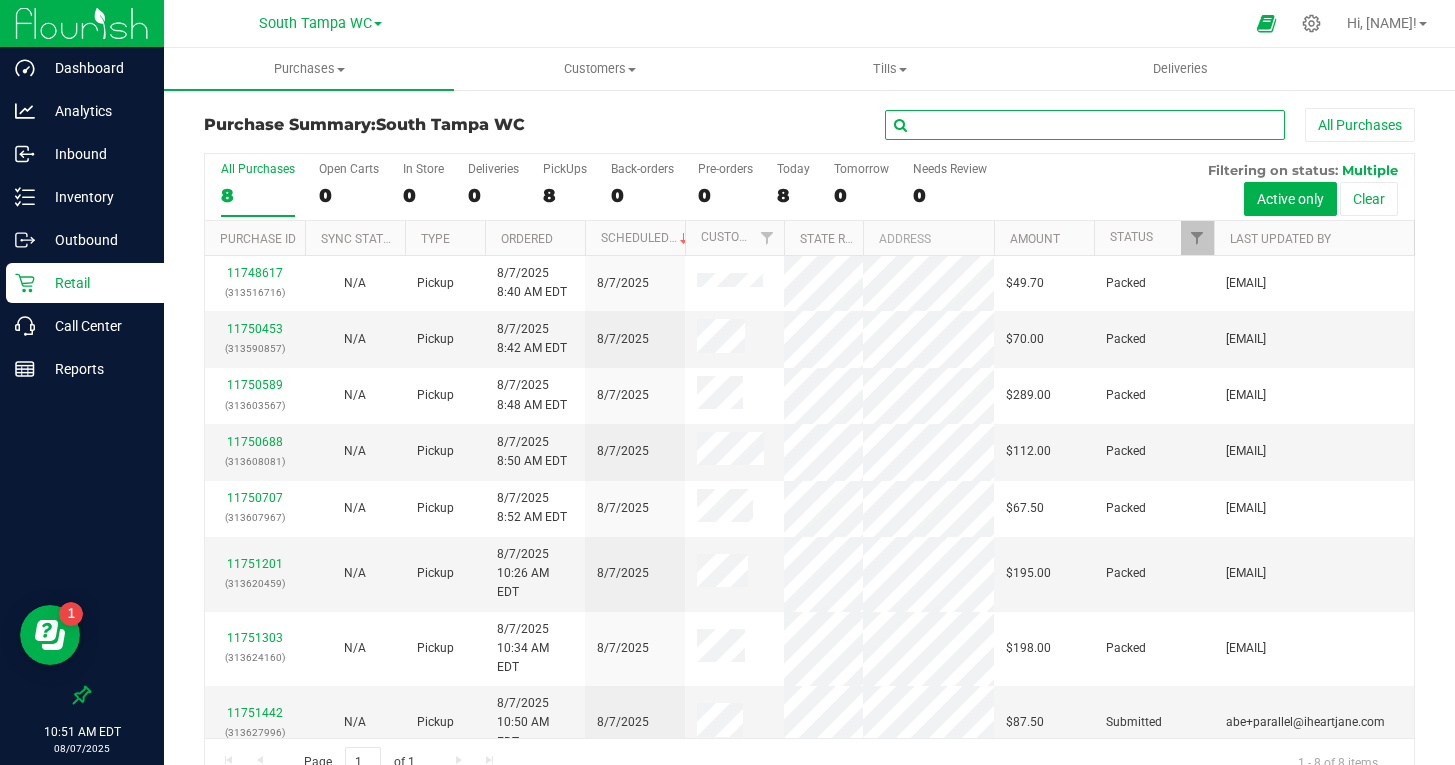 paste on "11403912" 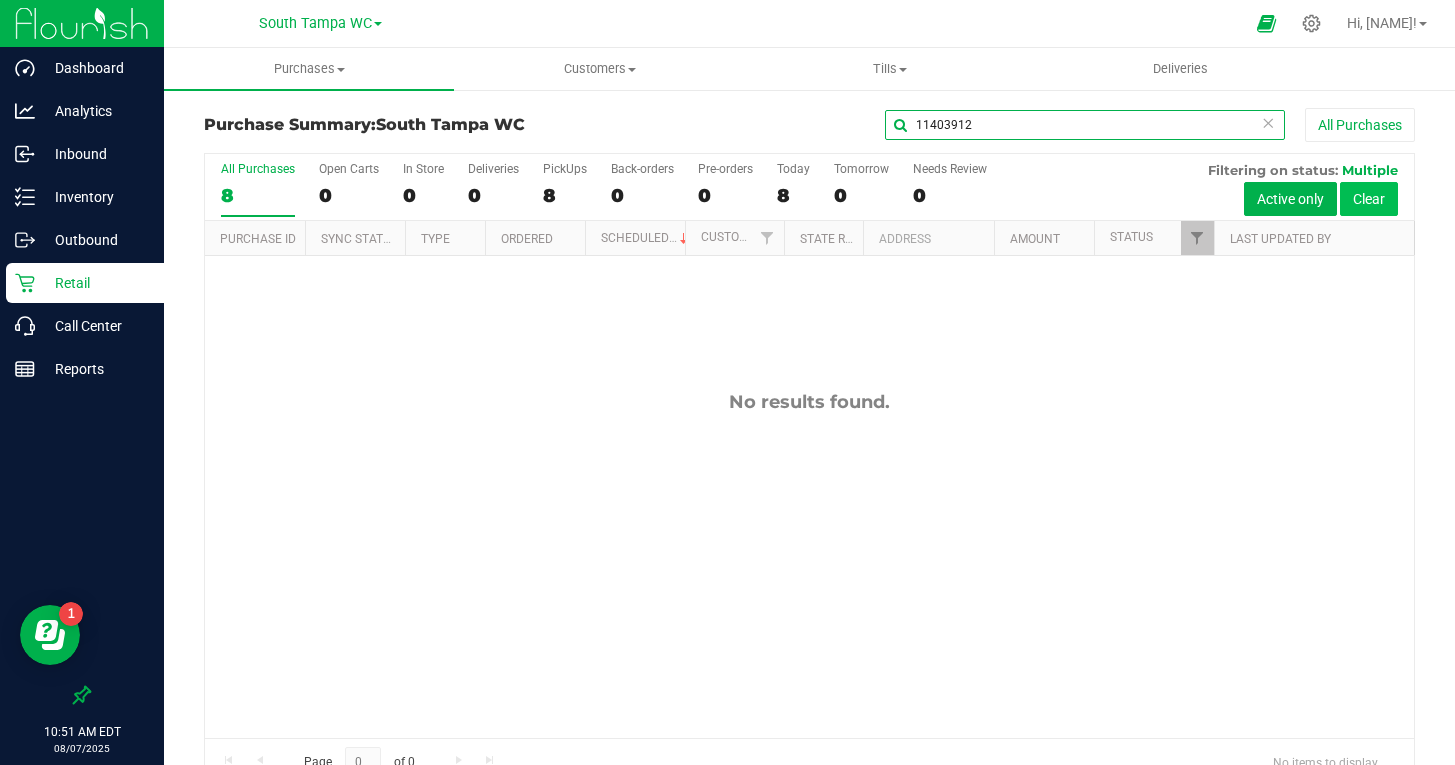 type on "11403912" 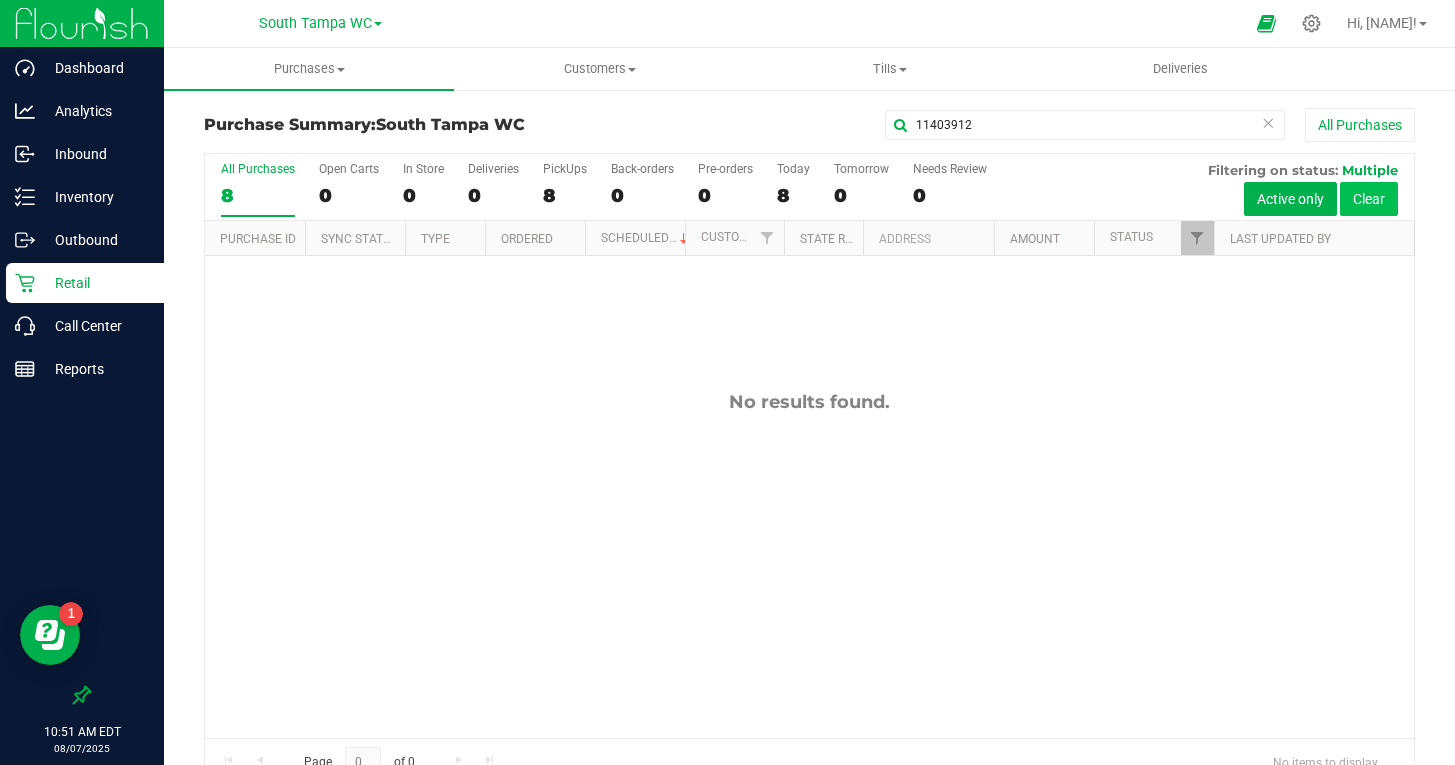 click on "Clear" at bounding box center [1369, 199] 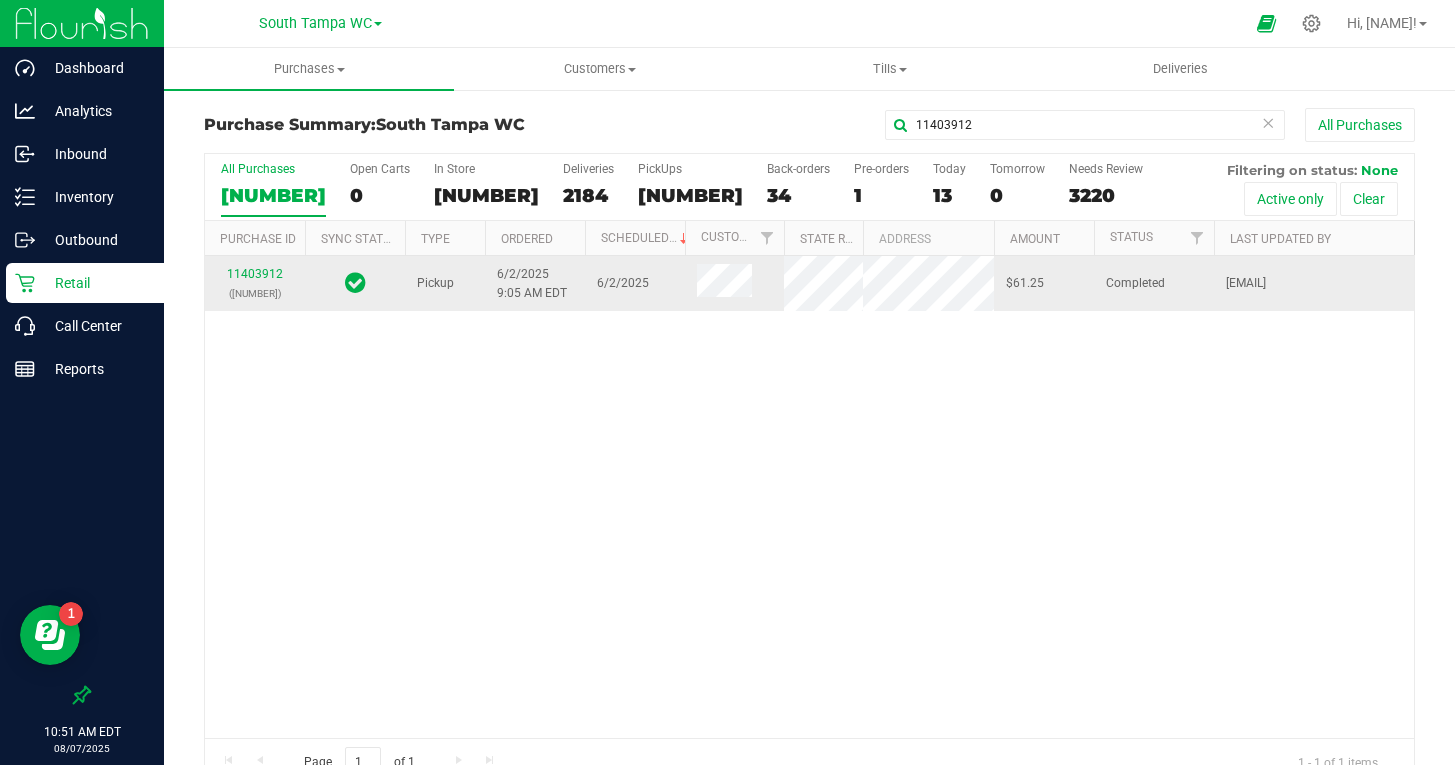 click on "11403912
(301919003)" at bounding box center [255, 284] 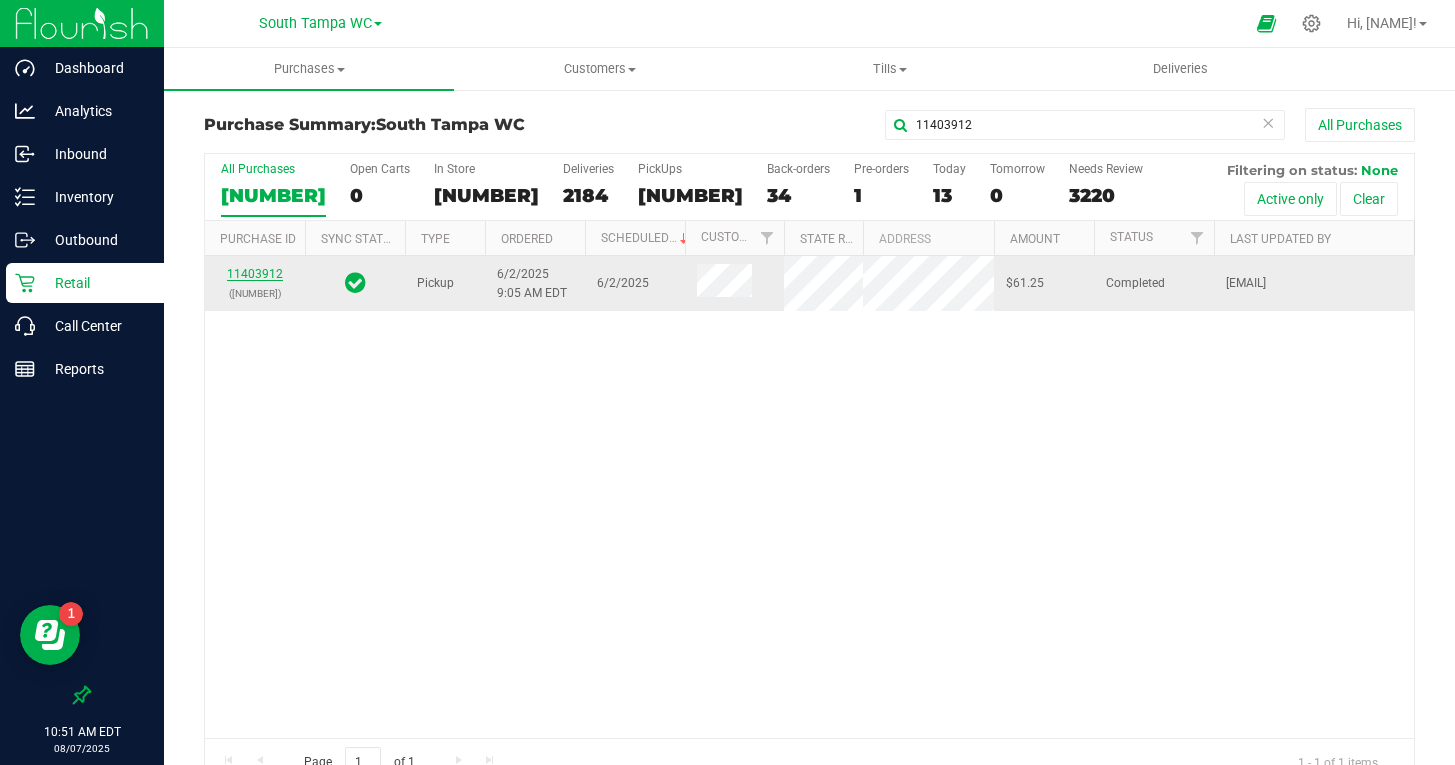 click on "11403912" at bounding box center (255, 274) 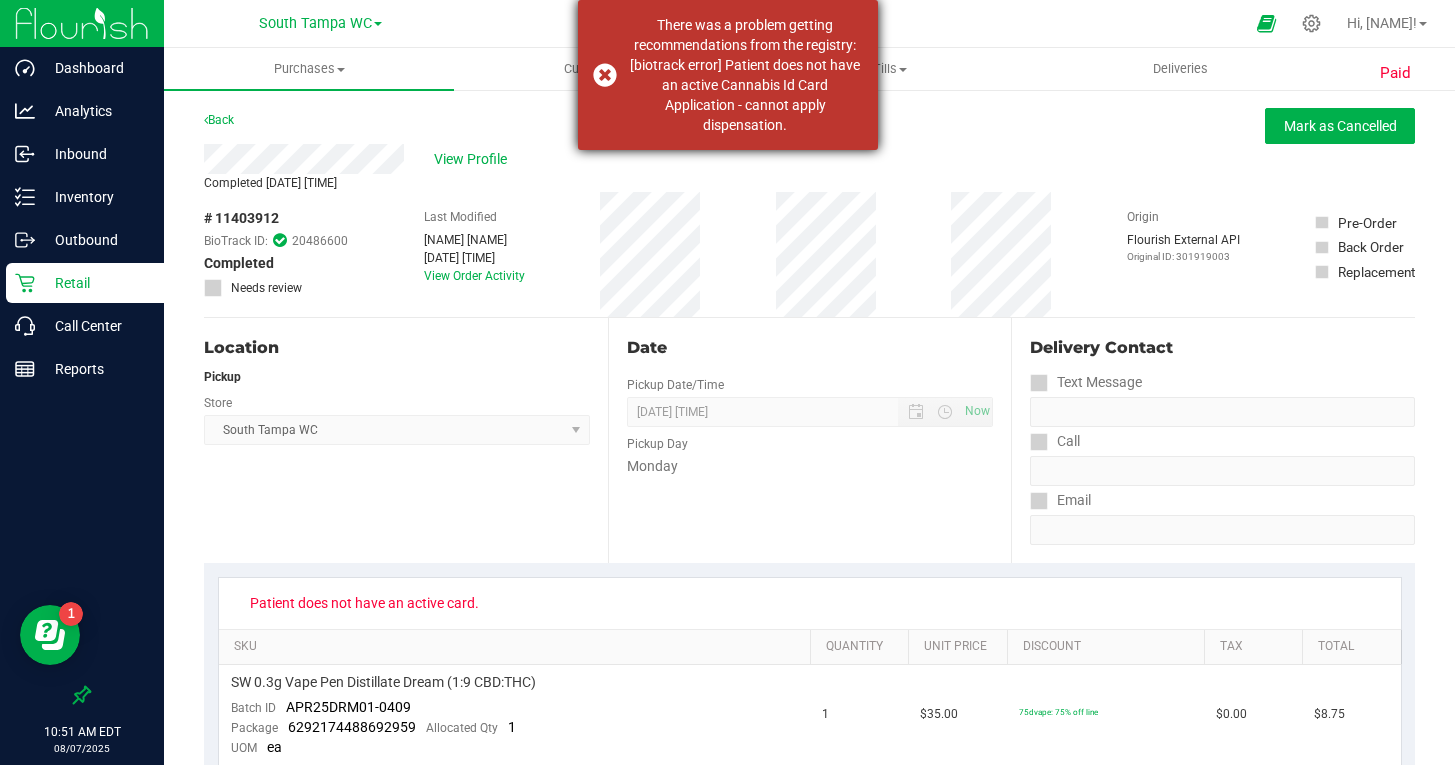 click on "There was a problem getting recommendations from the registry: [biotrack error] Patient does not have an active Cannabis Id Card Application - cannot apply dispensation." at bounding box center [728, 75] 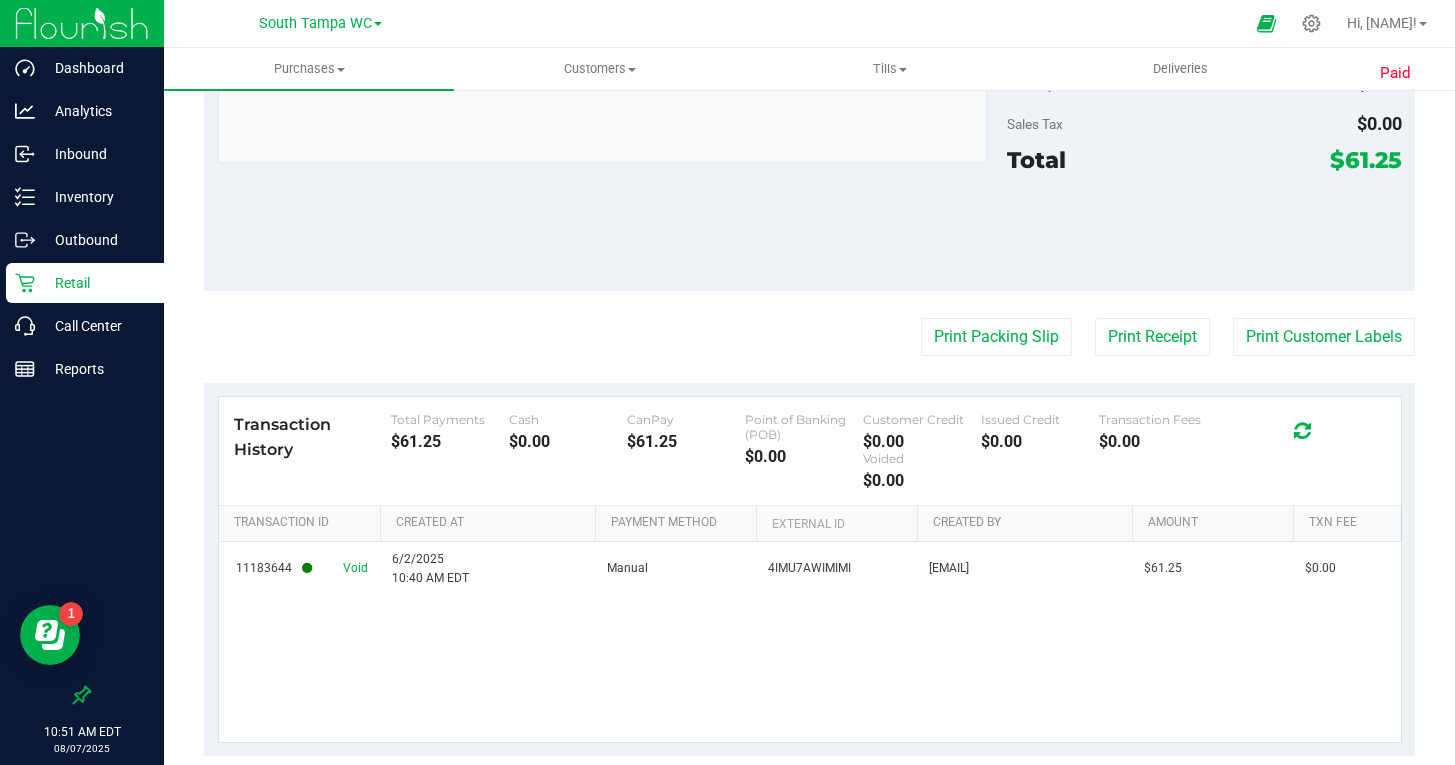 scroll, scrollTop: 1477, scrollLeft: 0, axis: vertical 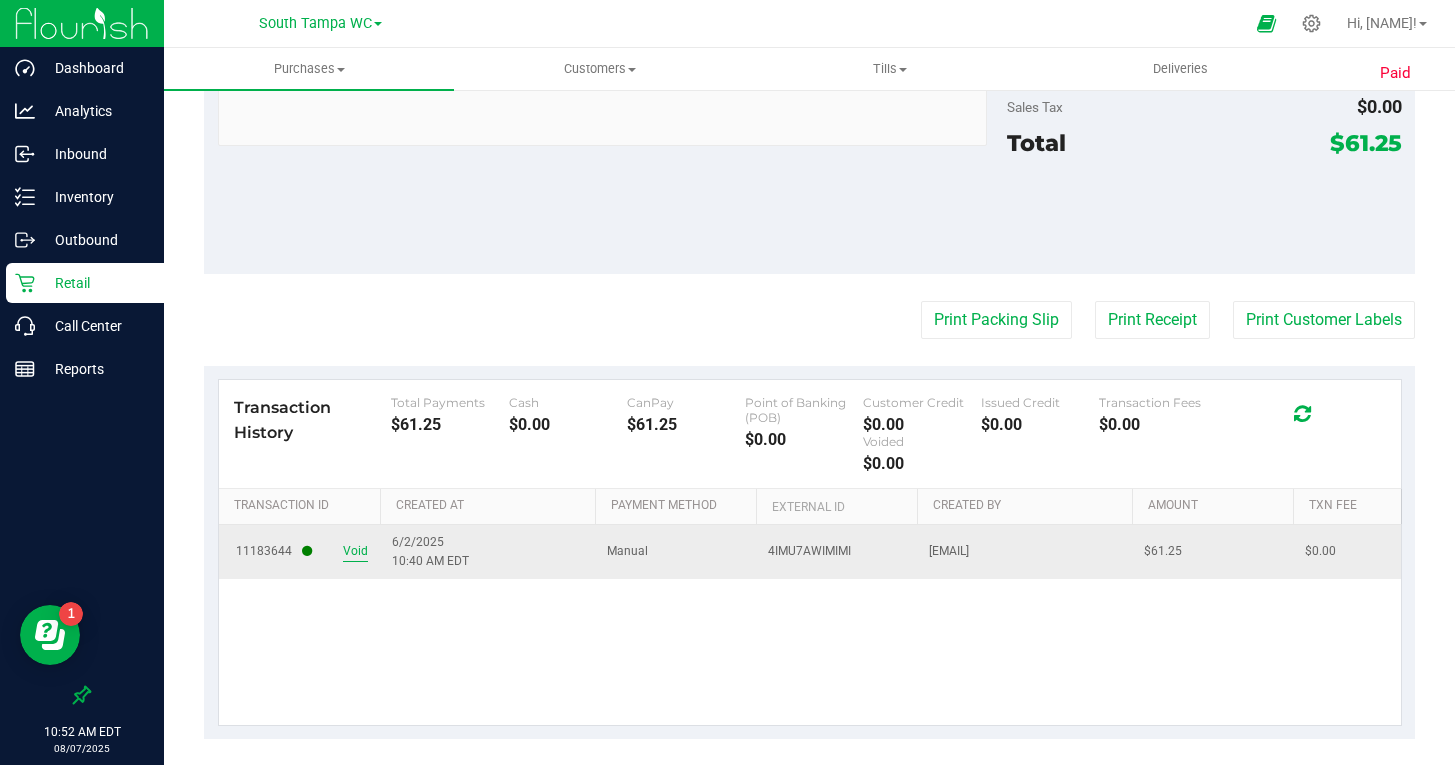 click on "Void" at bounding box center [355, 551] 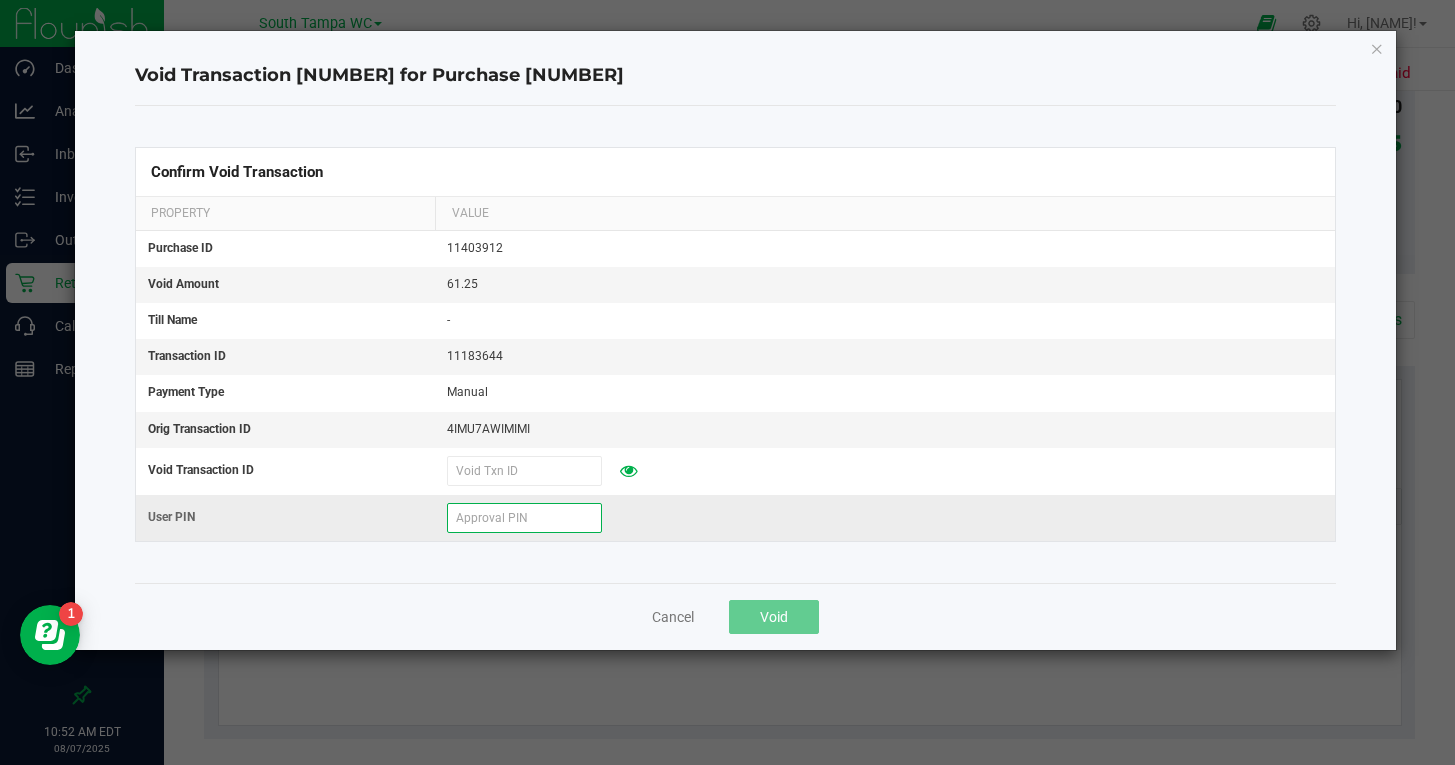 click at bounding box center [524, 518] 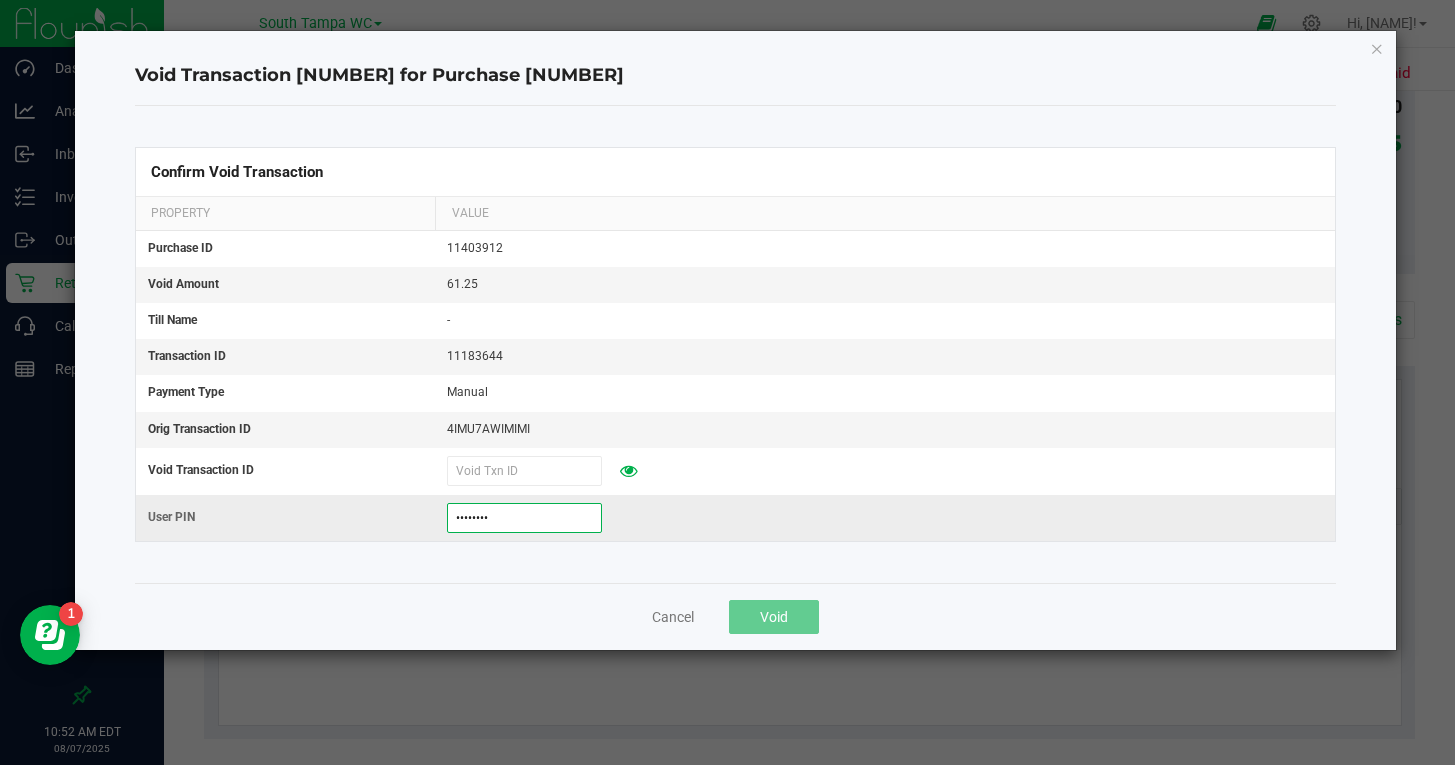 type on "960922" 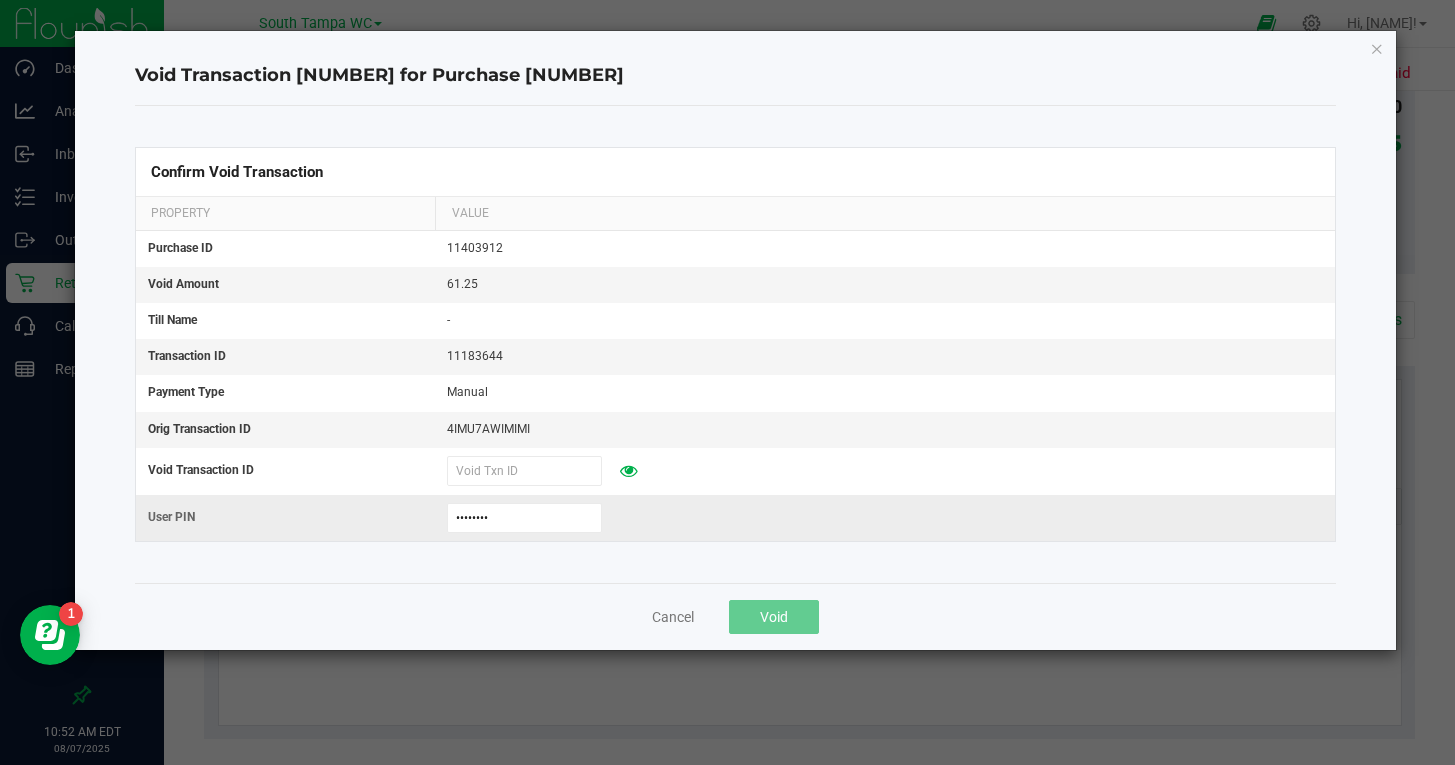 click on "960922" 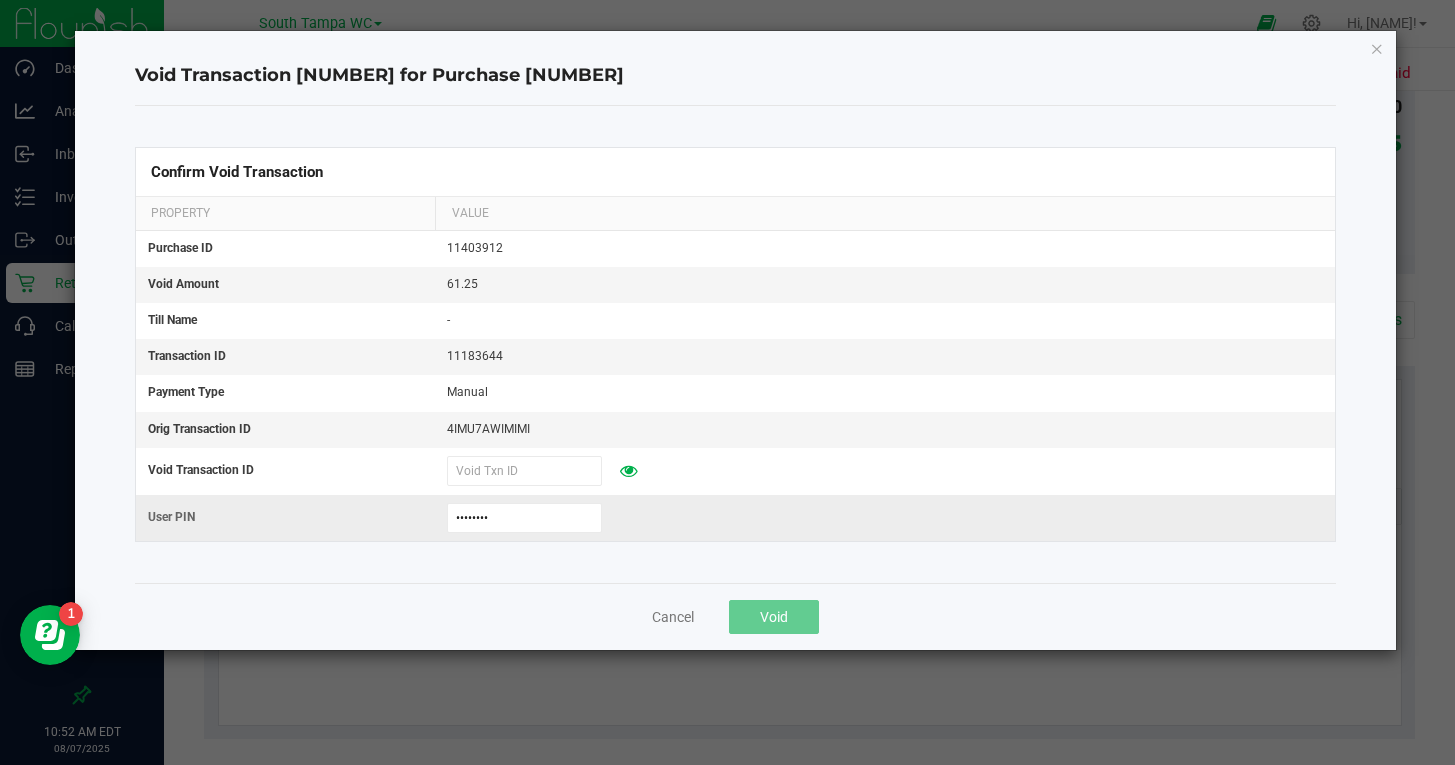 click on "960922" 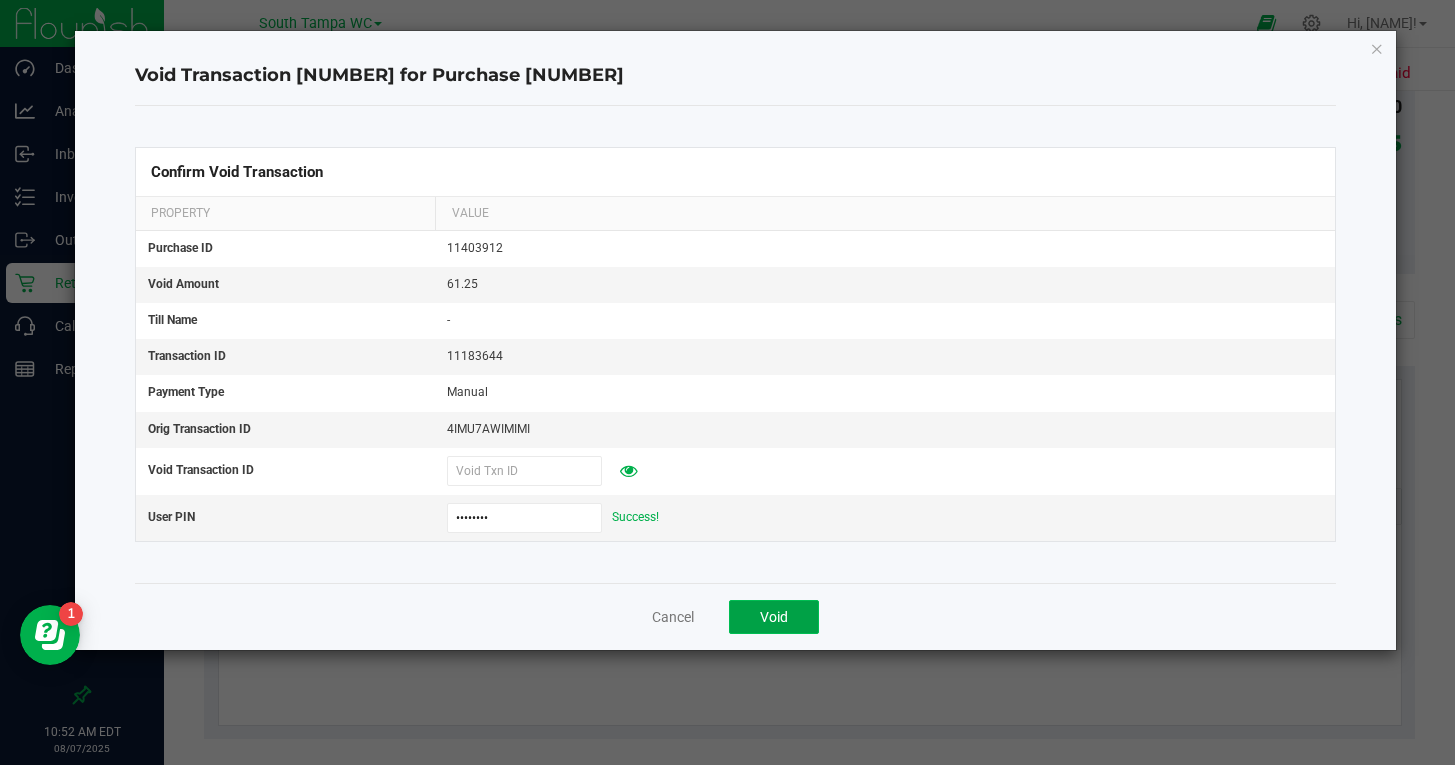 click on "Void" 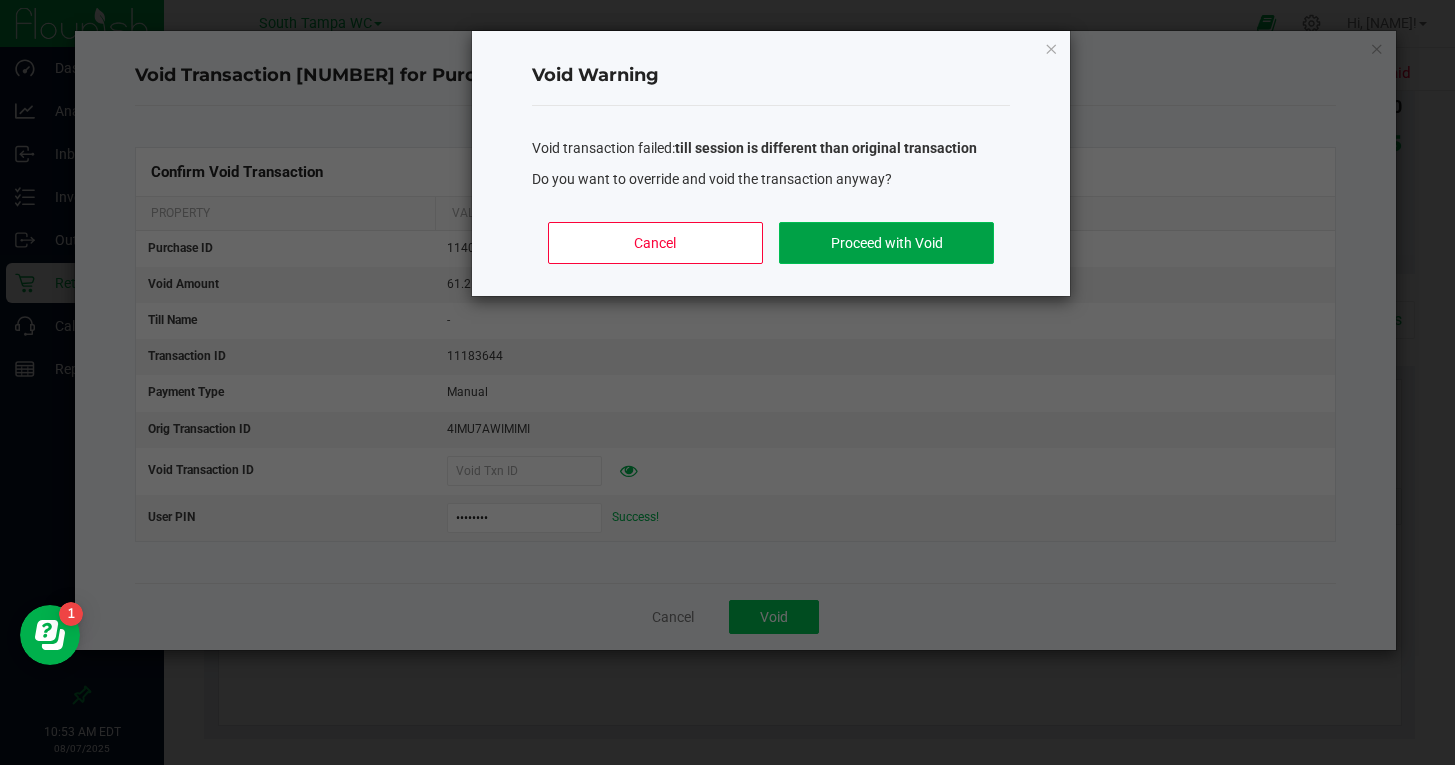 click on "Proceed with Void" 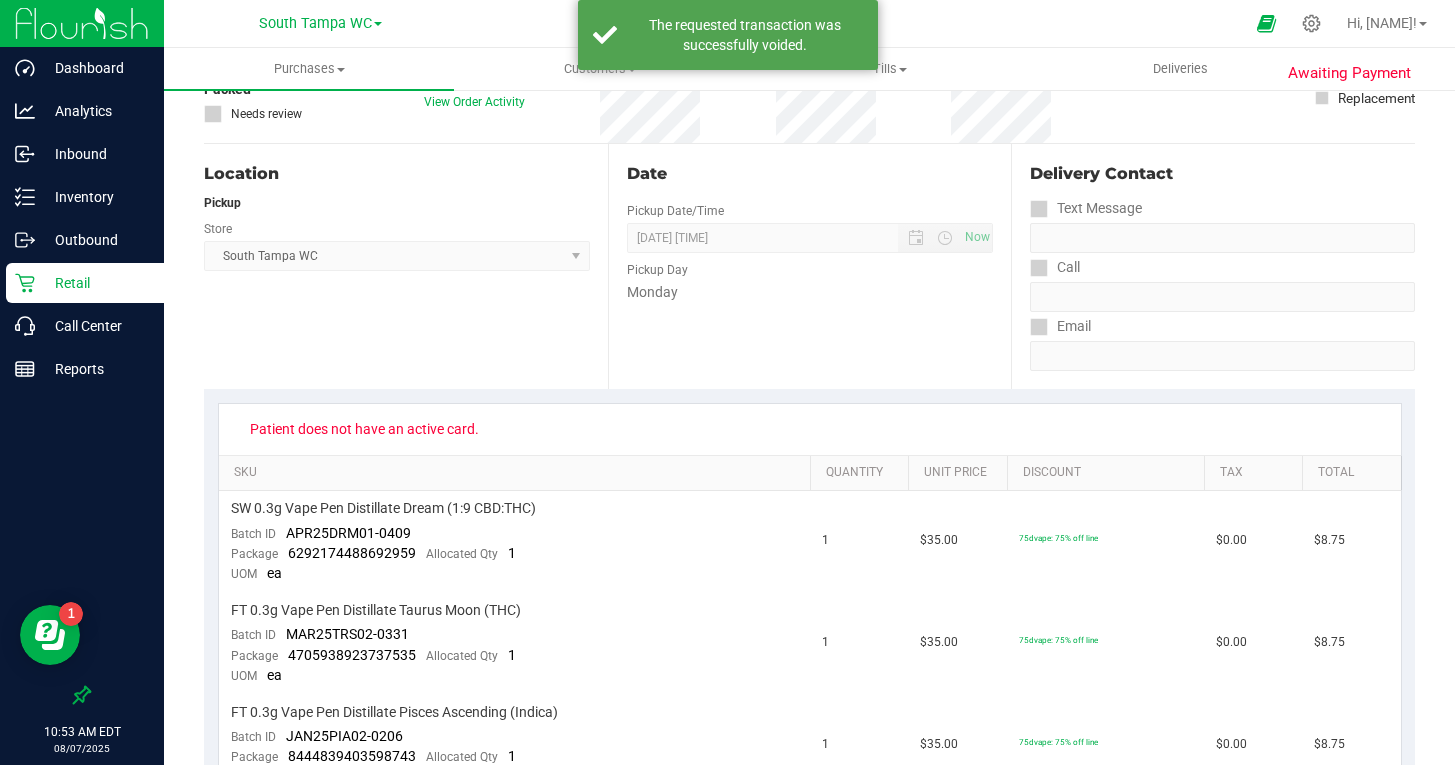 scroll, scrollTop: 0, scrollLeft: 0, axis: both 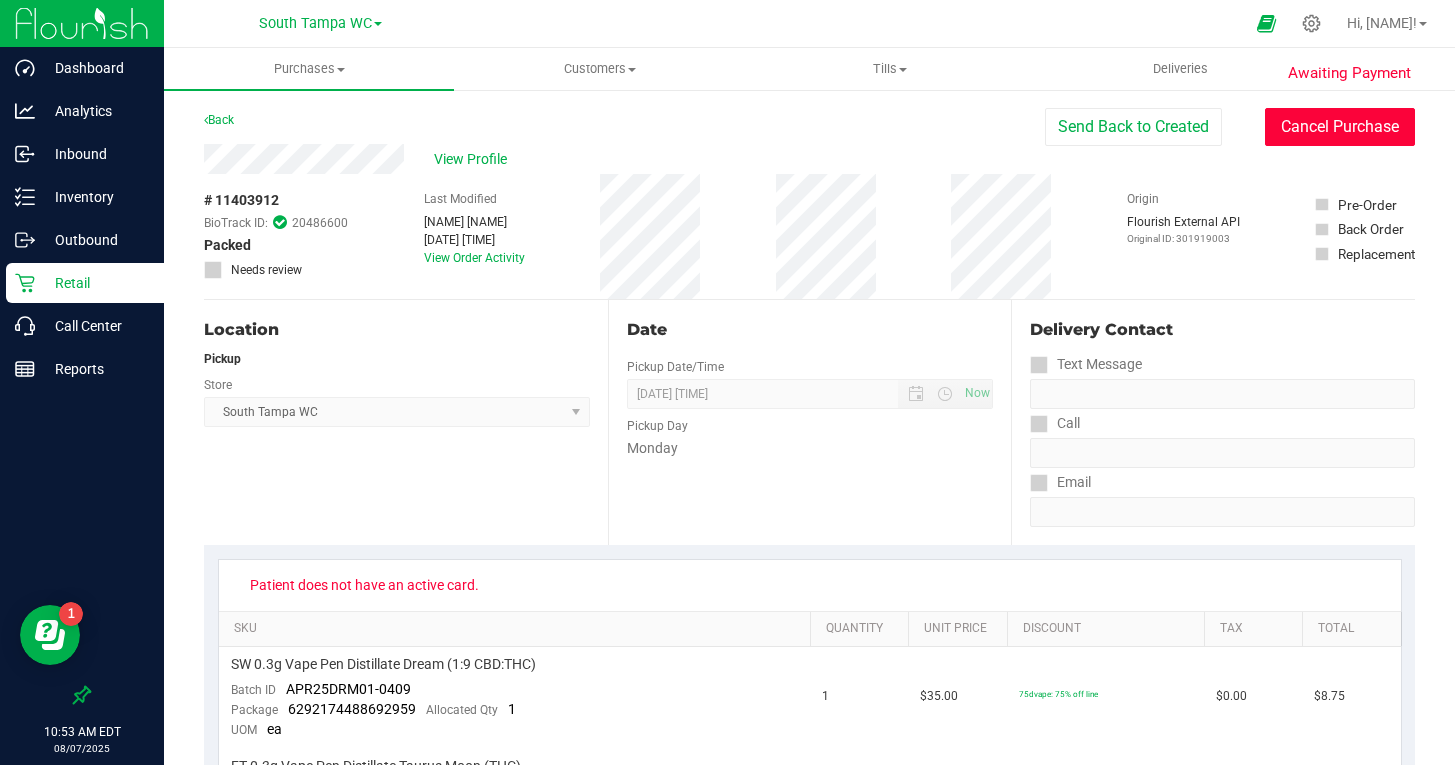 click on "Cancel Purchase" at bounding box center [1340, 127] 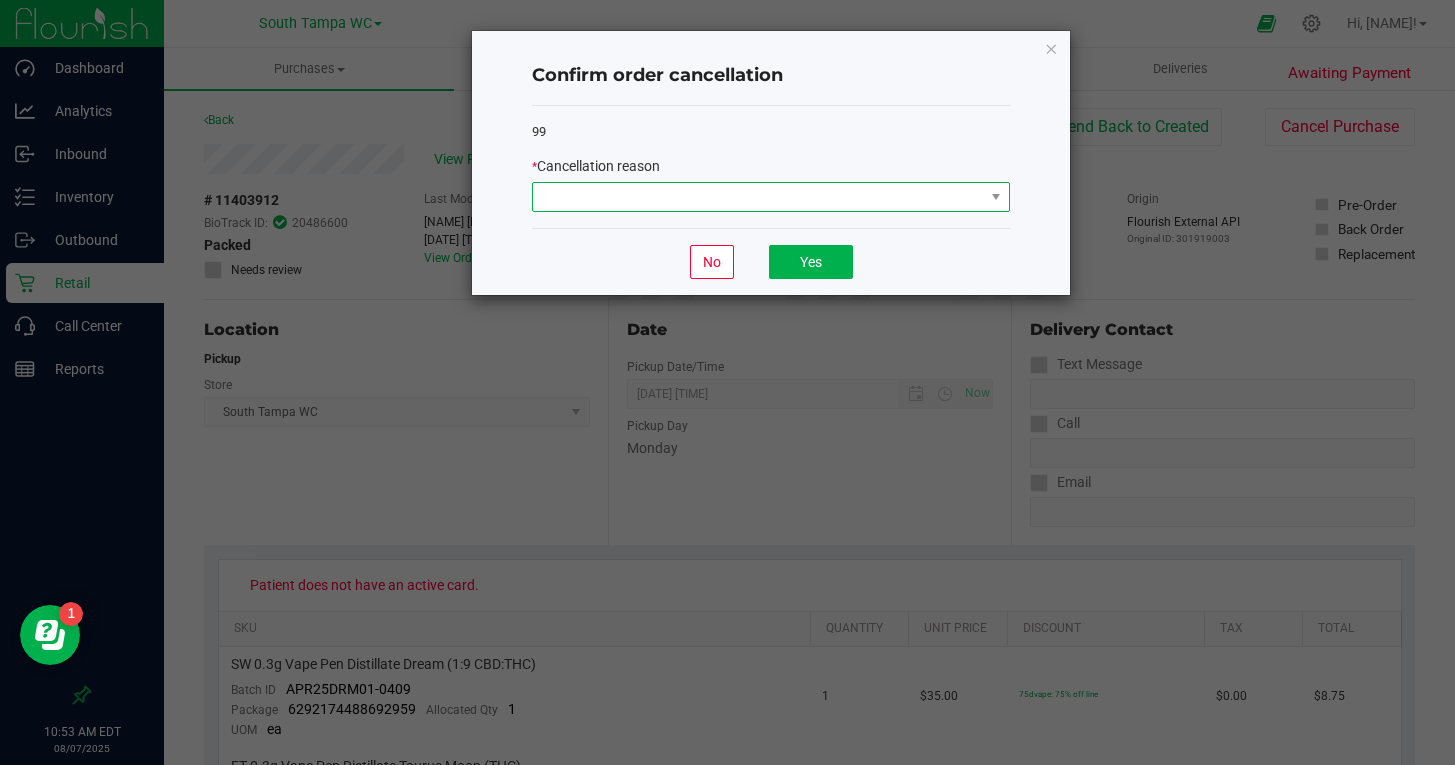 click at bounding box center (758, 197) 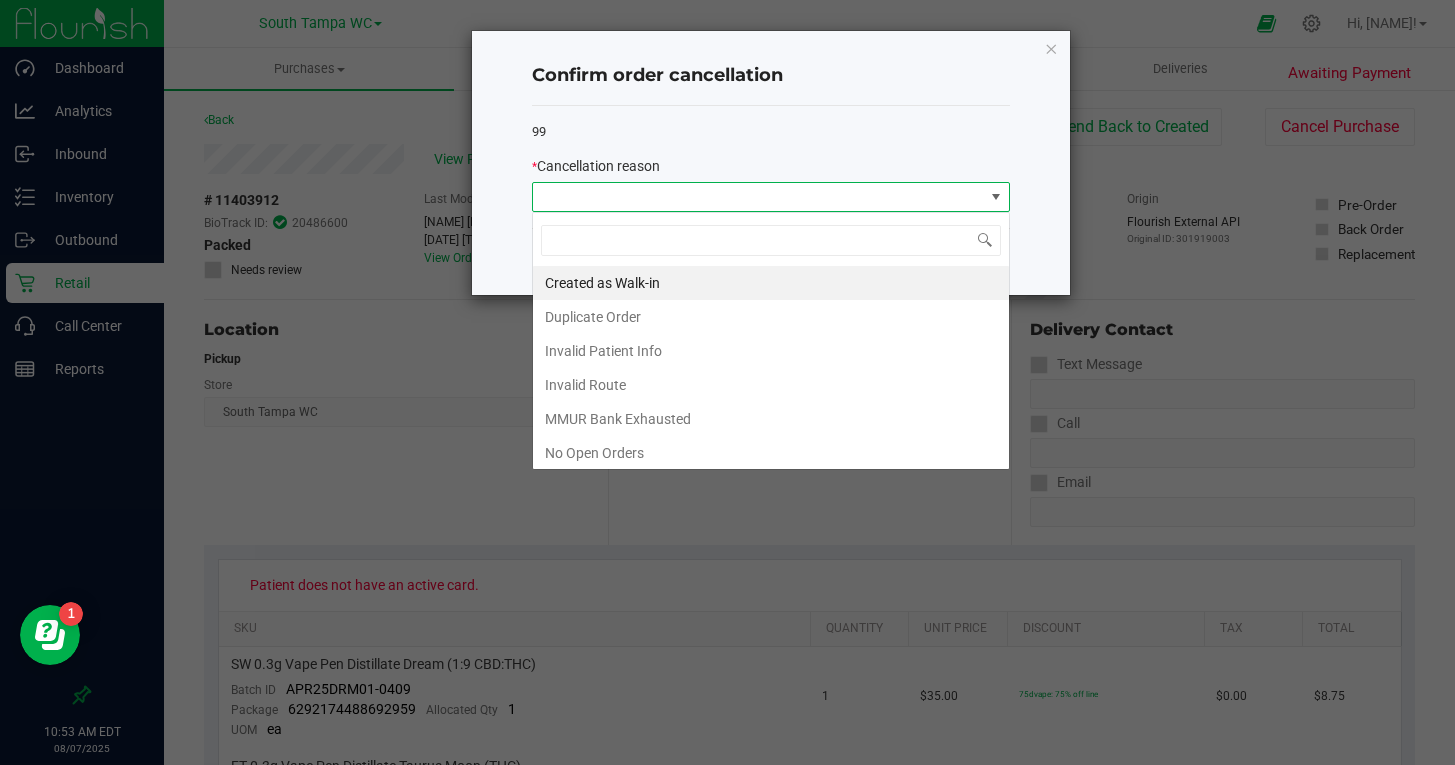 scroll, scrollTop: 99970, scrollLeft: 99522, axis: both 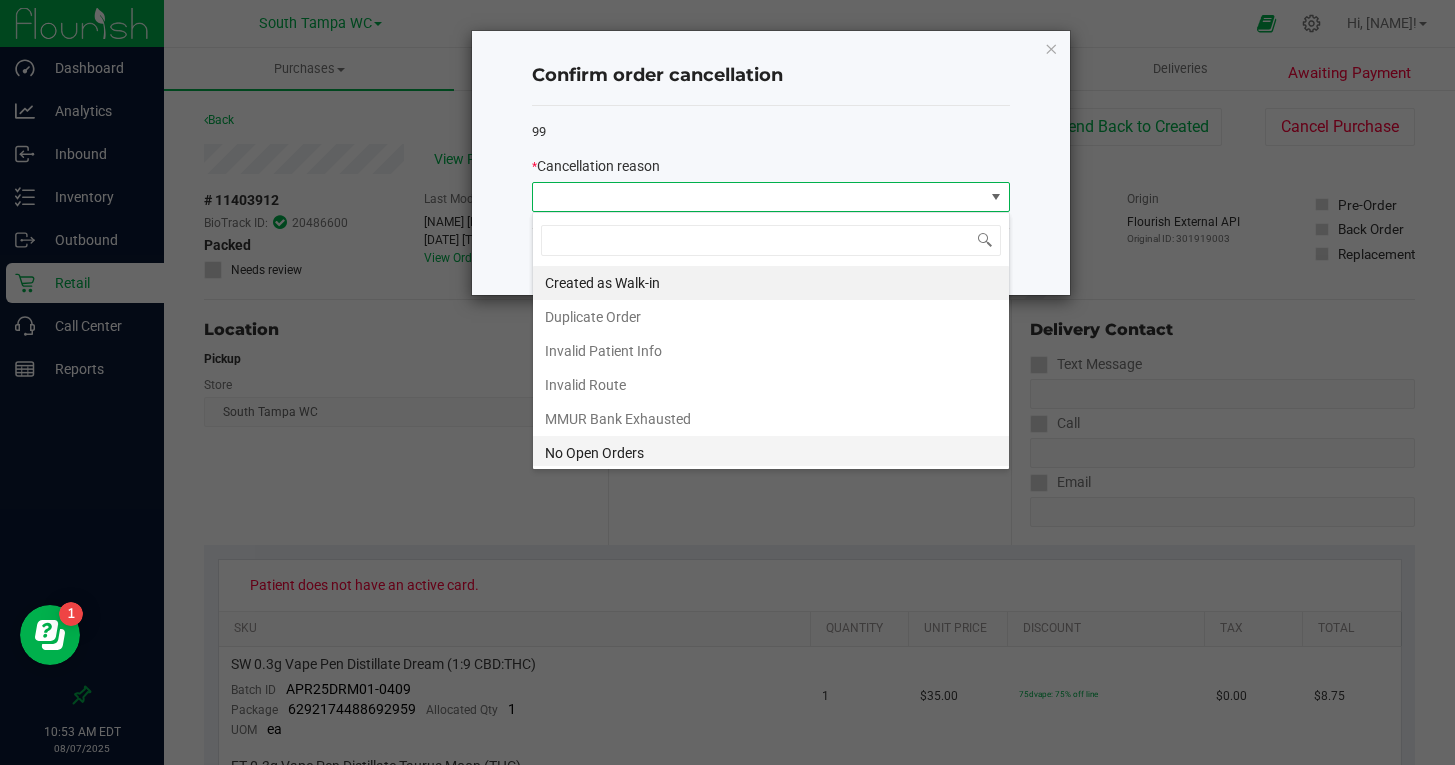 click on "No Open Orders" at bounding box center [771, 453] 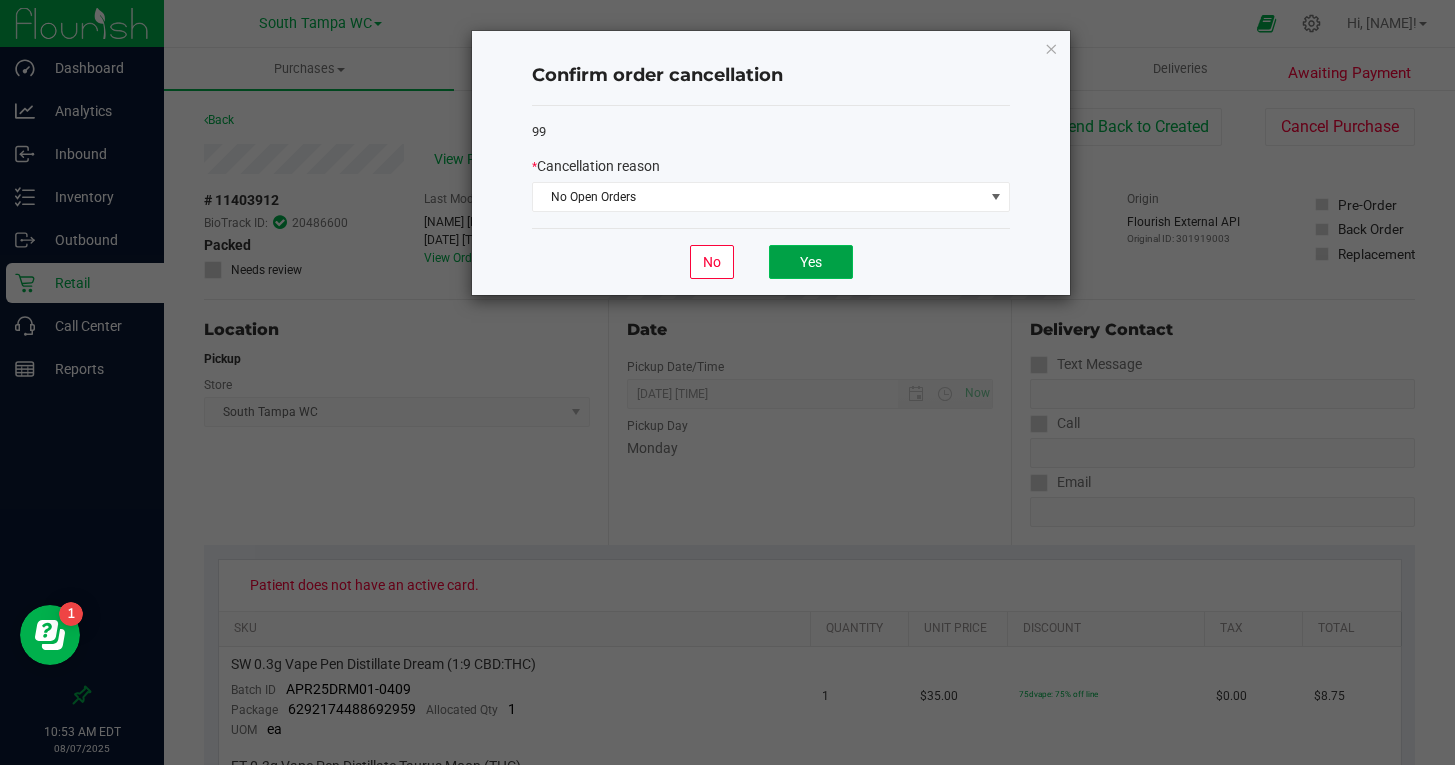 click on "Yes" 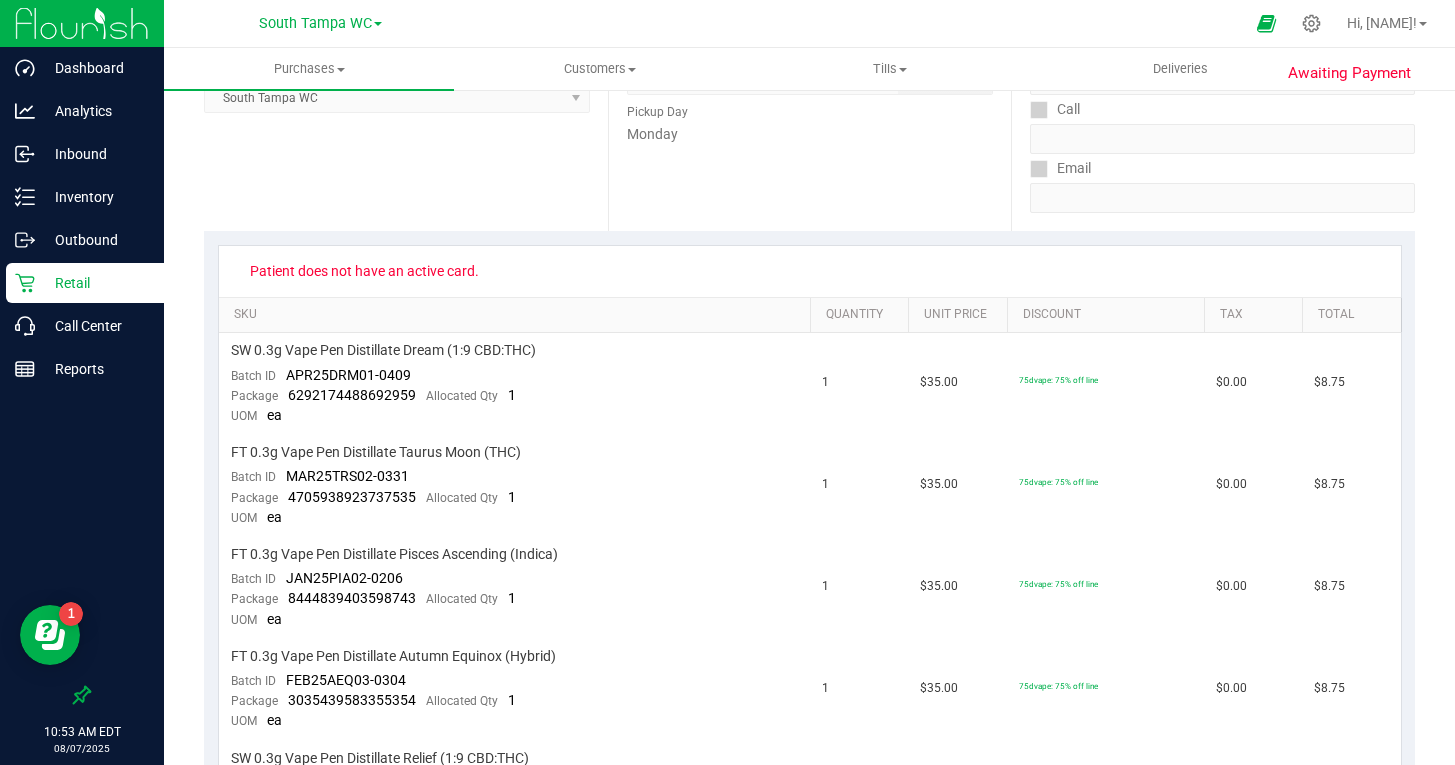 scroll, scrollTop: 0, scrollLeft: 0, axis: both 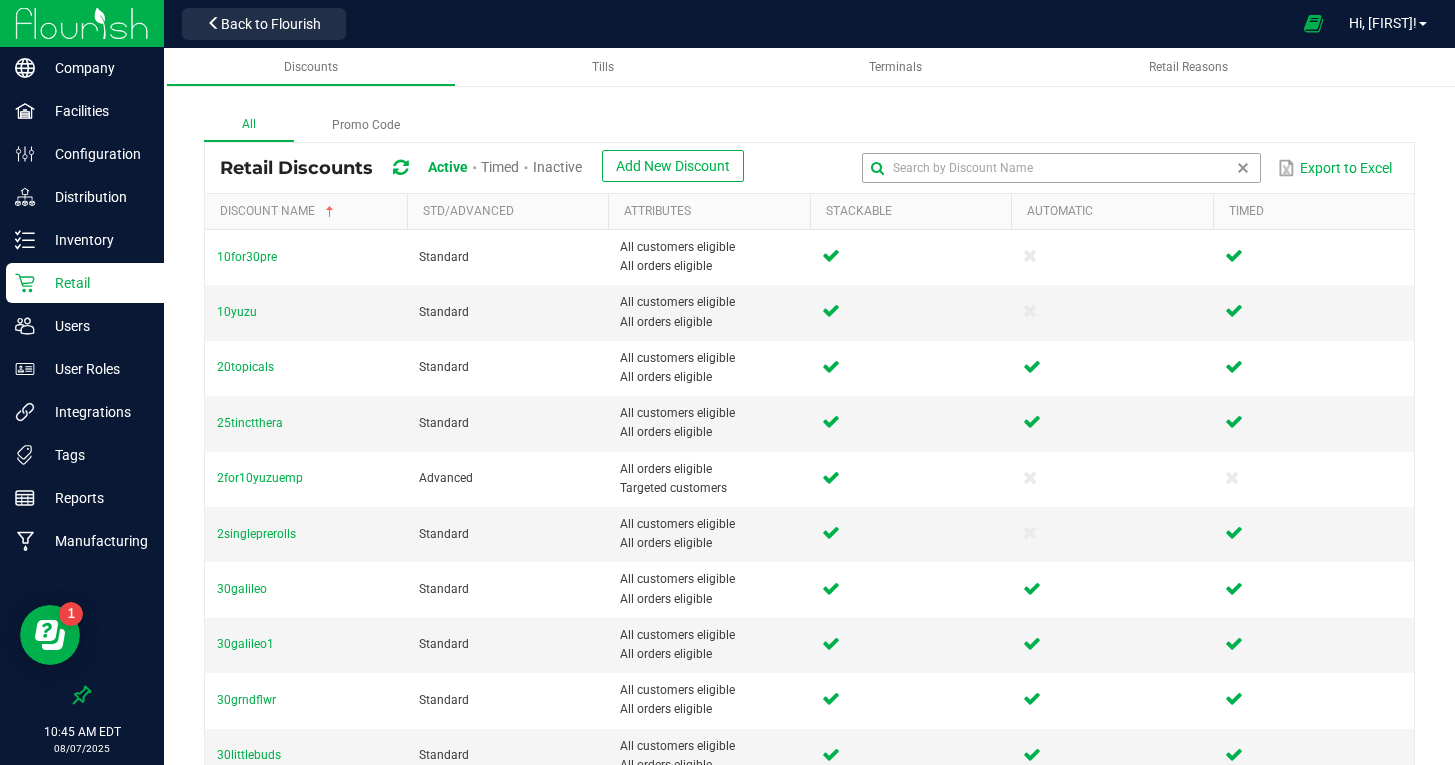 click at bounding box center [1061, 168] 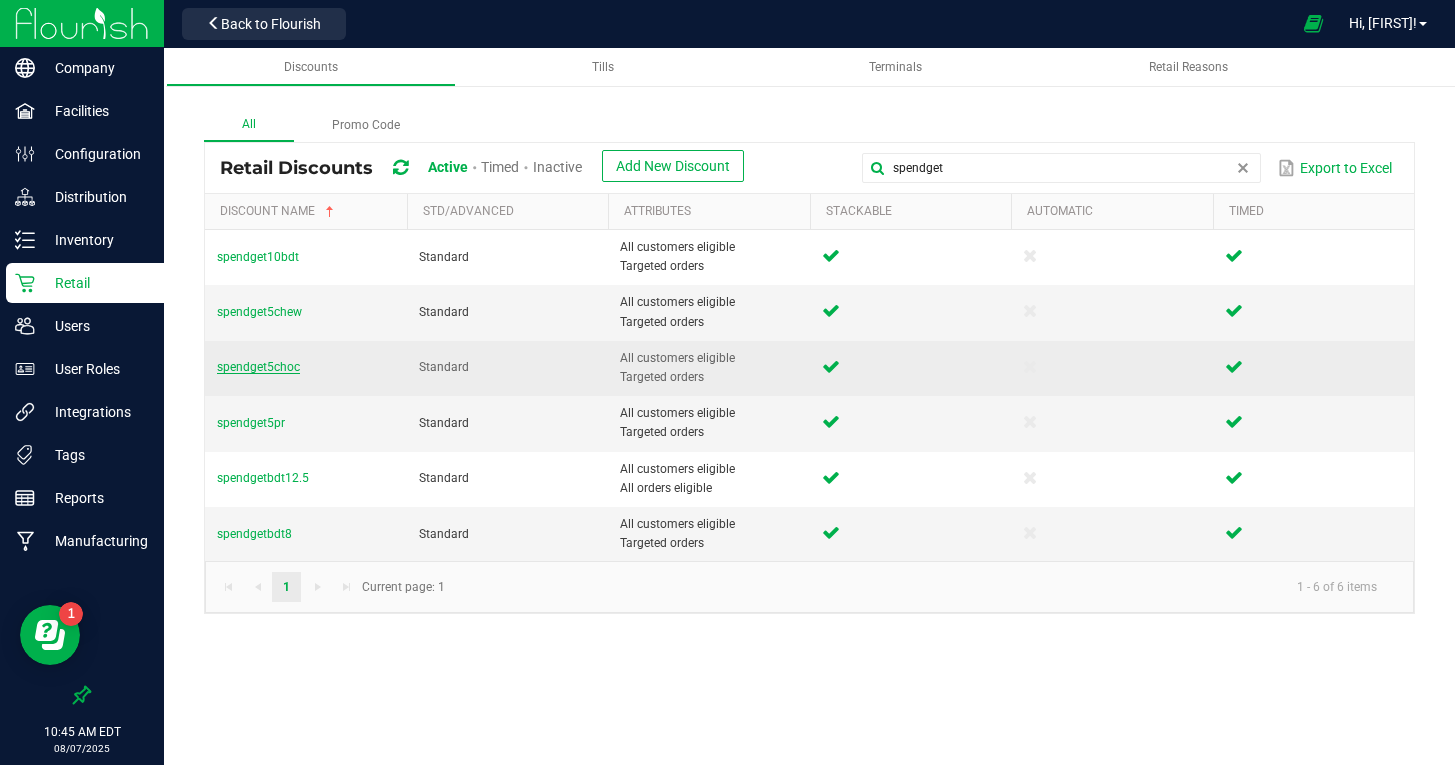 type on "spendget" 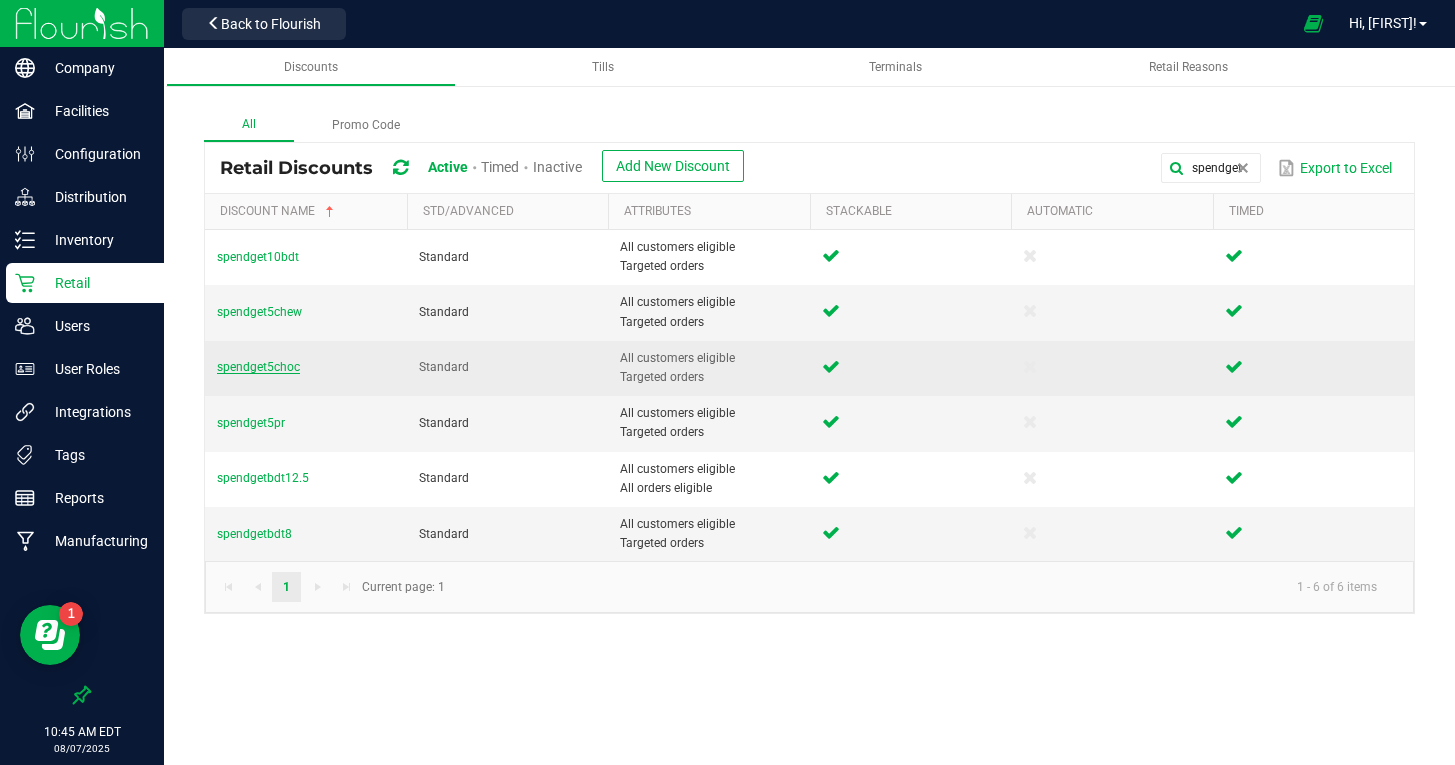 click on "spendget5choc" at bounding box center [258, 367] 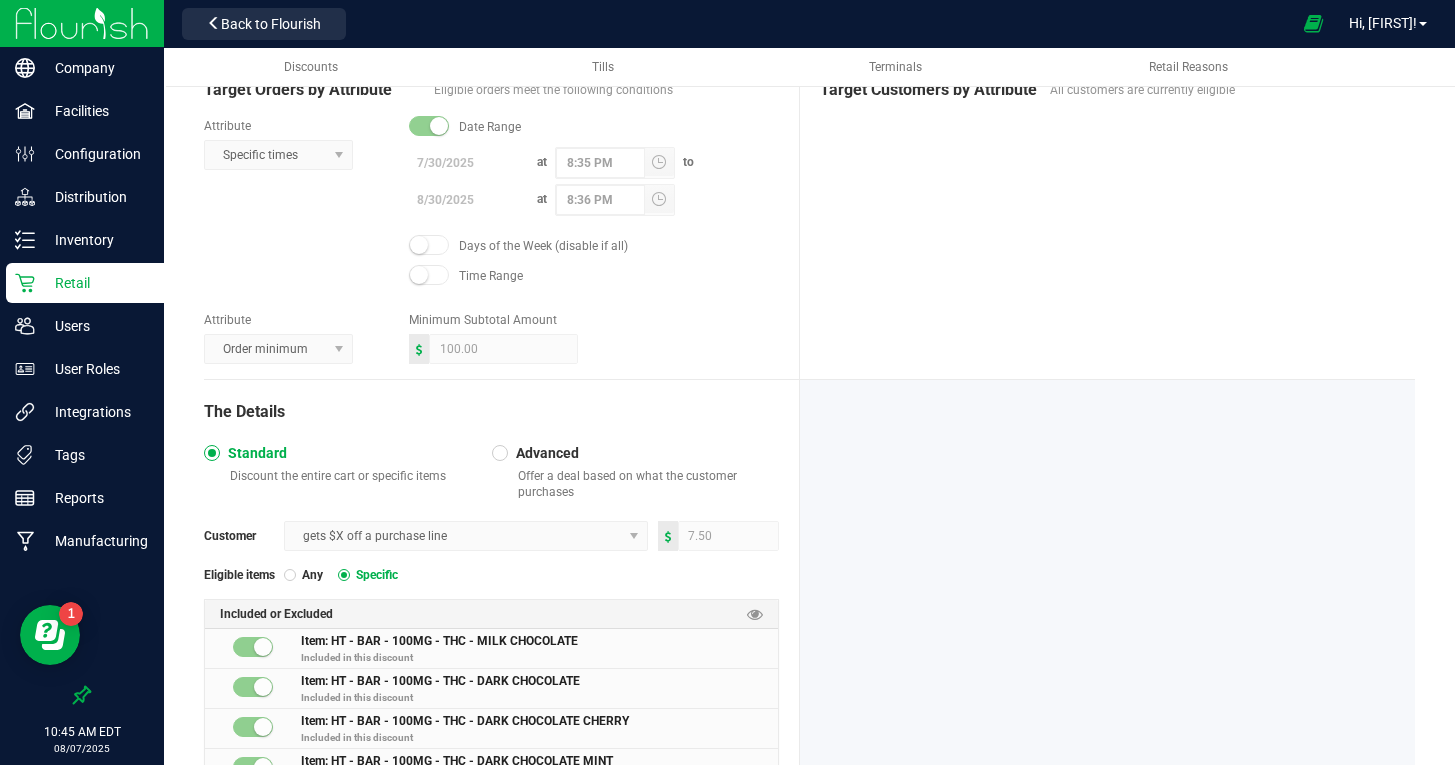 scroll, scrollTop: 688, scrollLeft: 0, axis: vertical 